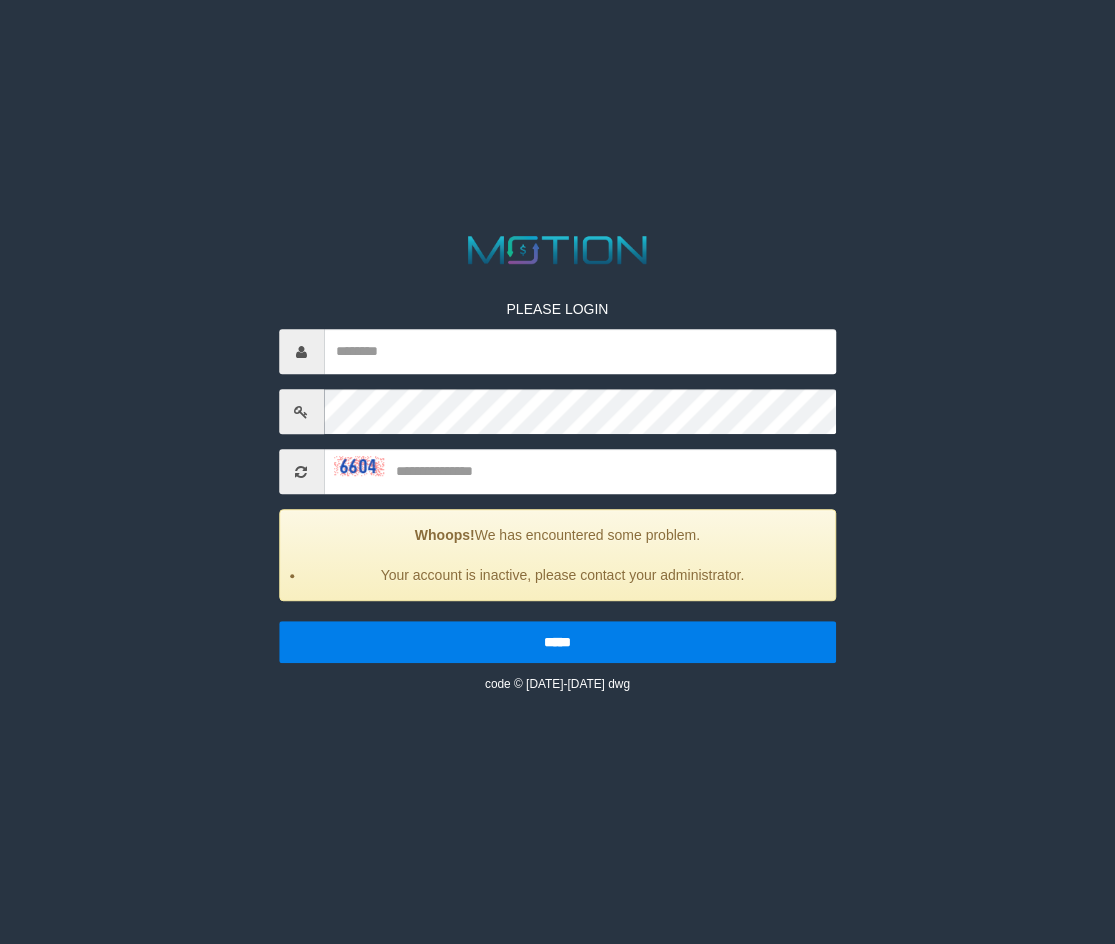 scroll, scrollTop: 0, scrollLeft: 0, axis: both 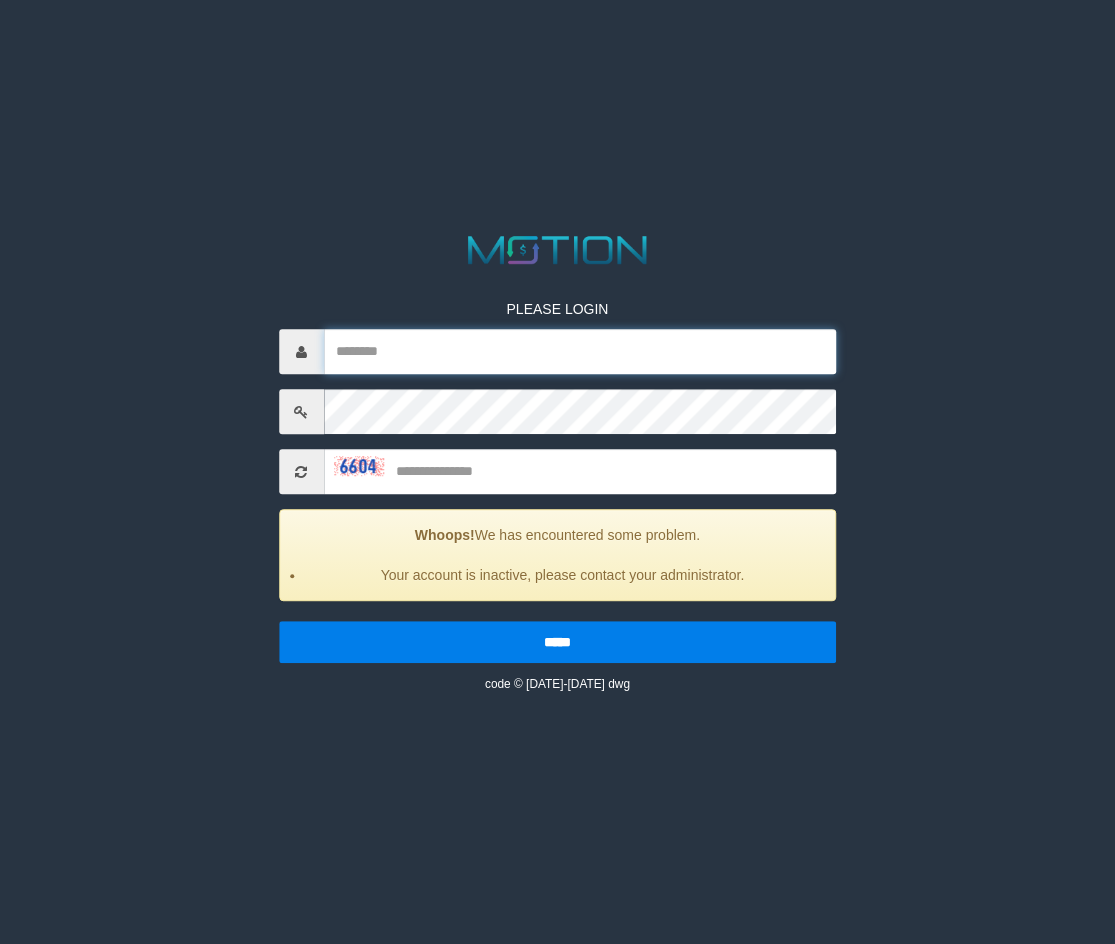 type on "********" 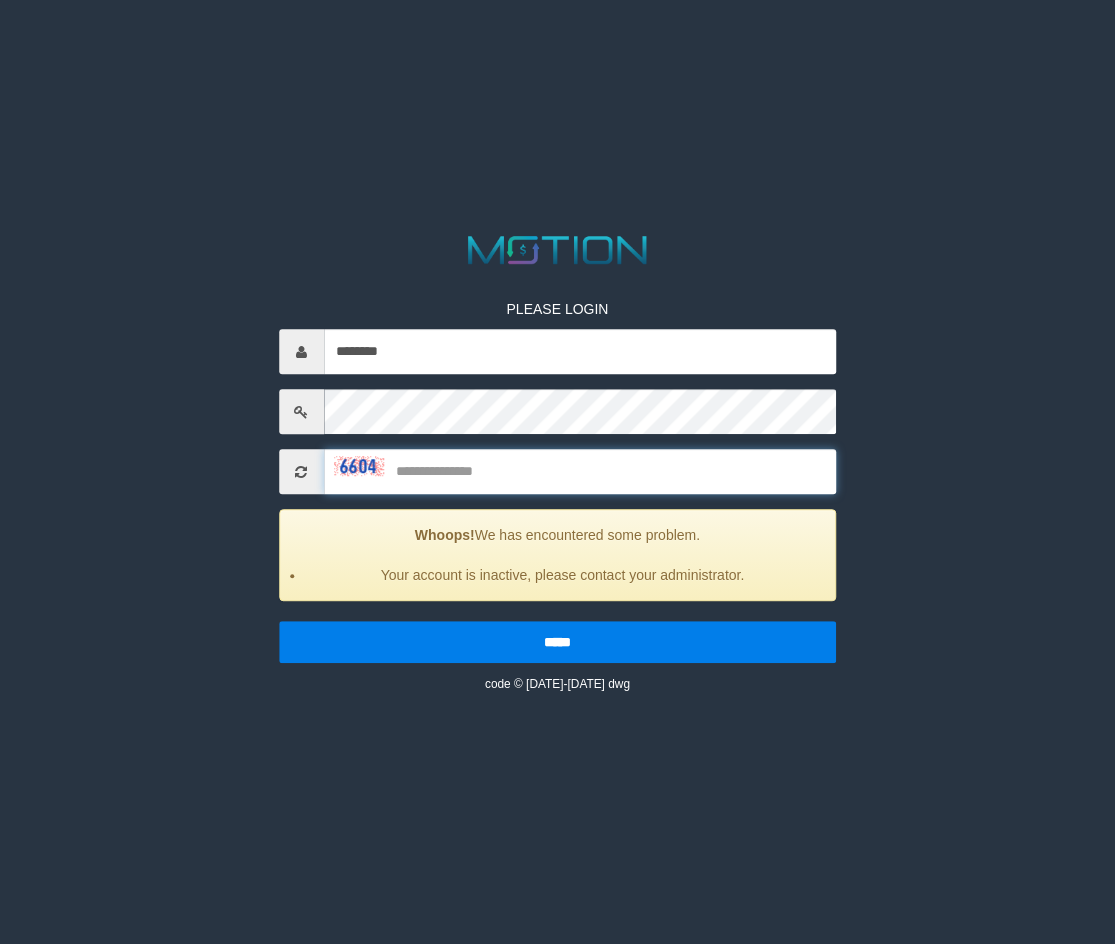 click at bounding box center (580, 472) 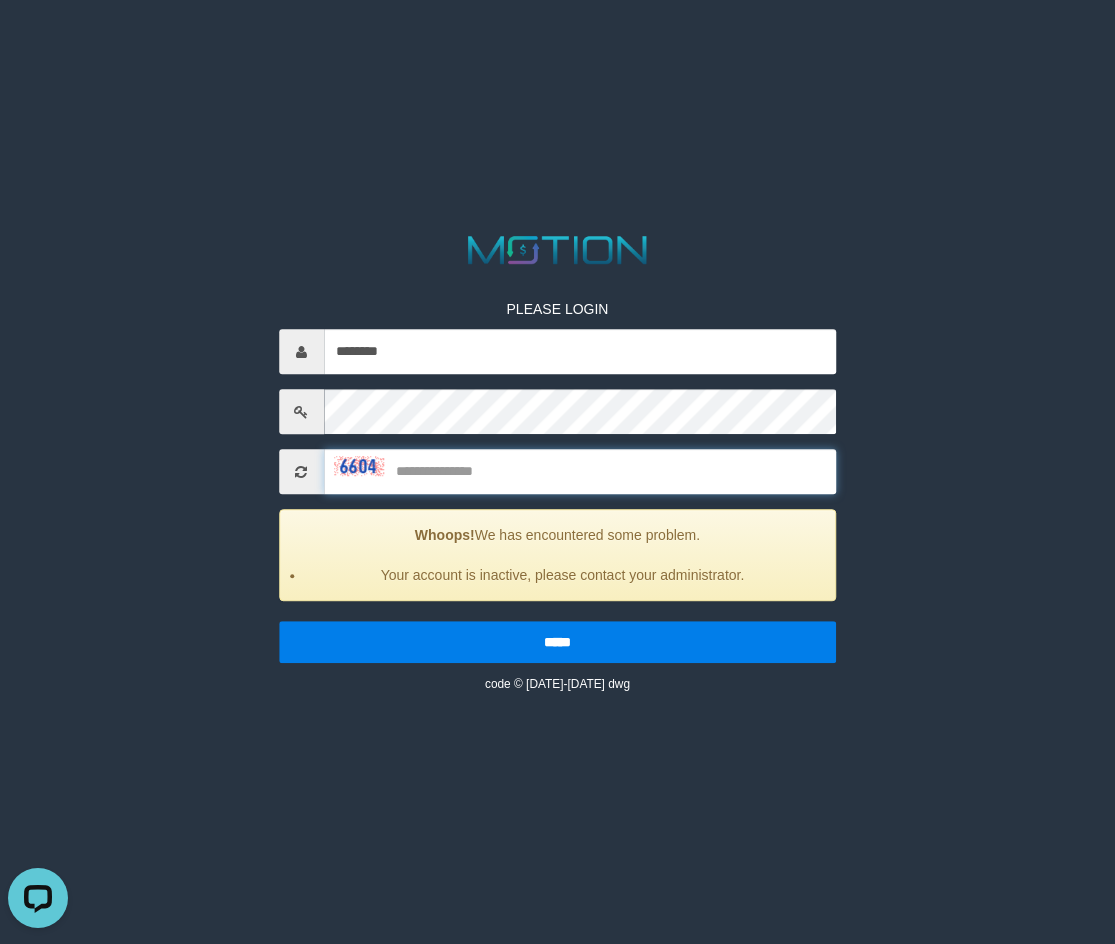 scroll, scrollTop: 0, scrollLeft: 0, axis: both 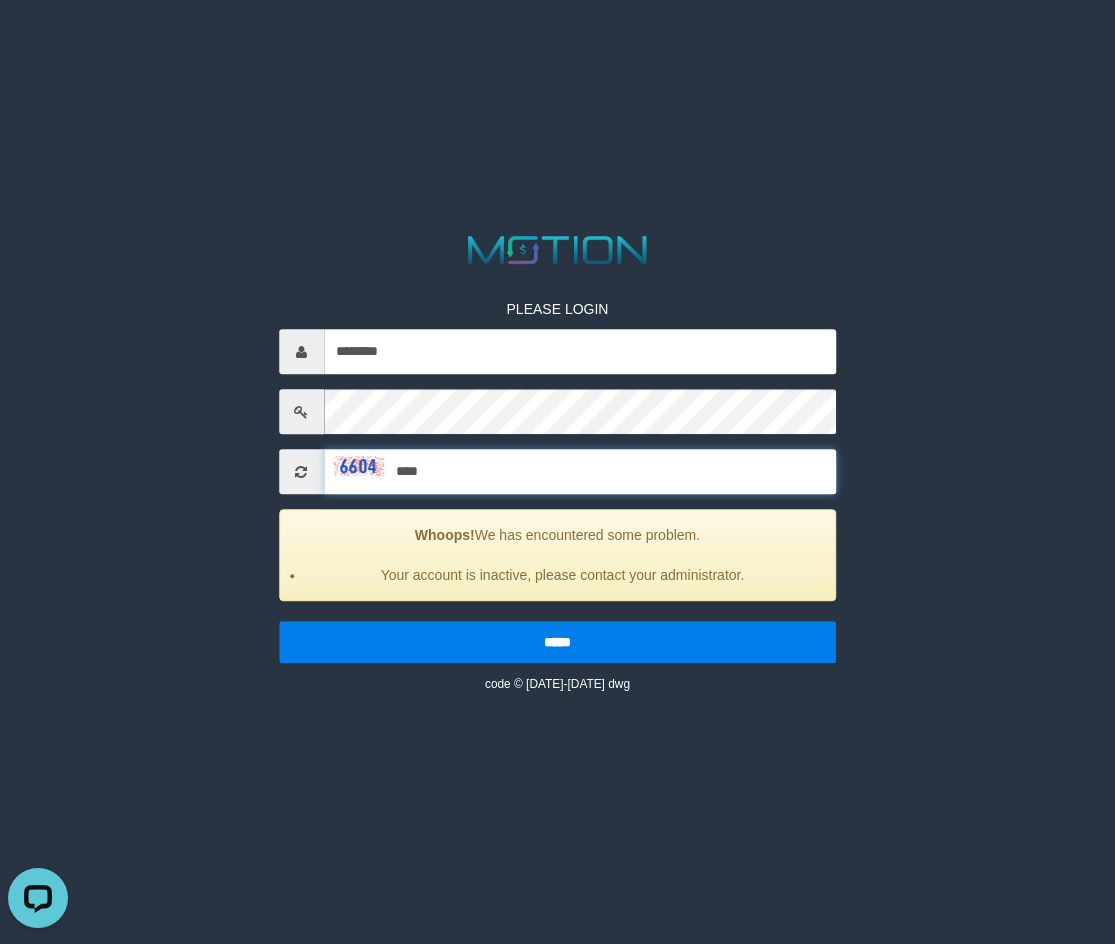 type on "****" 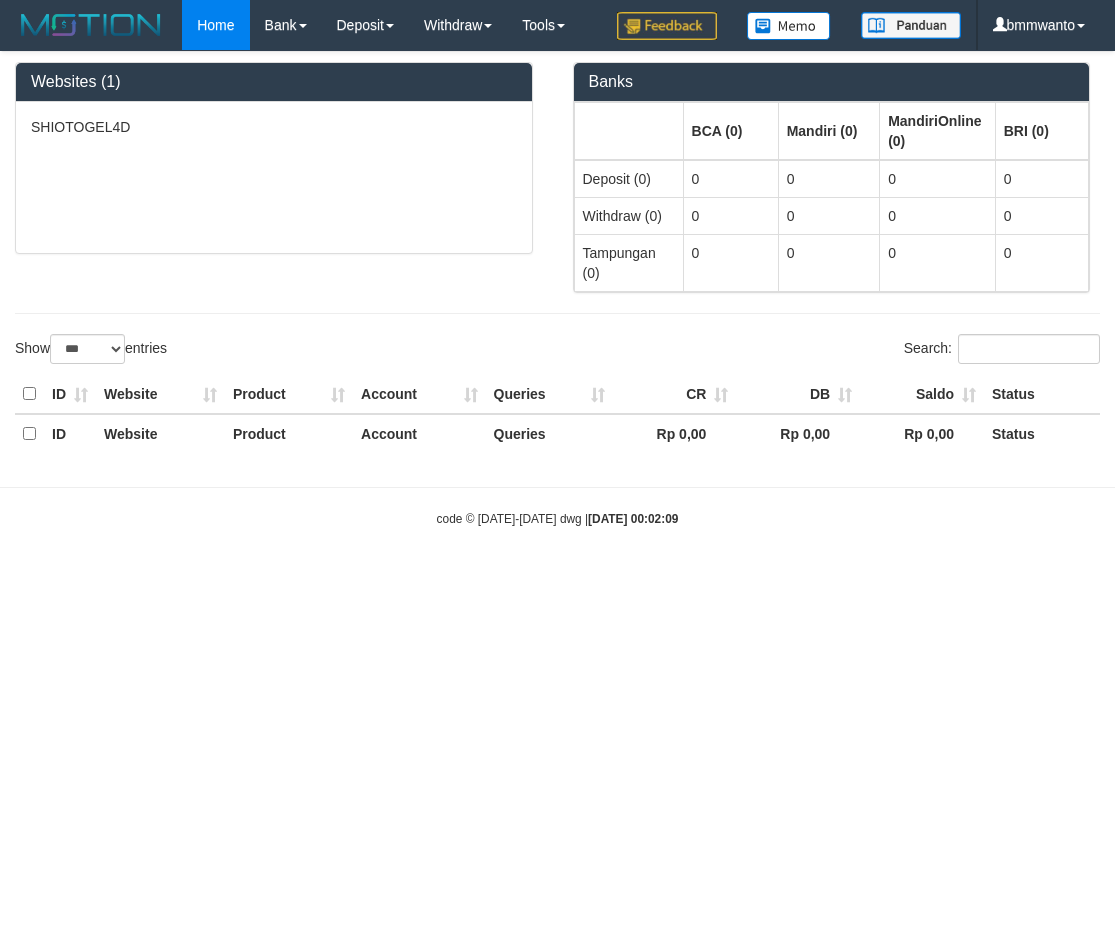 select on "***" 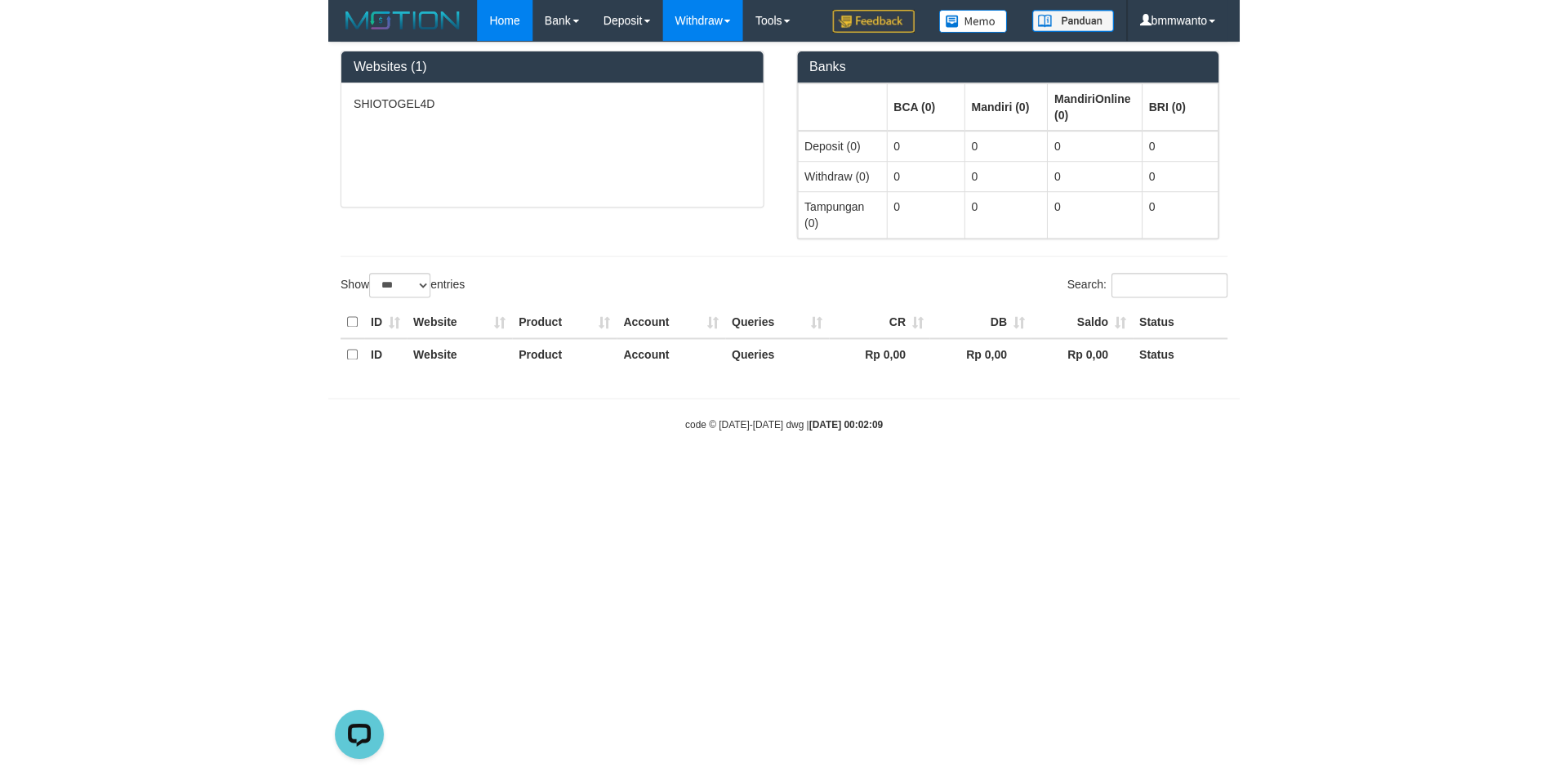 scroll, scrollTop: 0, scrollLeft: 0, axis: both 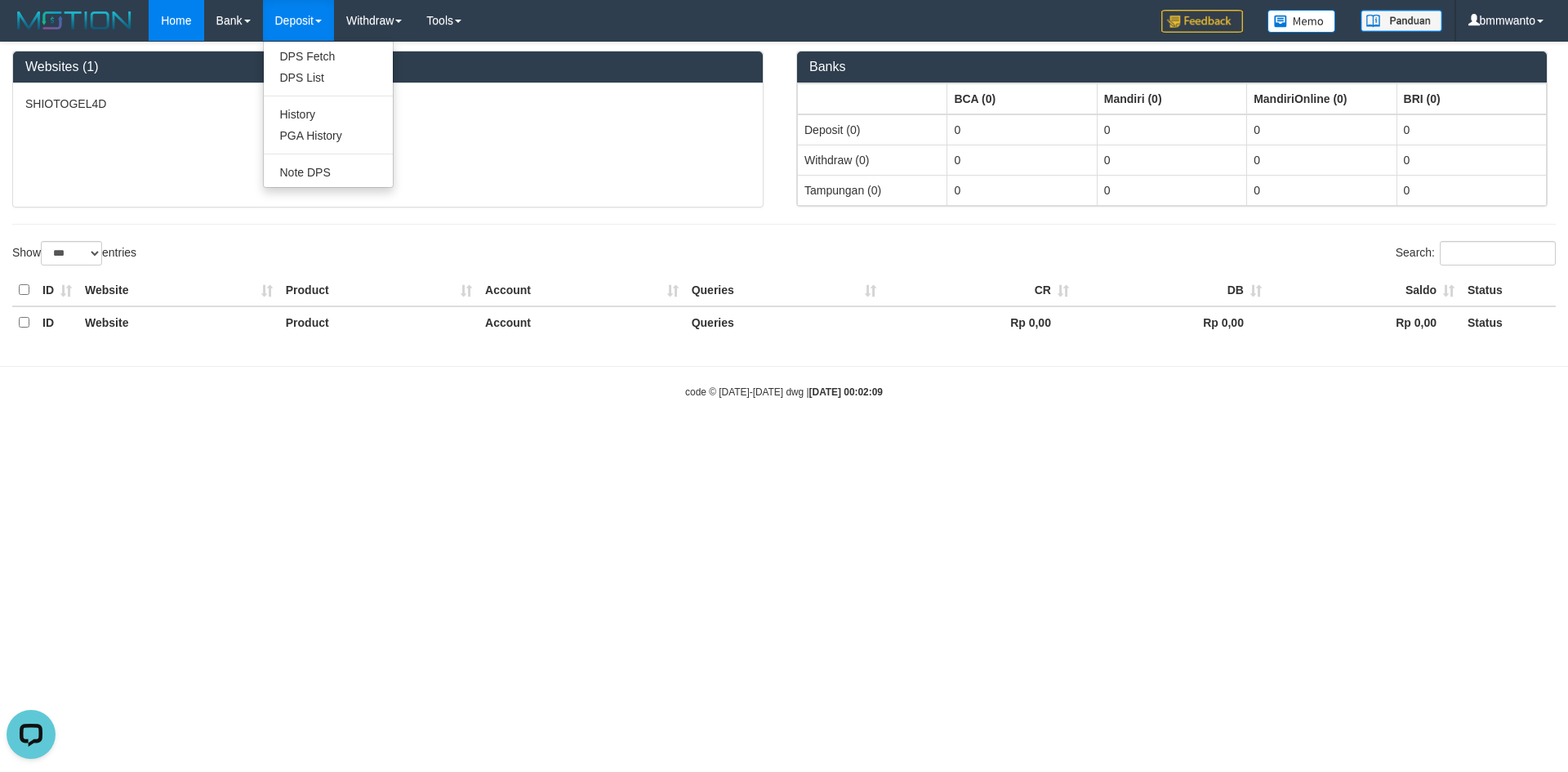 click on "Deposit" at bounding box center (298, 20) 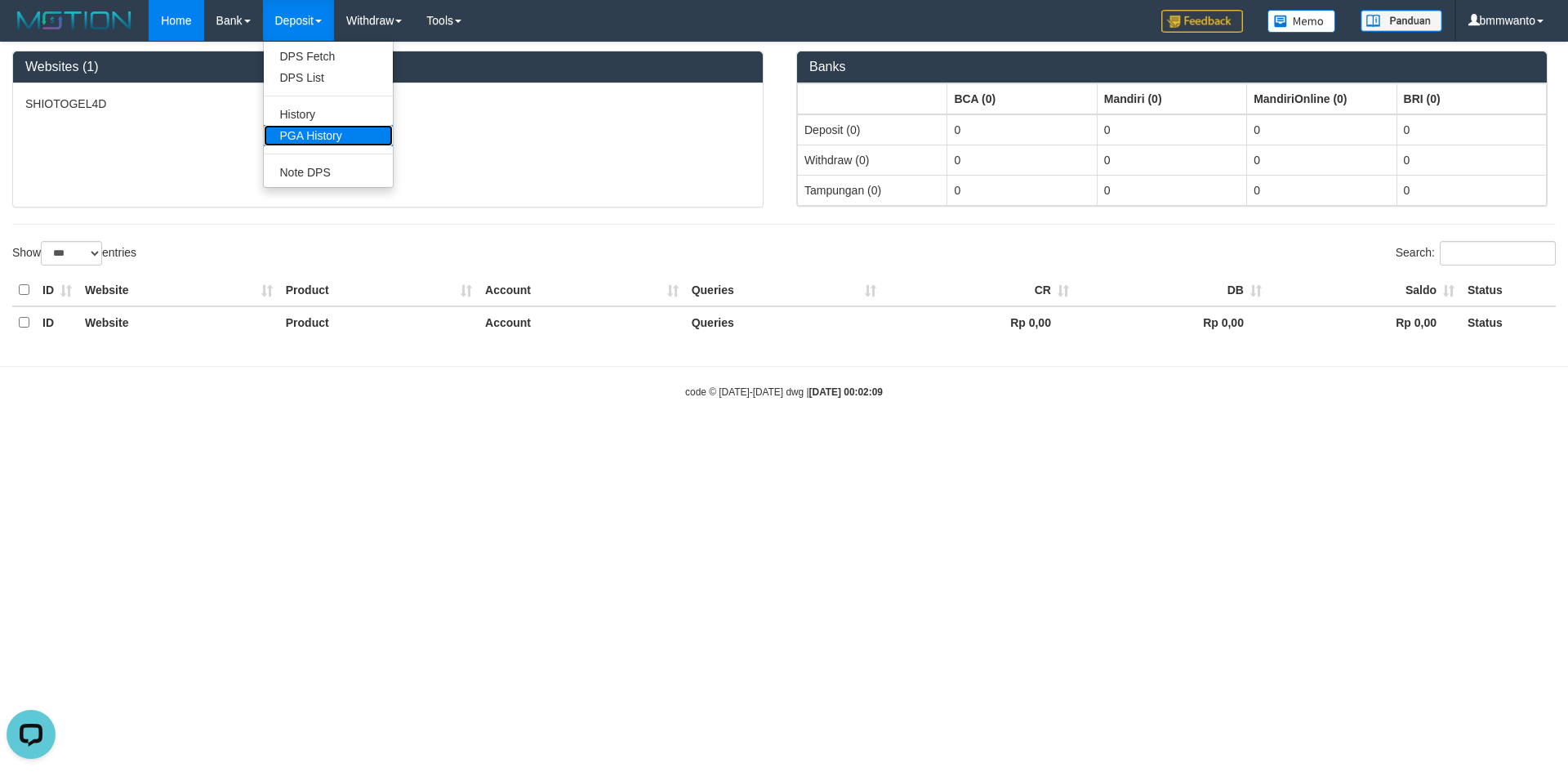 click on "PGA History" at bounding box center (328, 136) 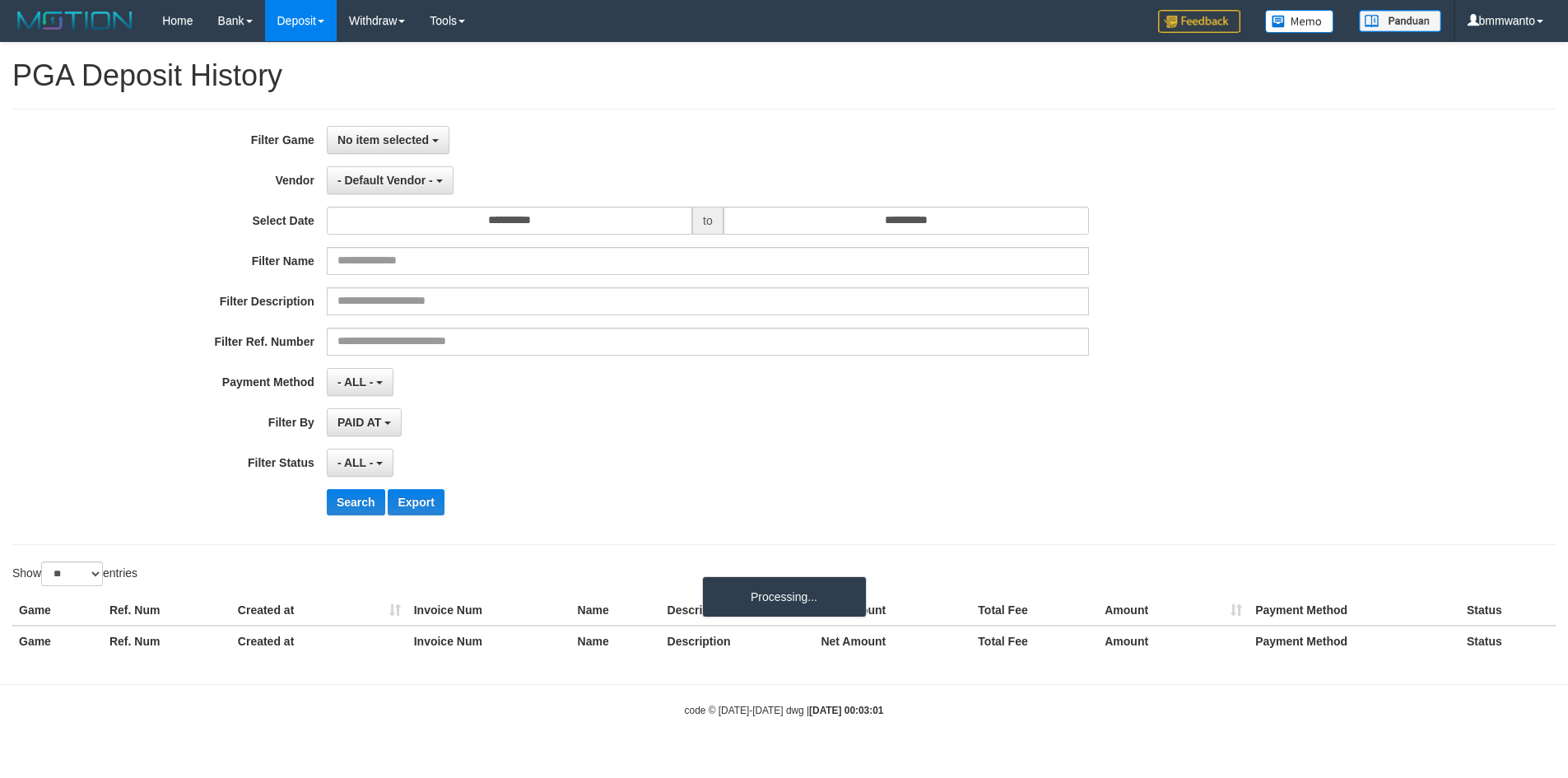 select 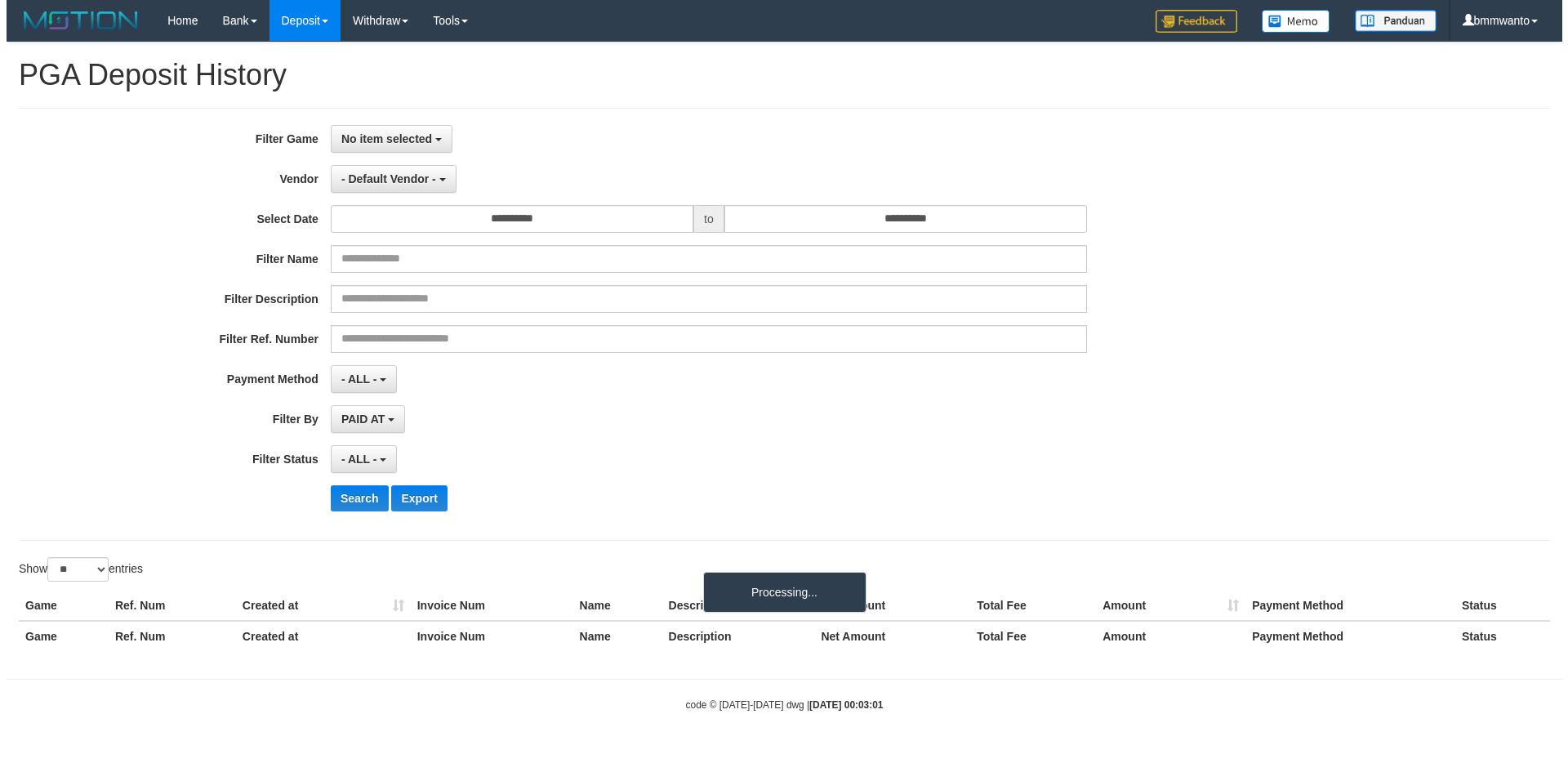 scroll, scrollTop: 0, scrollLeft: 0, axis: both 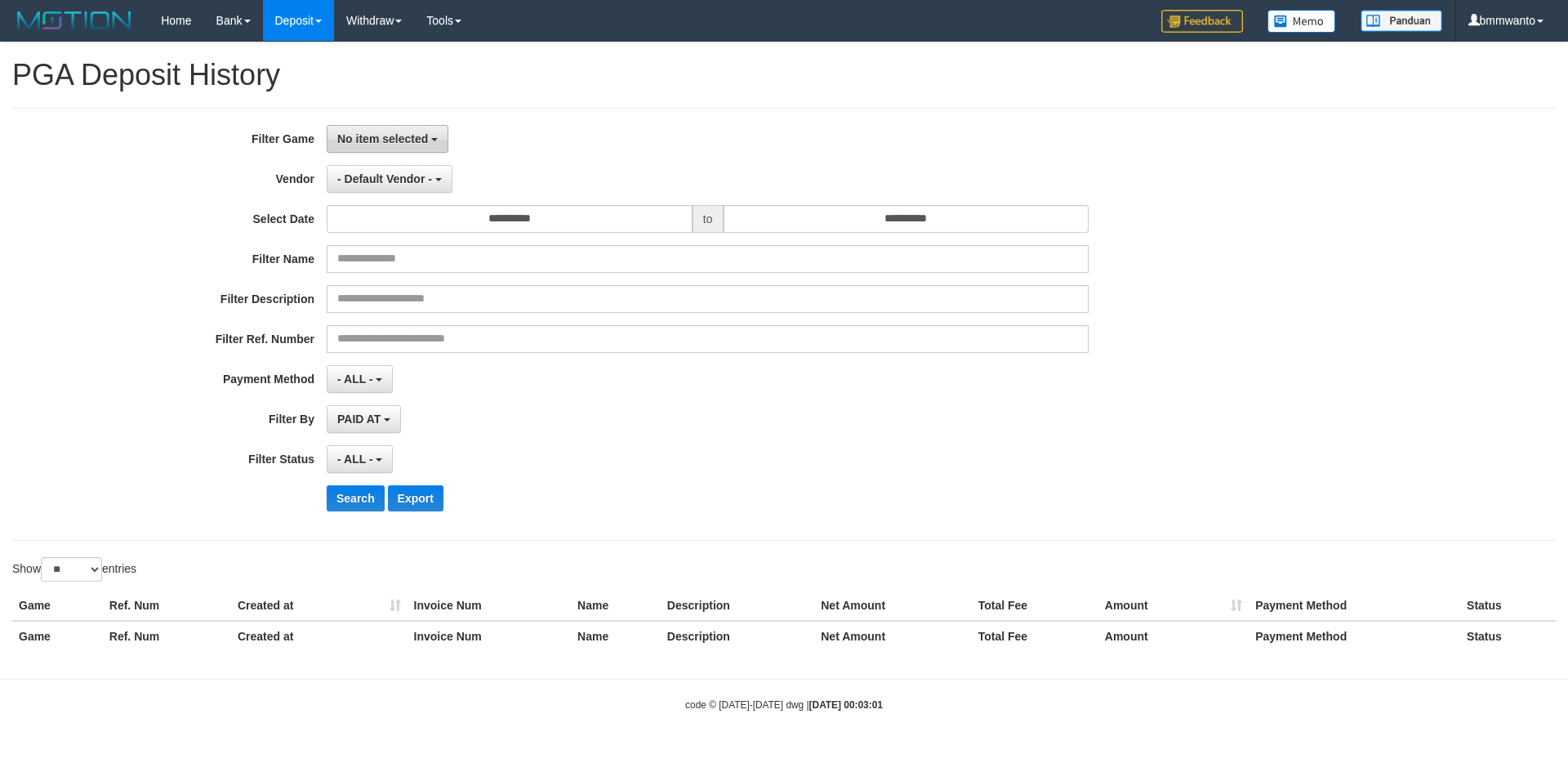 click on "No item selected" at bounding box center [387, 139] 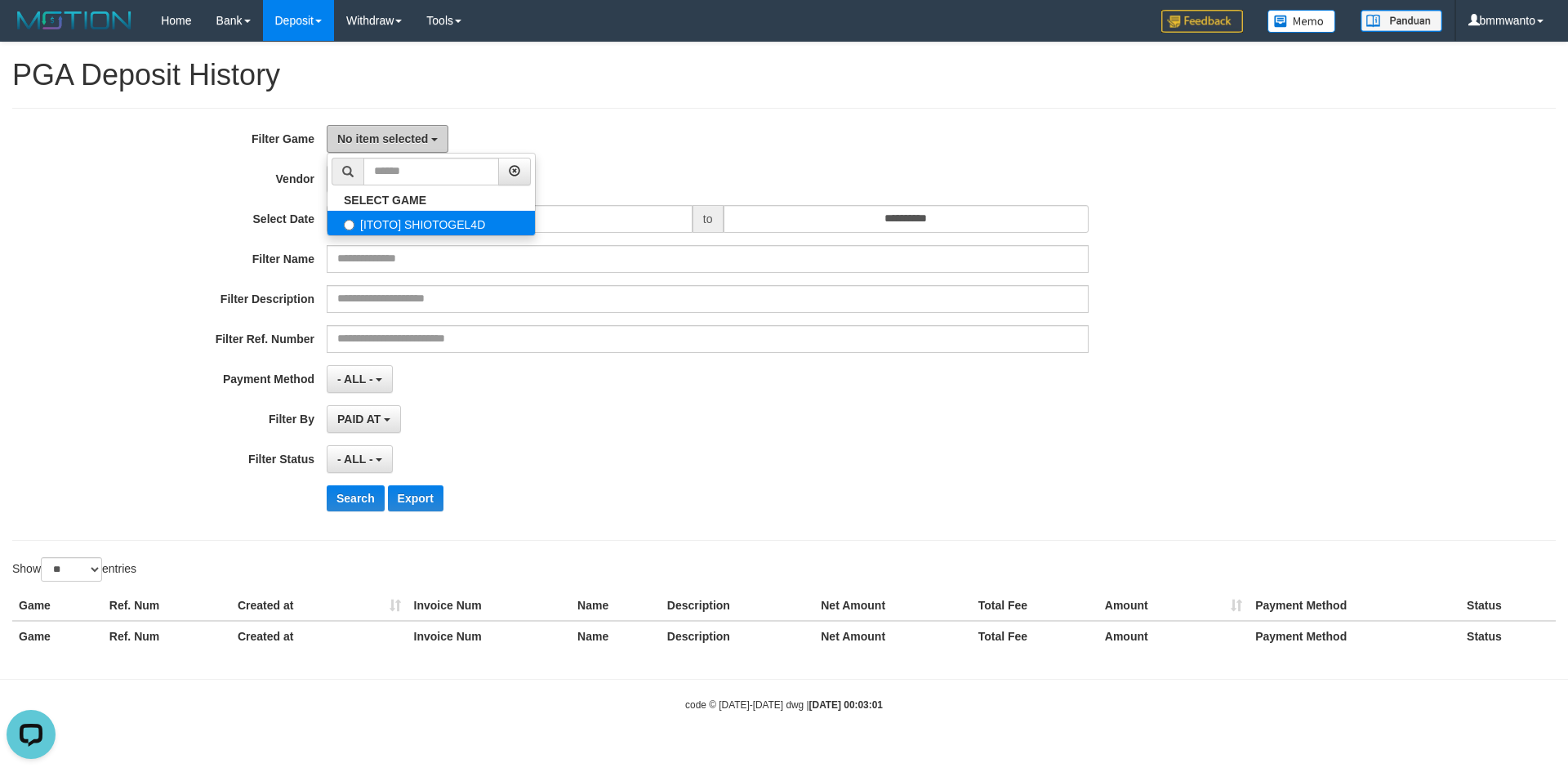 scroll, scrollTop: 0, scrollLeft: 0, axis: both 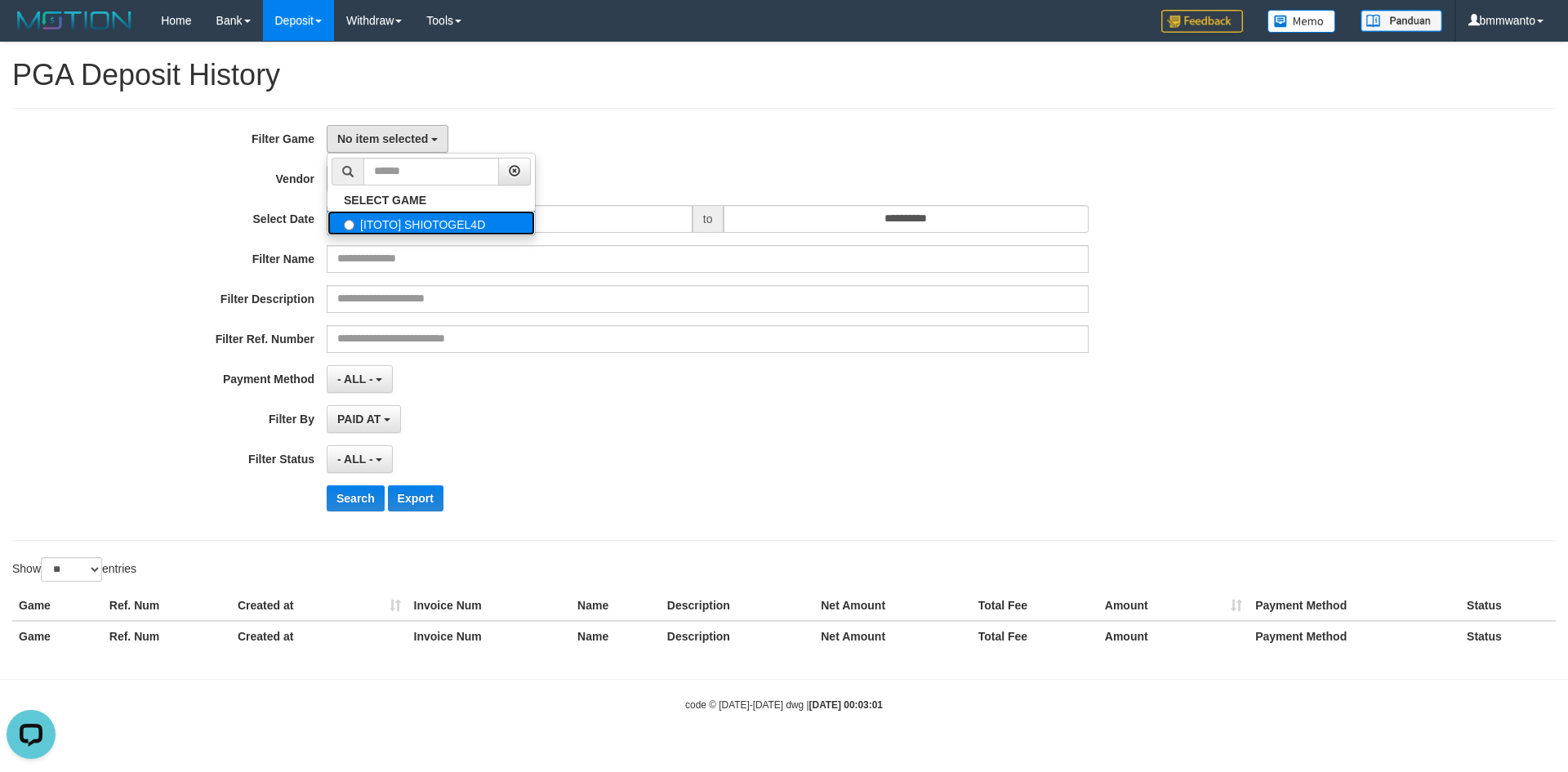 click on "[ITOTO] SHIOTOGEL4D" at bounding box center (431, 223) 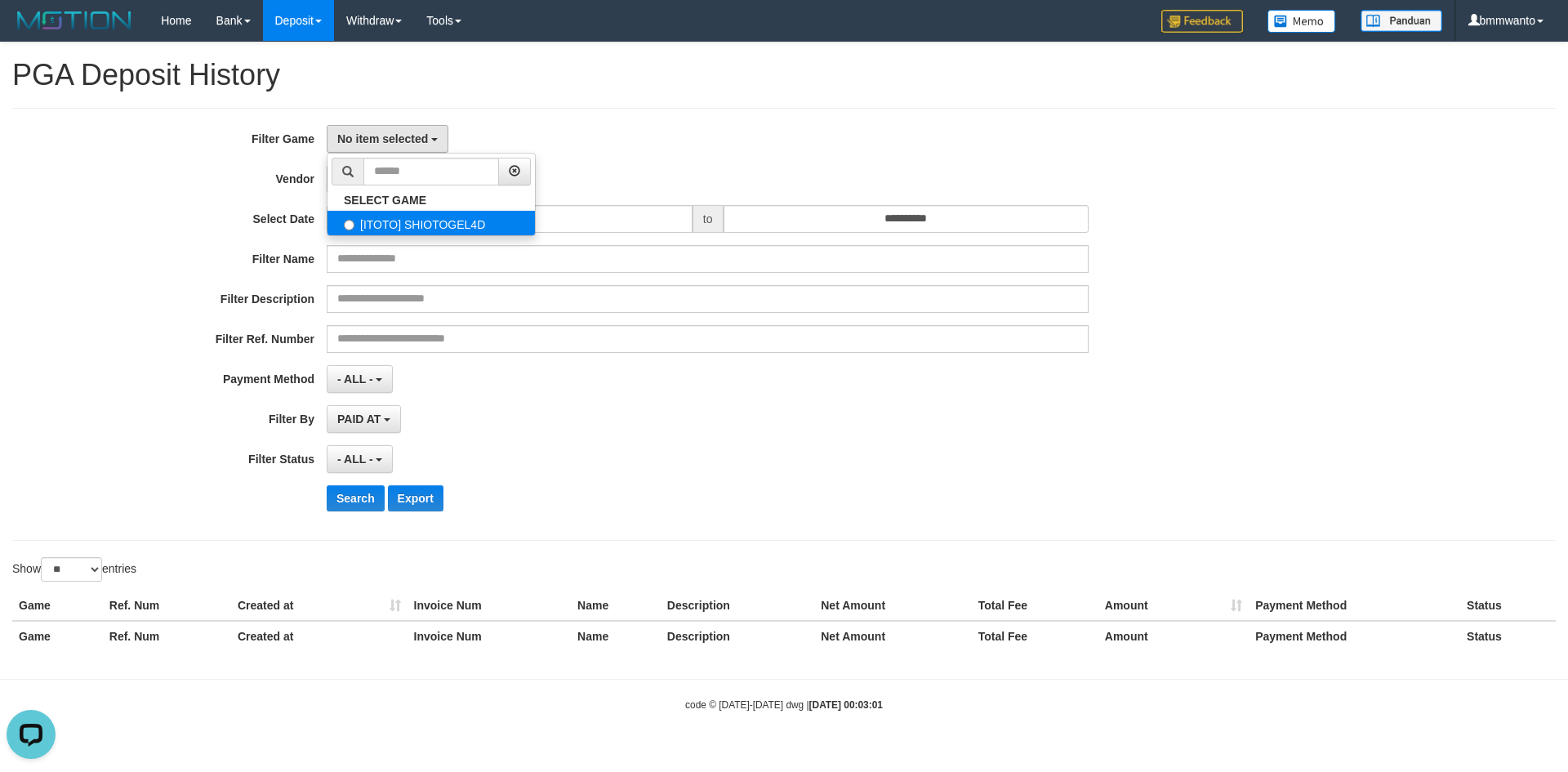 select on "****" 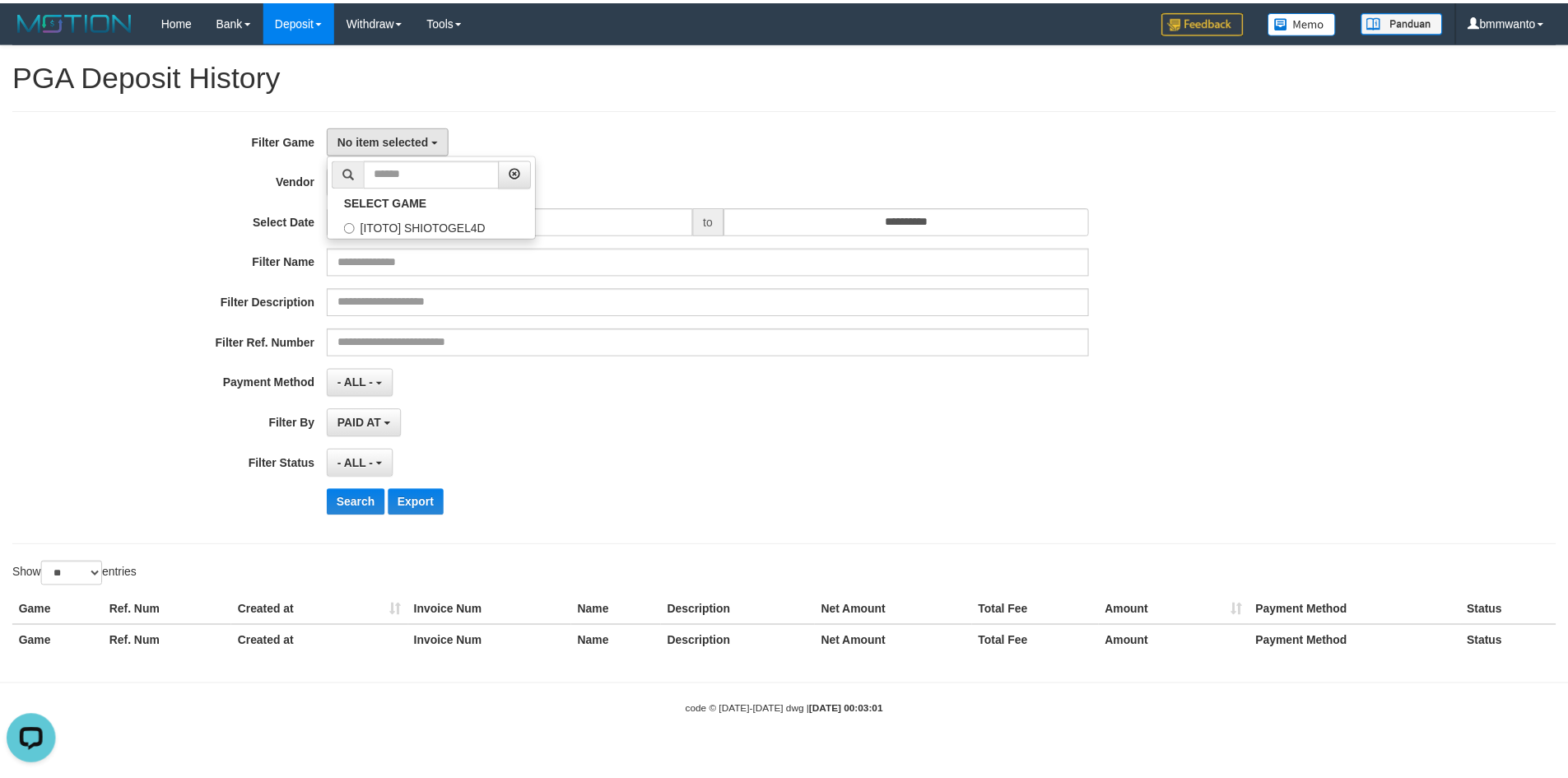 scroll, scrollTop: 15, scrollLeft: 0, axis: vertical 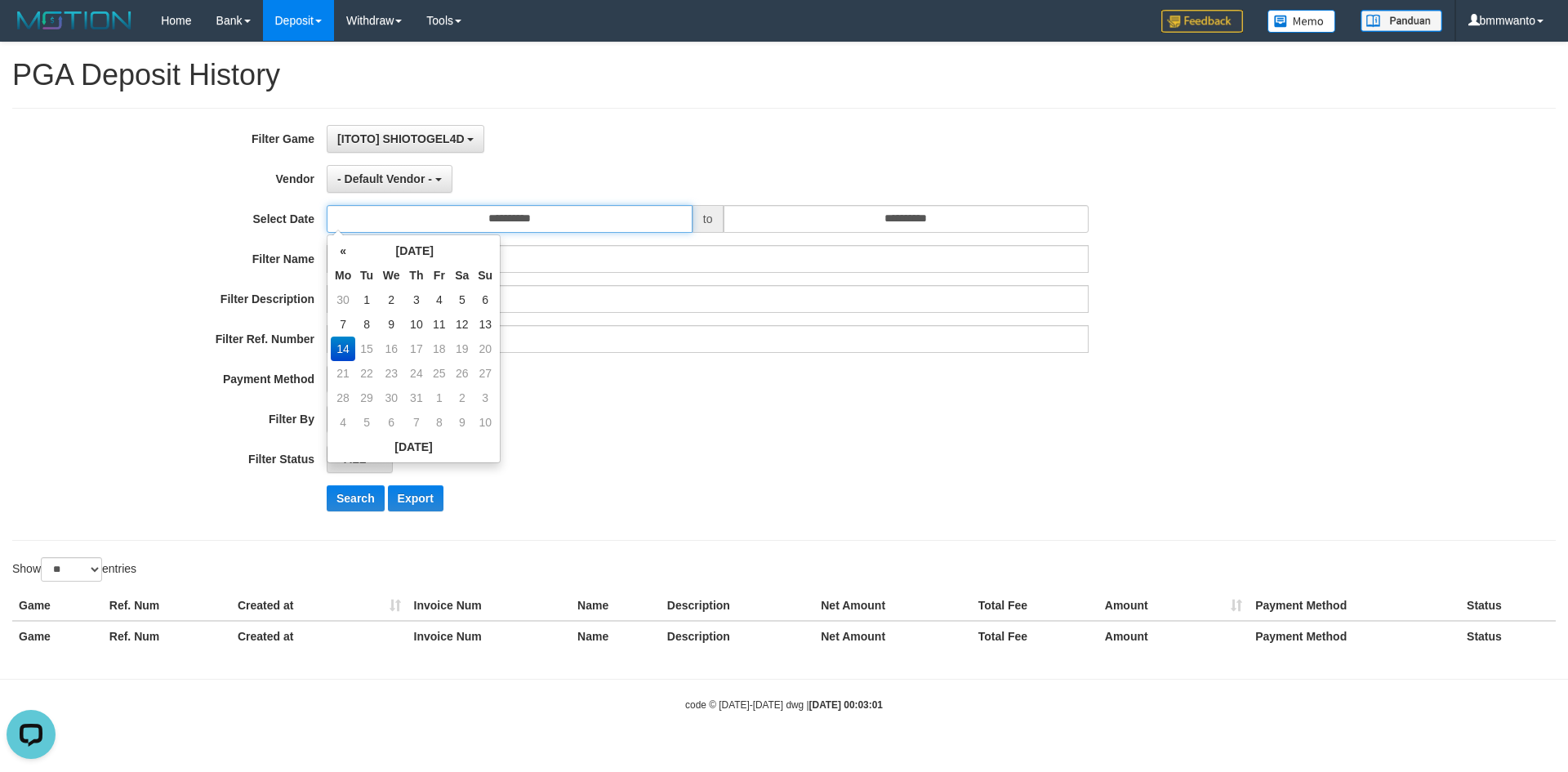 click on "**********" at bounding box center [510, 219] 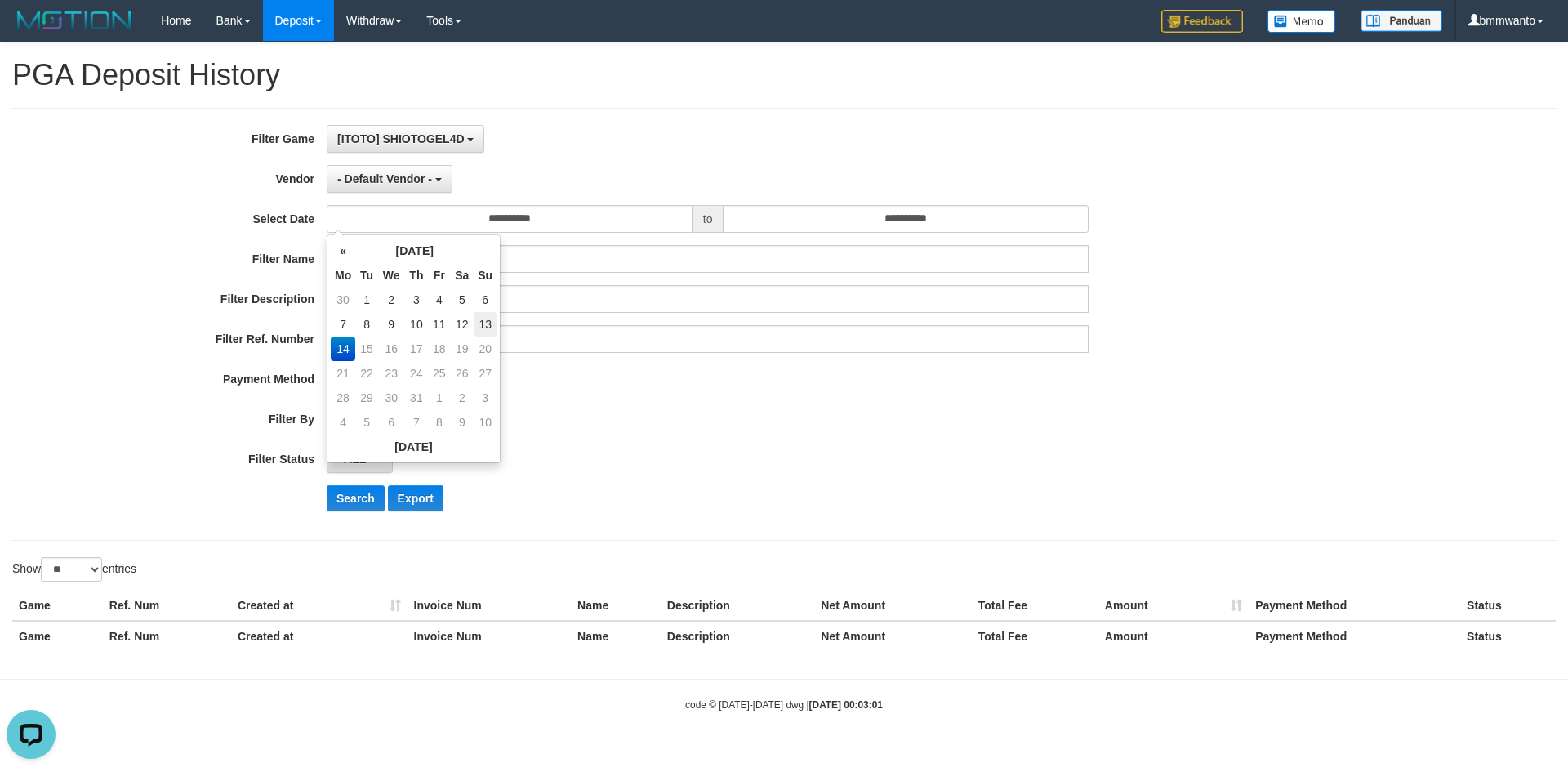 click on "13" at bounding box center [485, 324] 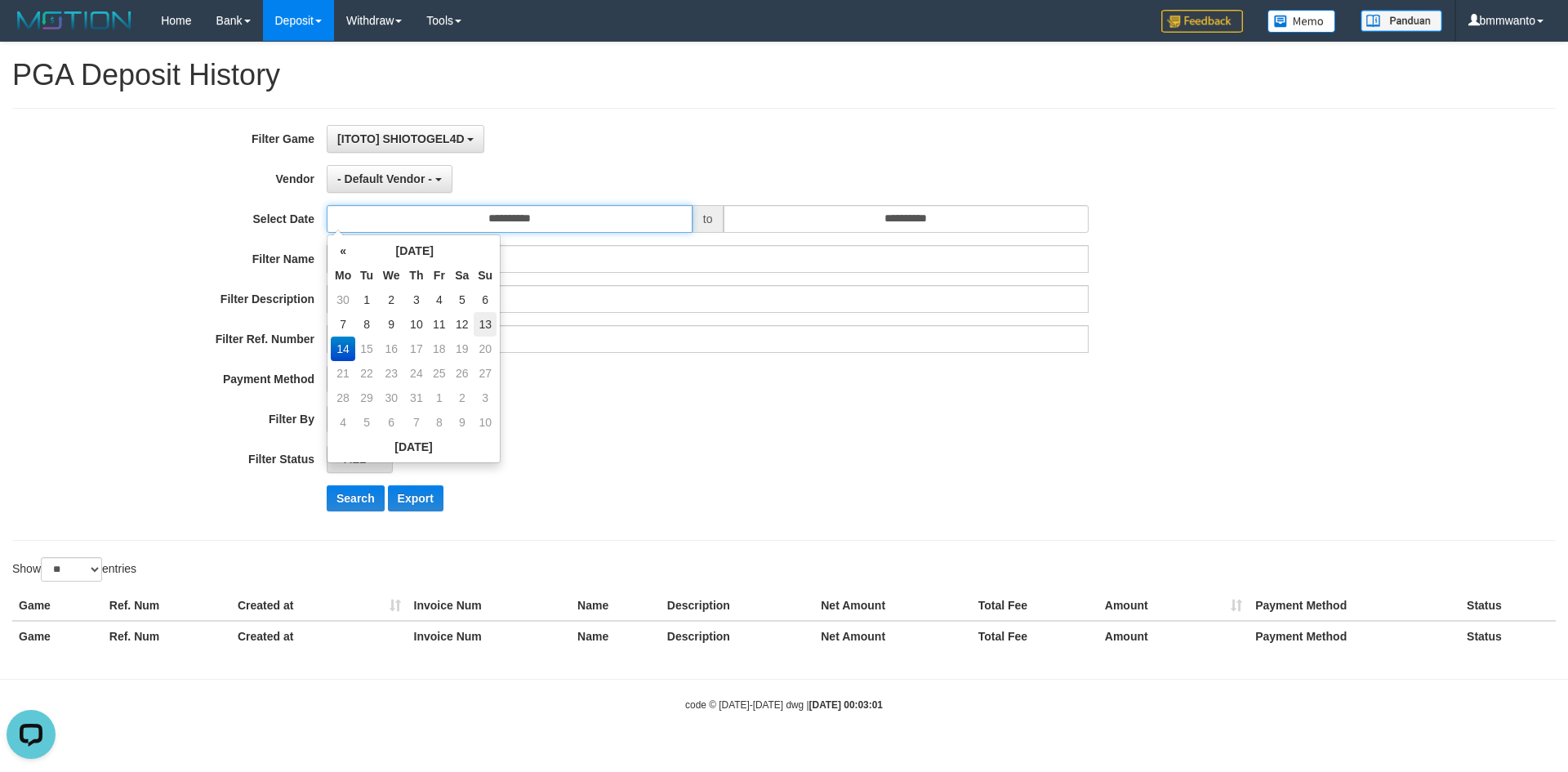 type on "**********" 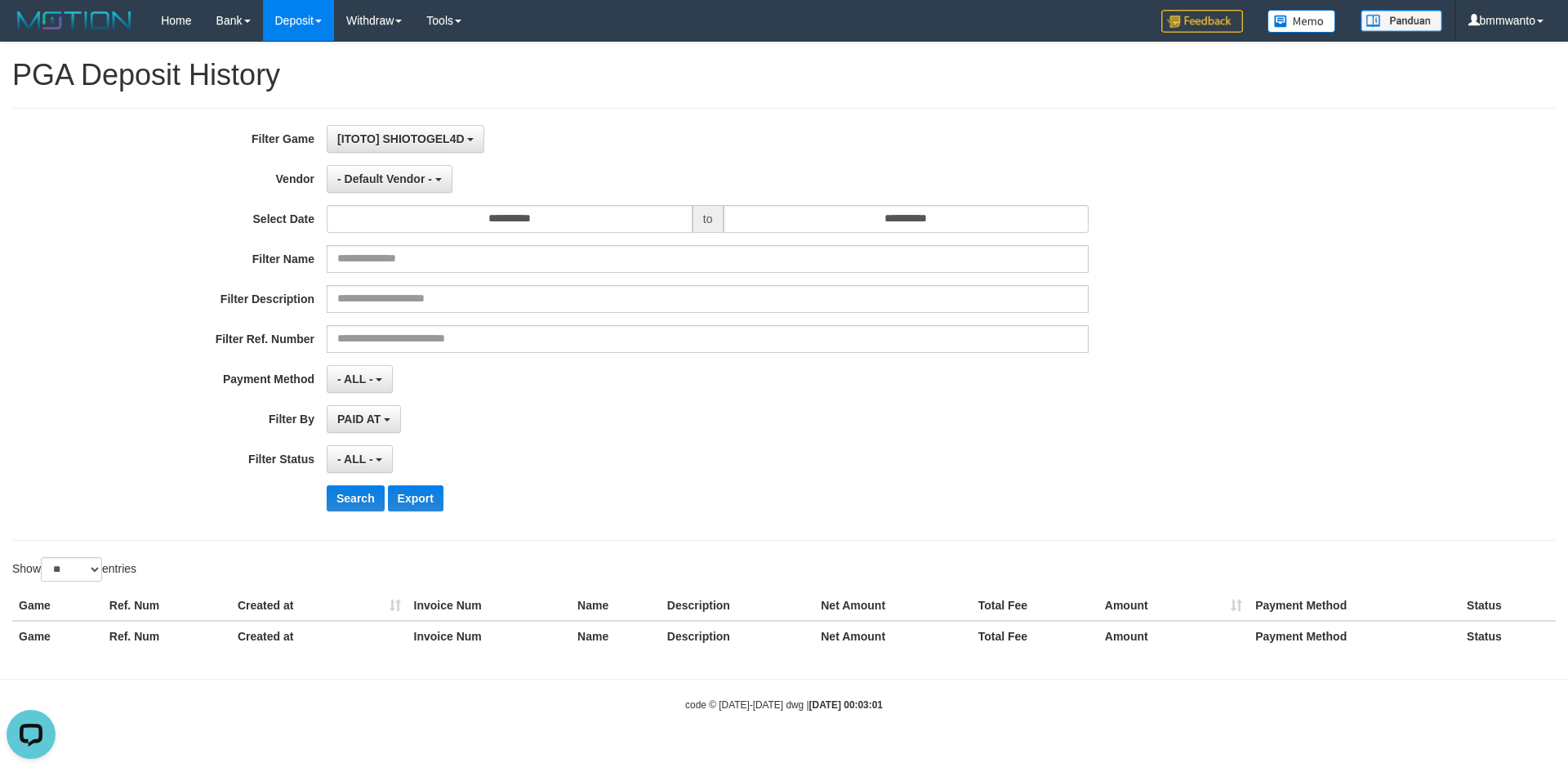 drag, startPoint x: 831, startPoint y: 238, endPoint x: 839, endPoint y: 233, distance: 9.433981 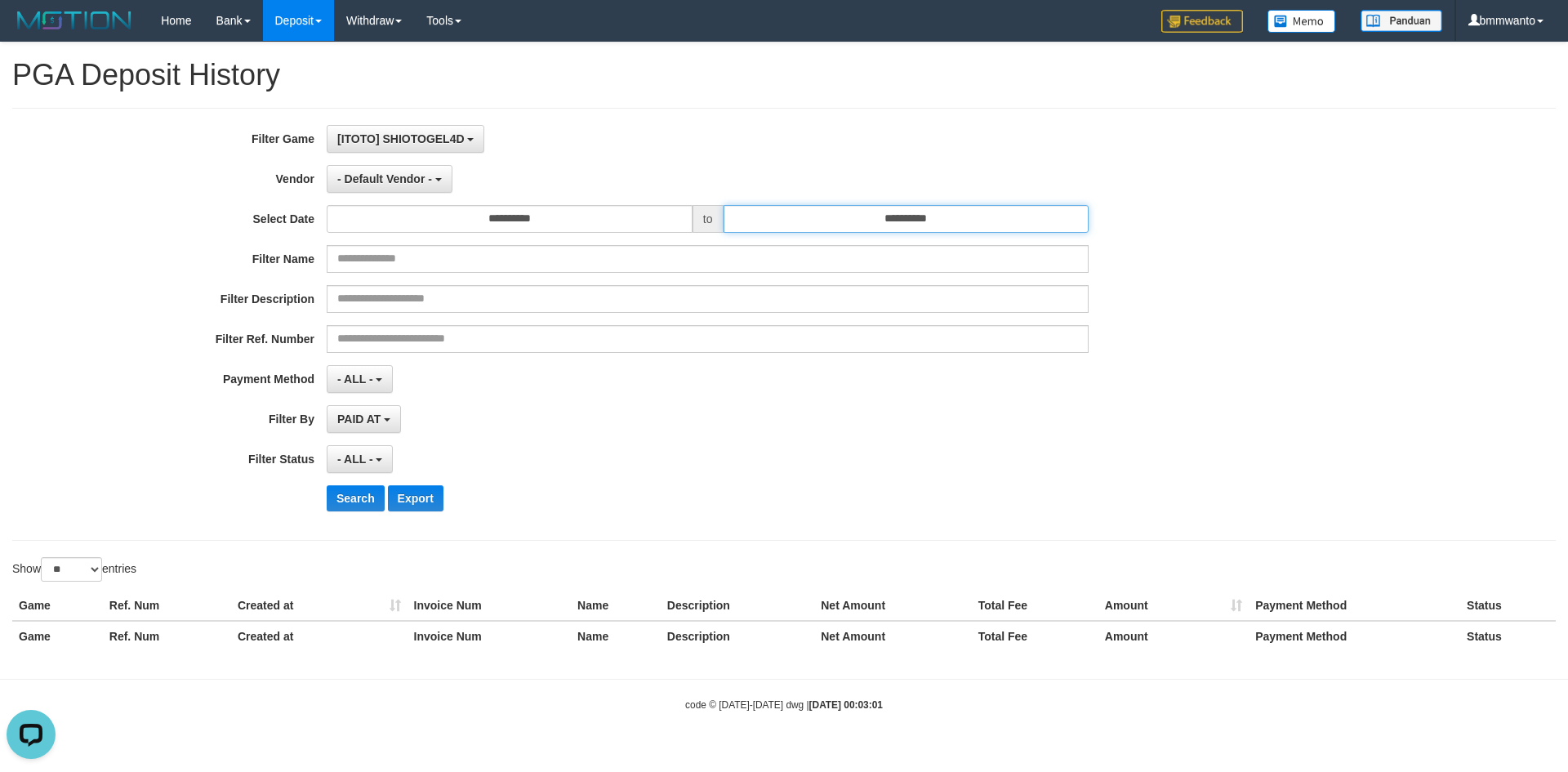 click on "**********" at bounding box center (906, 219) 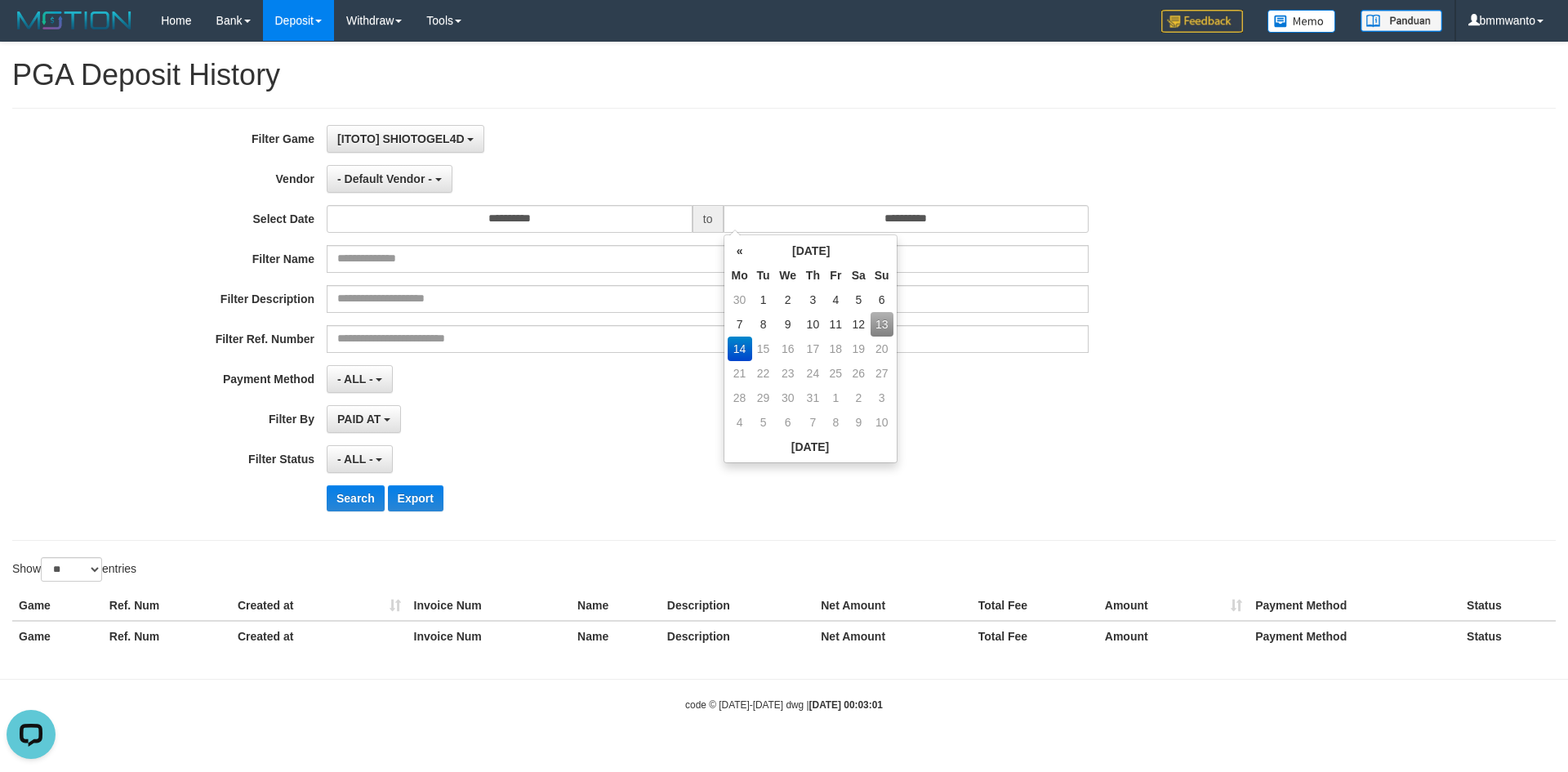 click on "13" at bounding box center [882, 324] 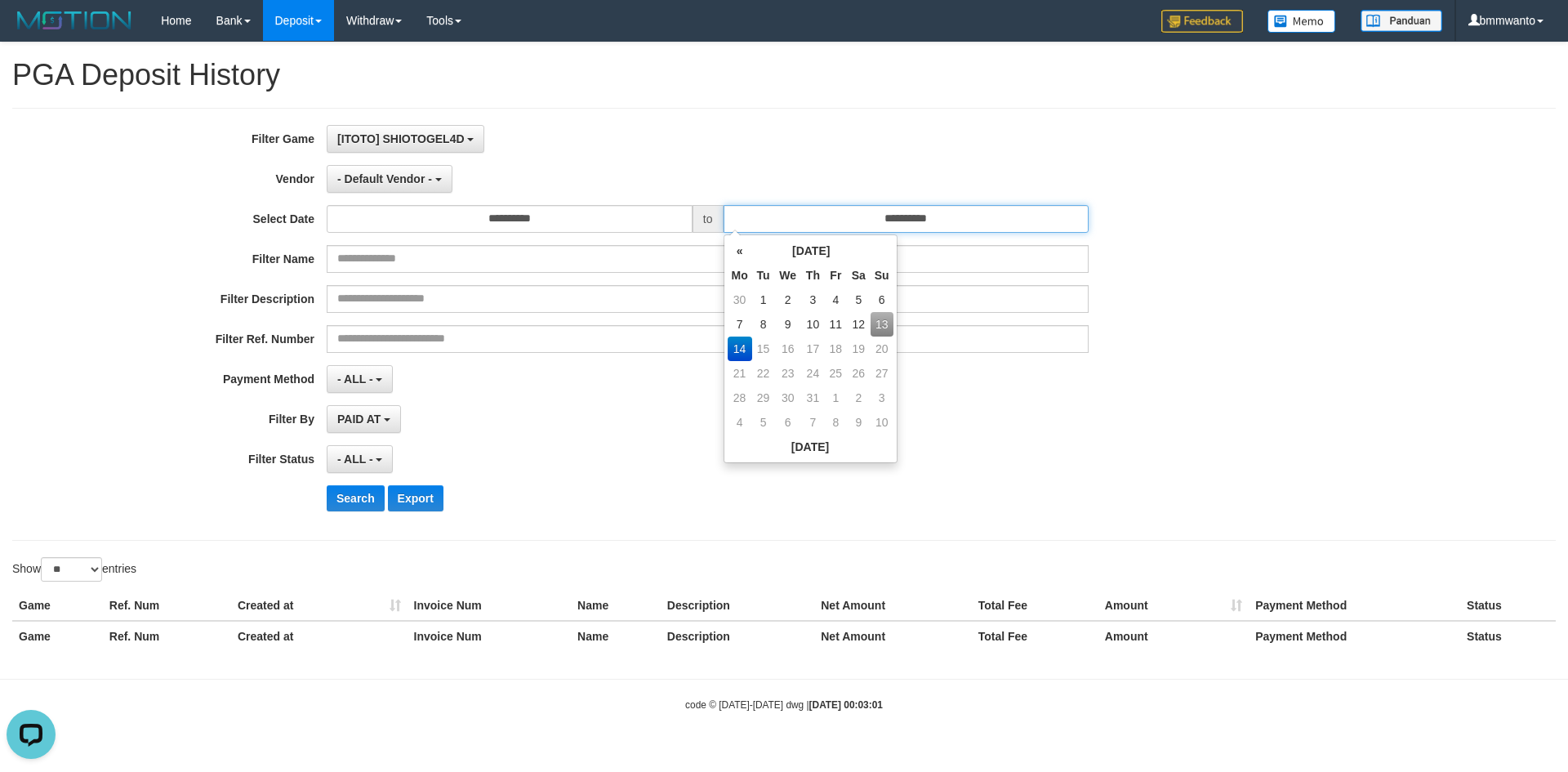 type on "**********" 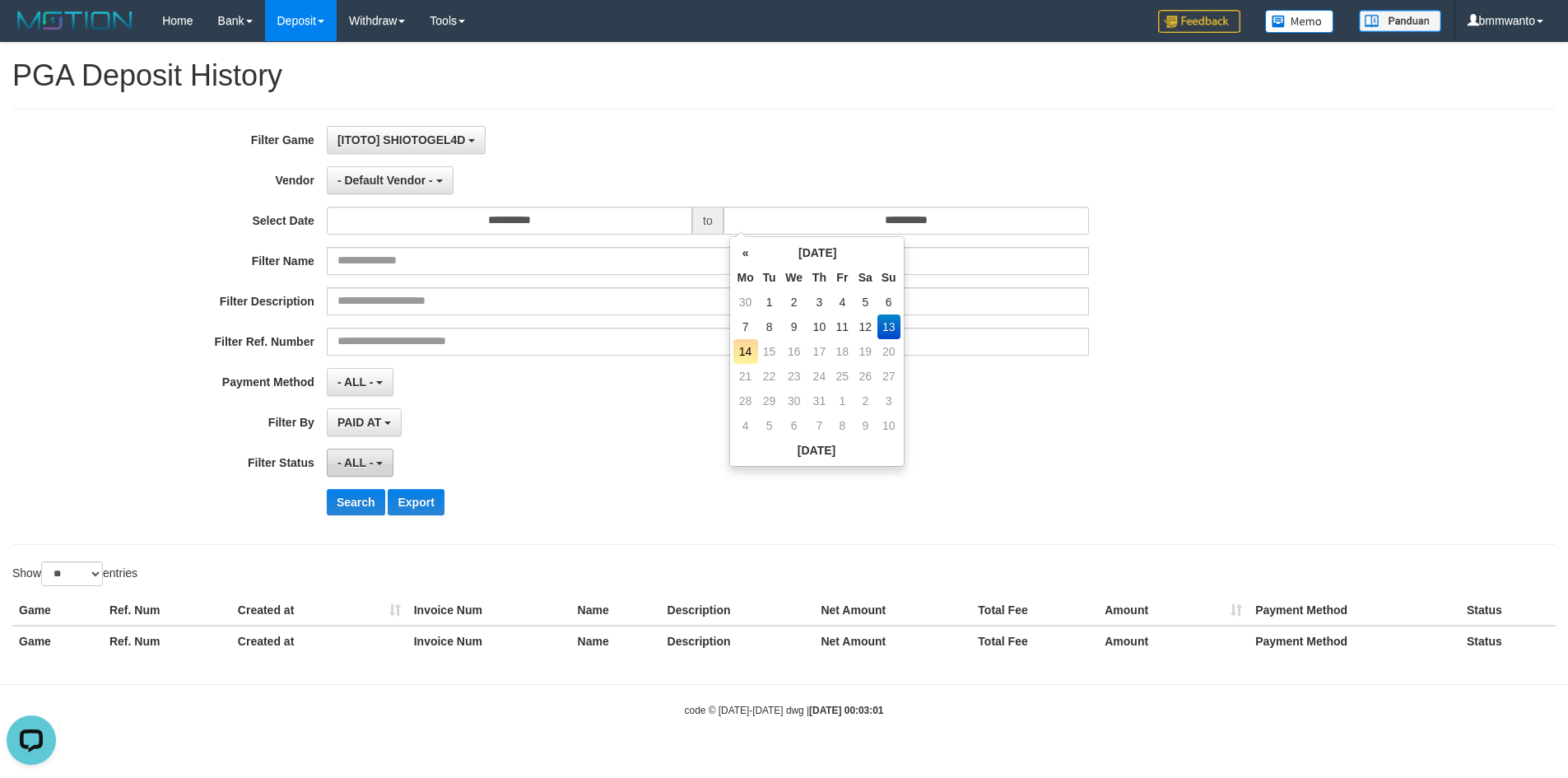 click on "- ALL -" at bounding box center (360, 463) 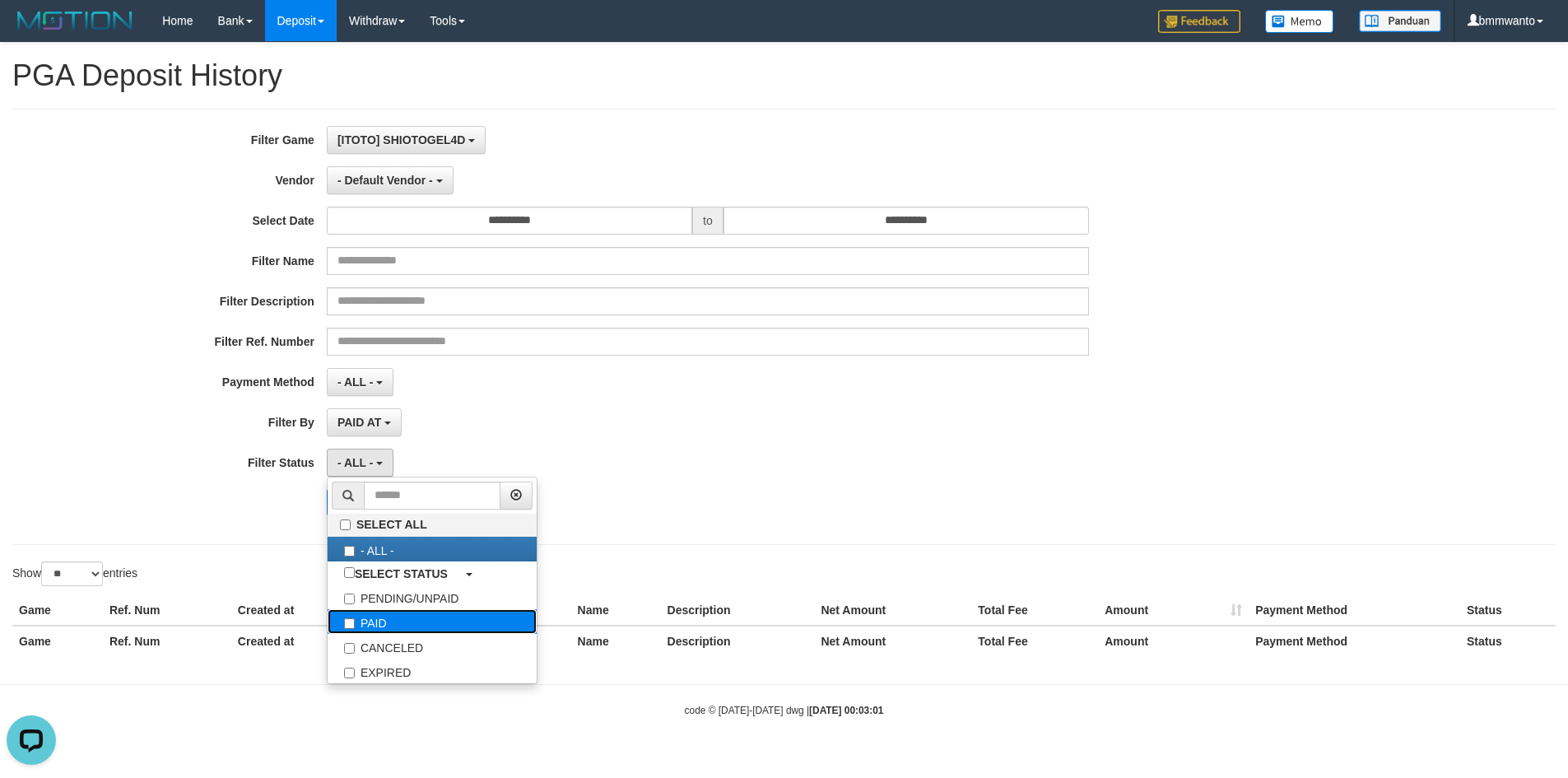 click on "PAID" at bounding box center (432, 622) 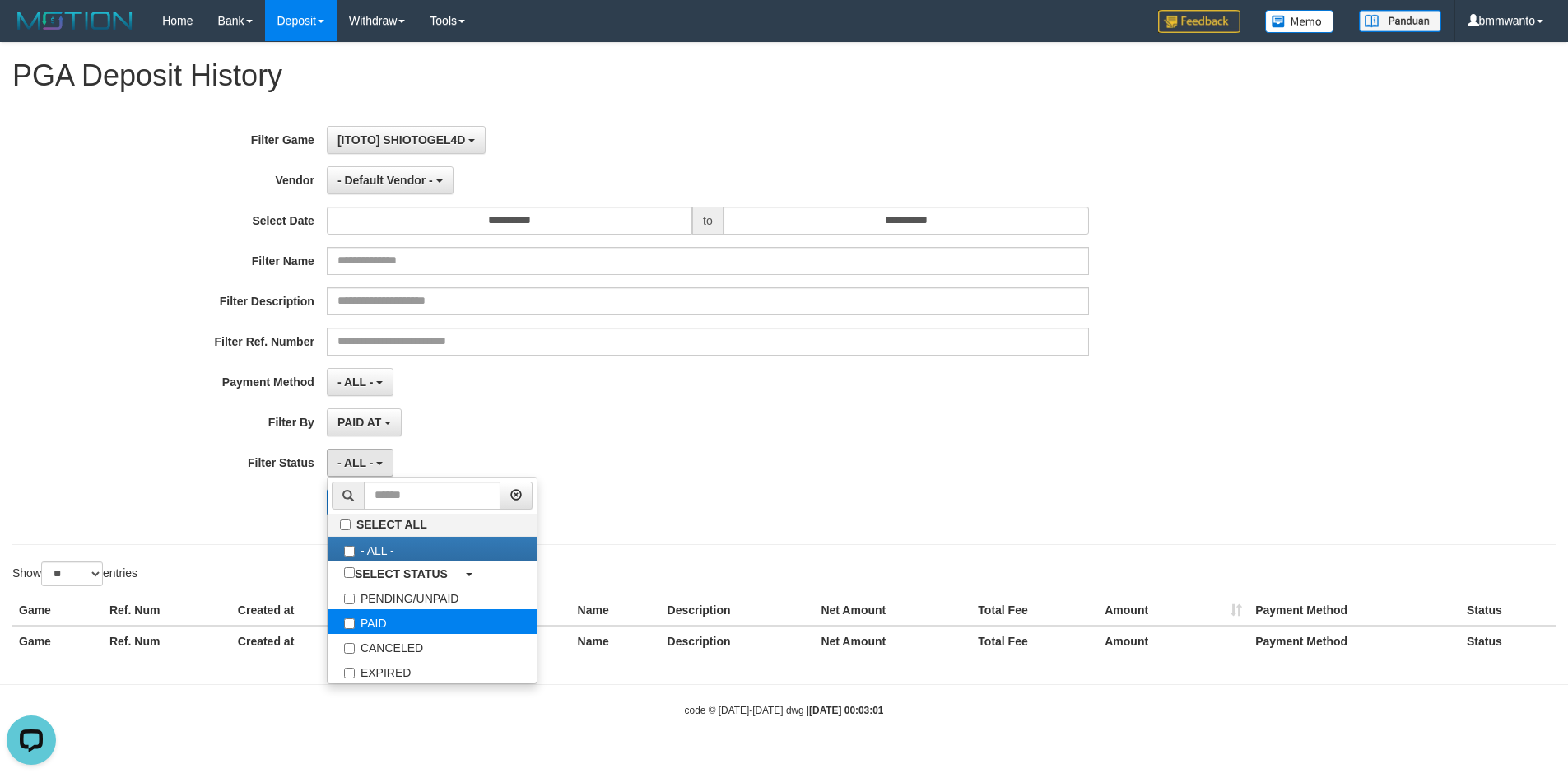 select on "*" 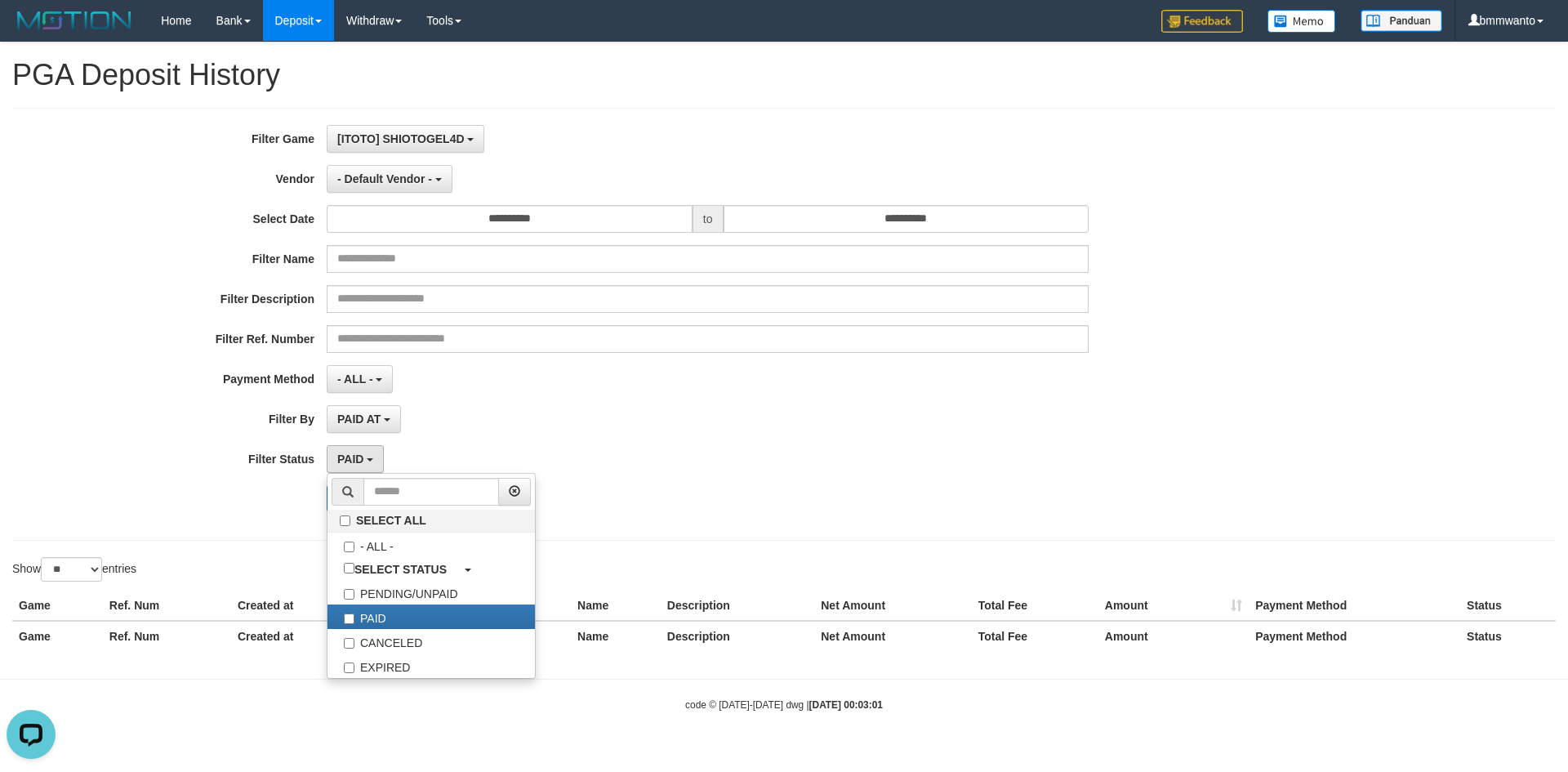 click on "**********" at bounding box center (653, 324) 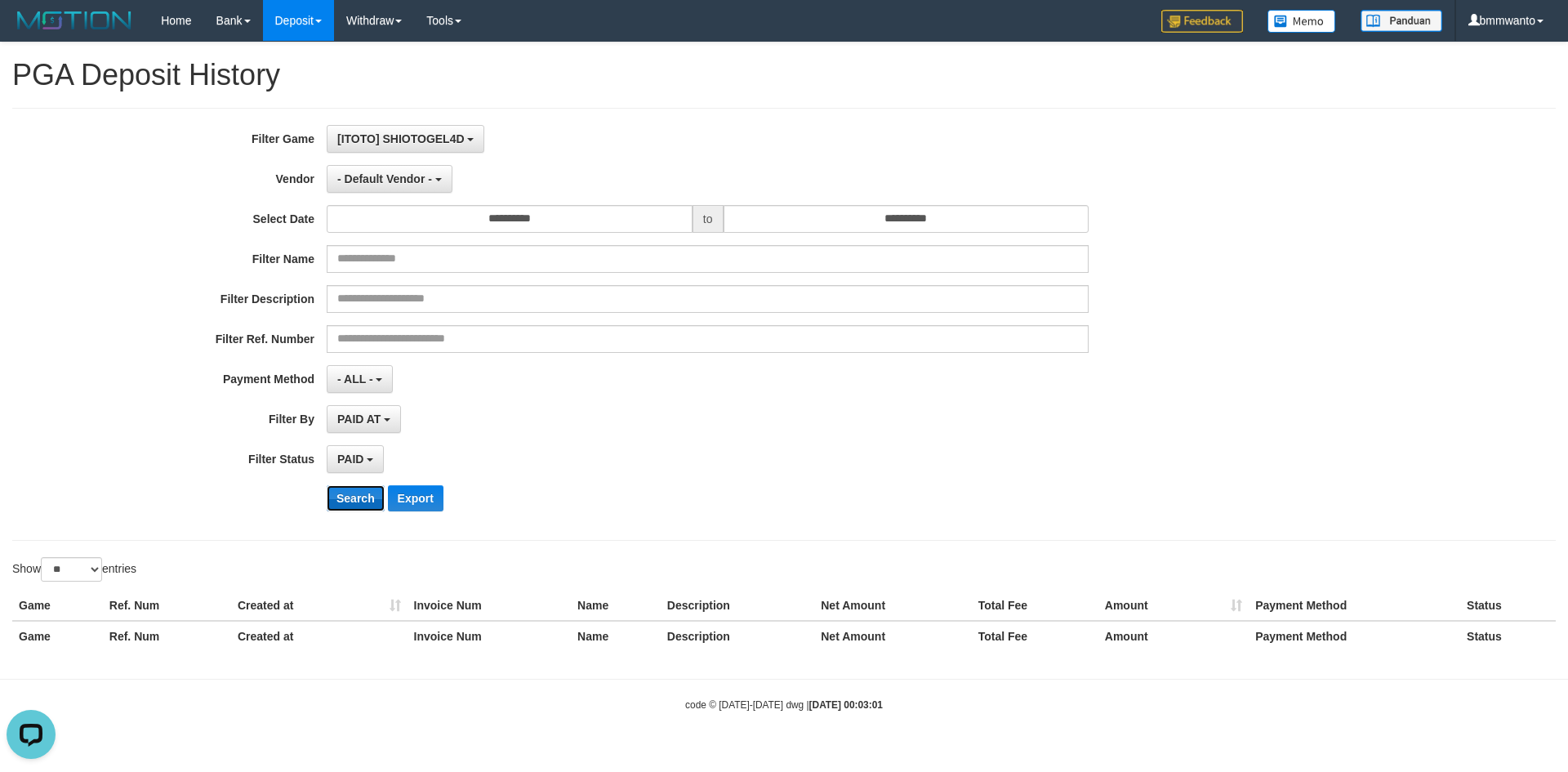 click on "Search" at bounding box center (355, 498) 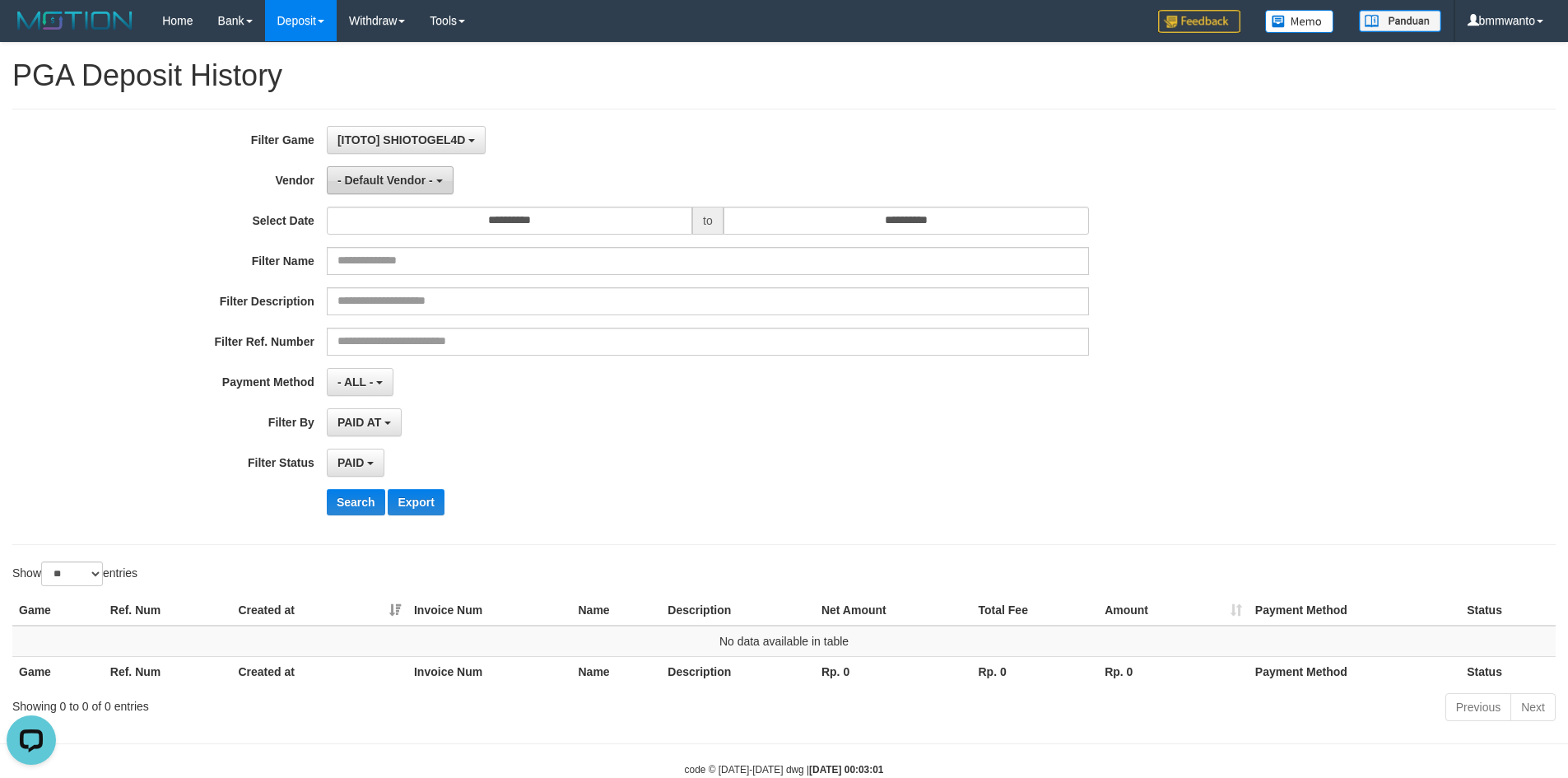 click on "- Default Vendor -" at bounding box center [385, 180] 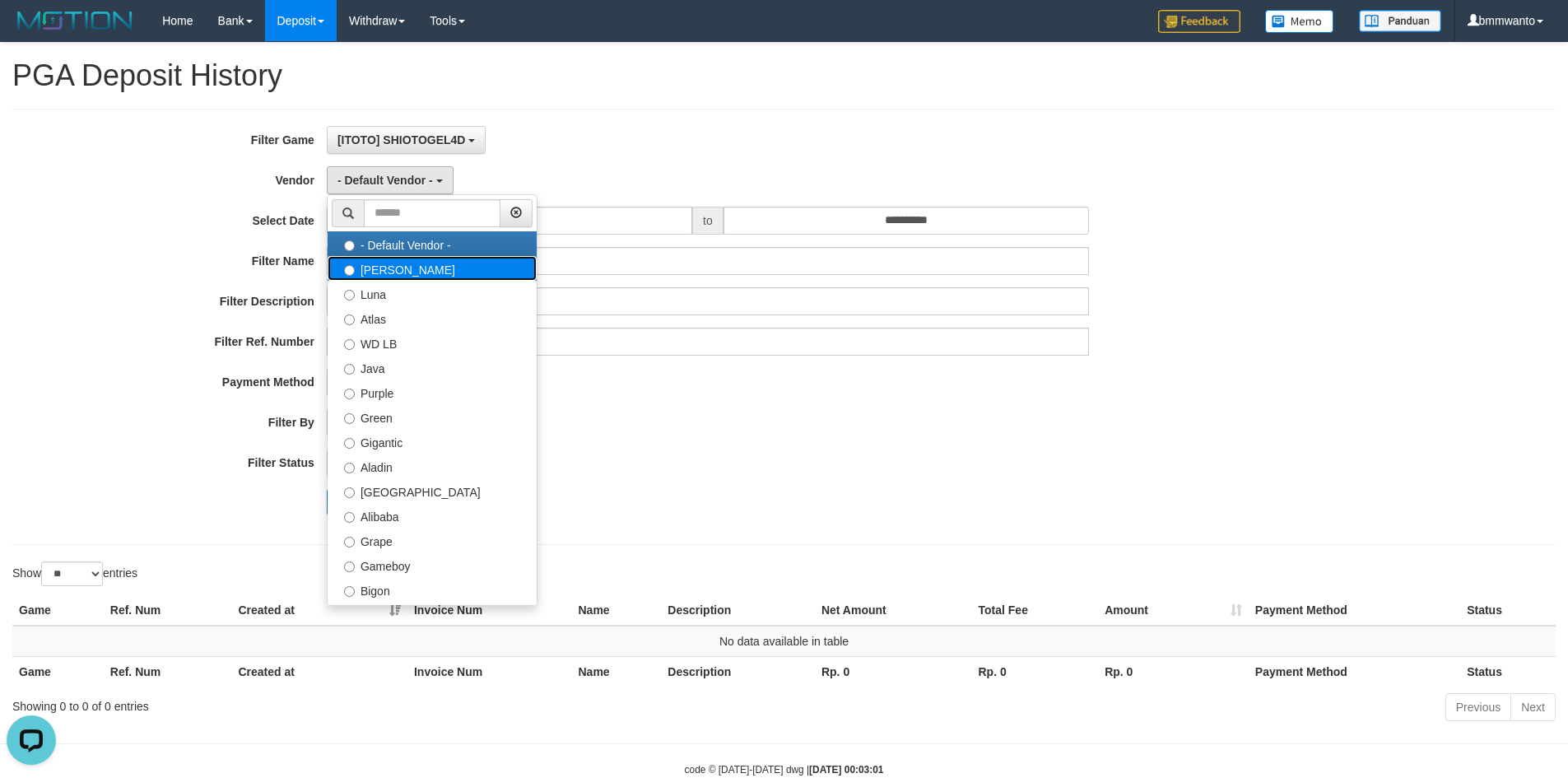 click on "[PERSON_NAME]" at bounding box center [432, 268] 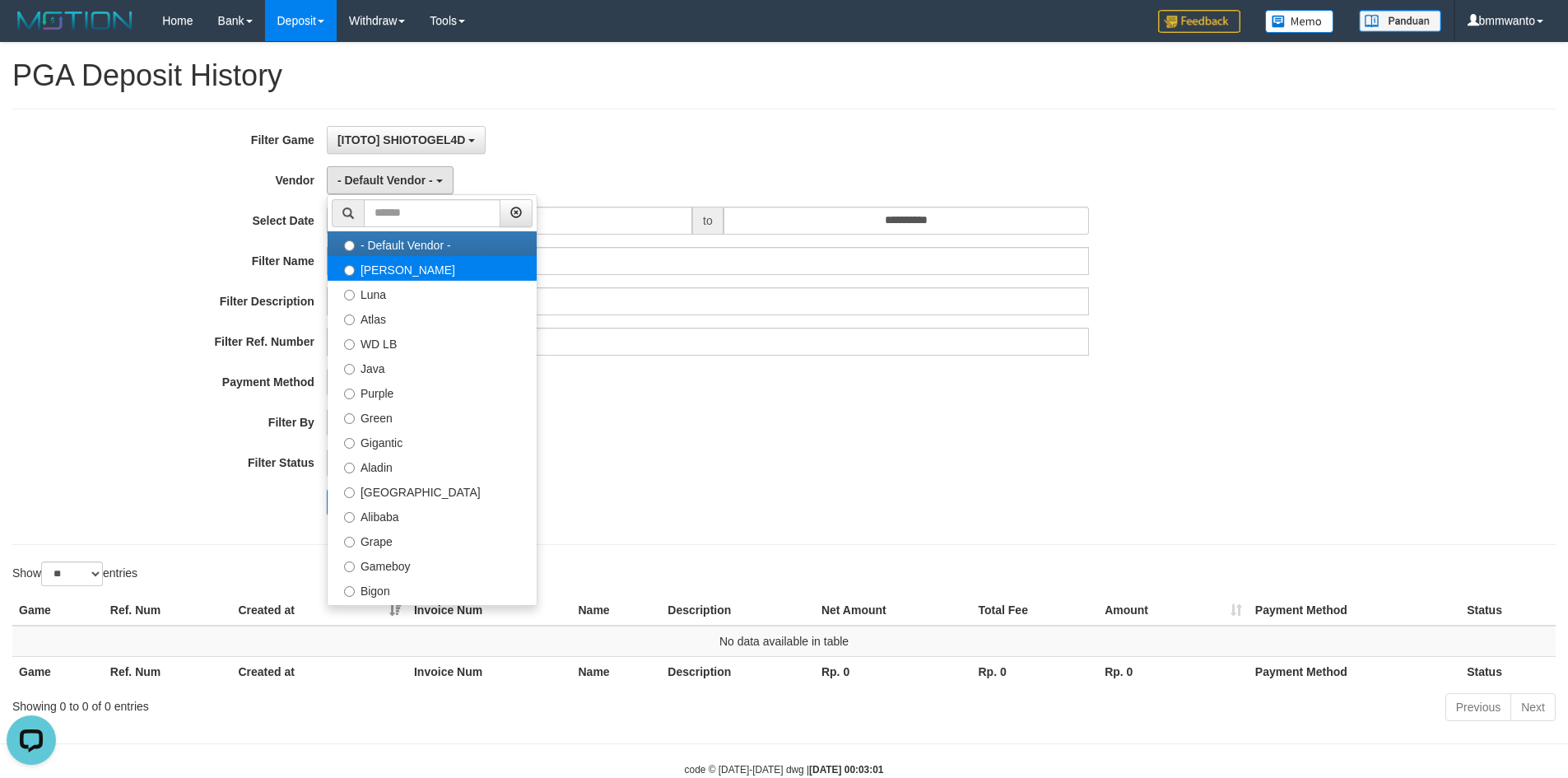 select on "**********" 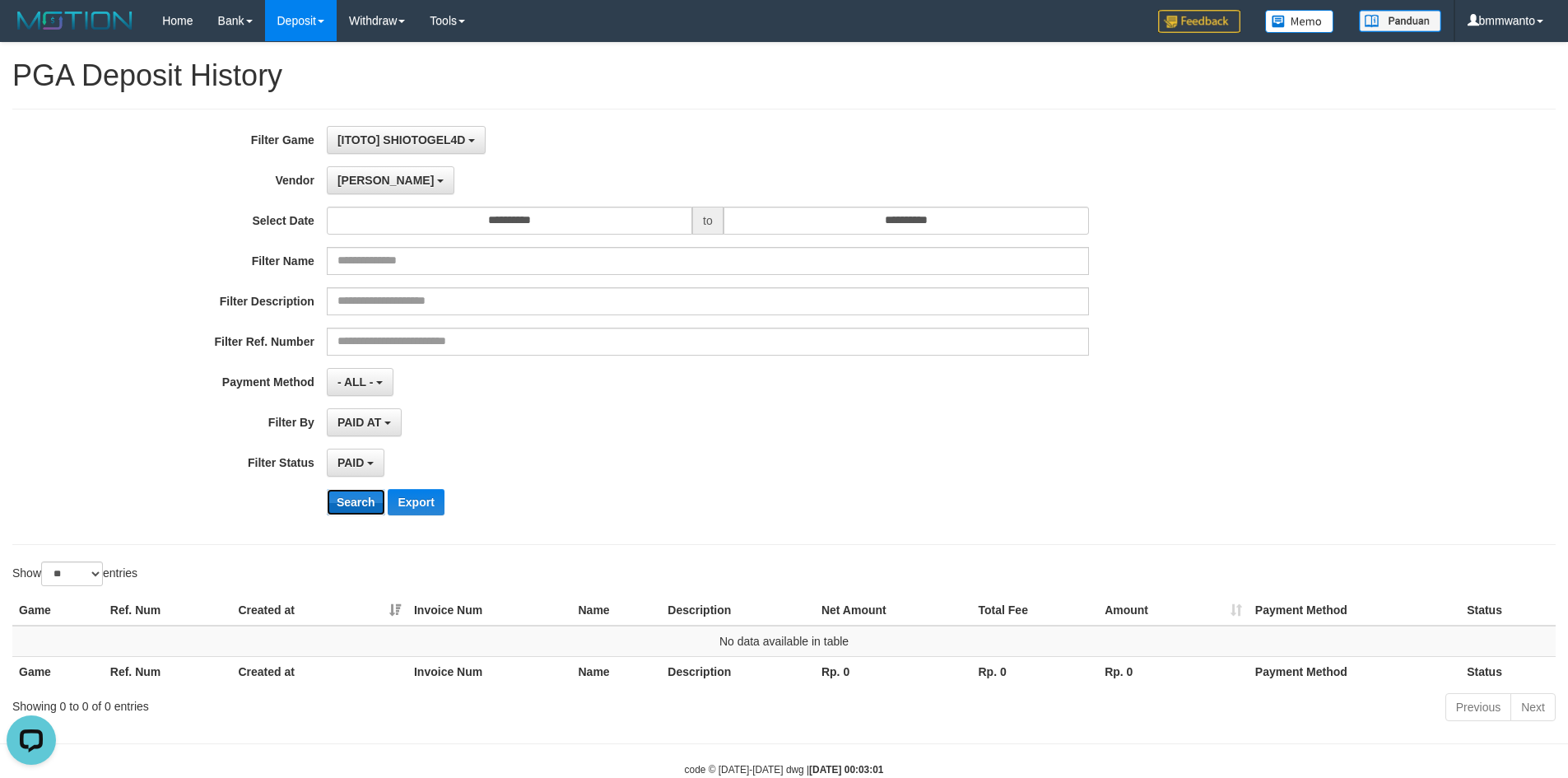 click on "Search" at bounding box center (356, 502) 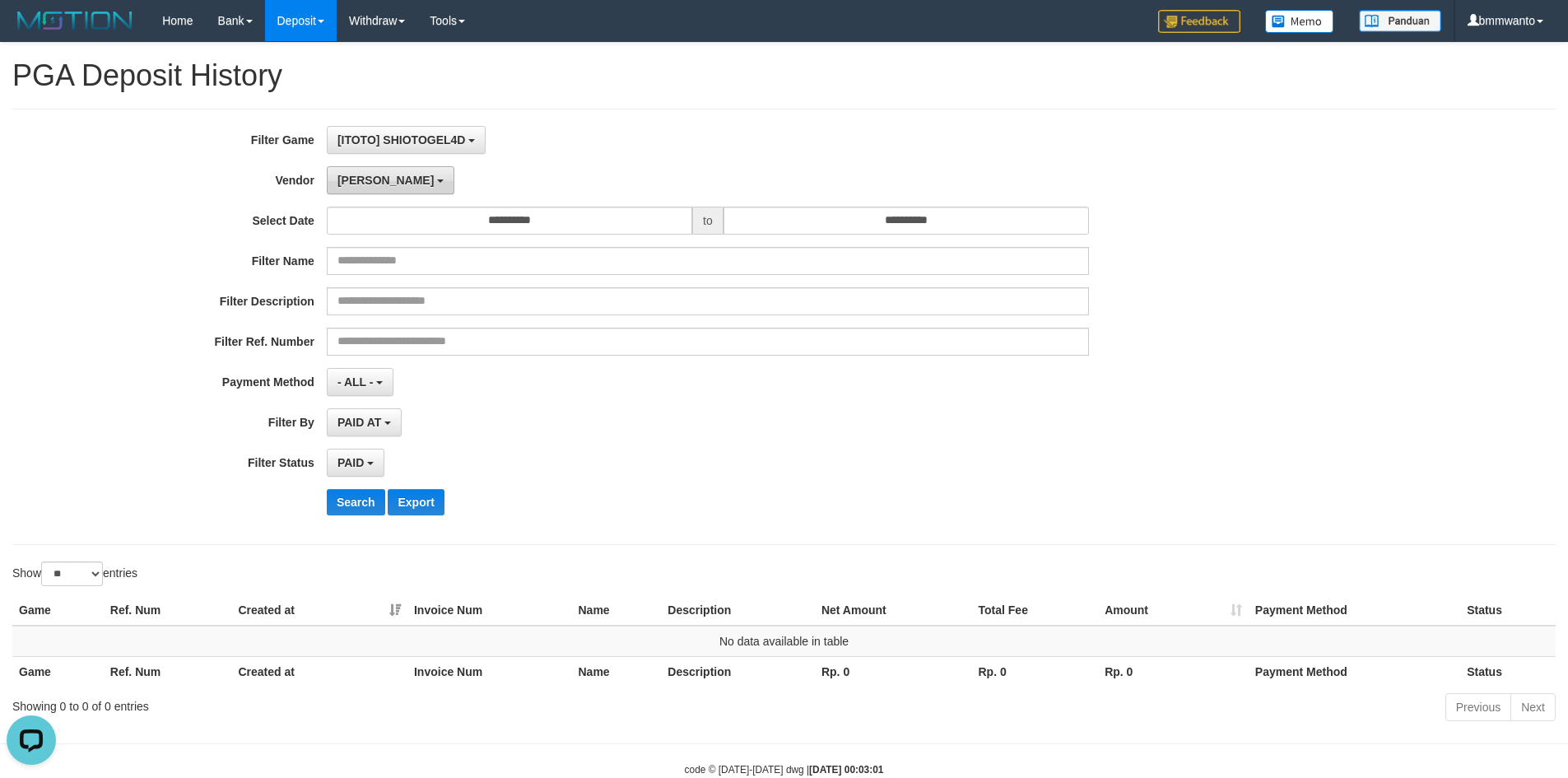 click on "[PERSON_NAME]" at bounding box center [385, 180] 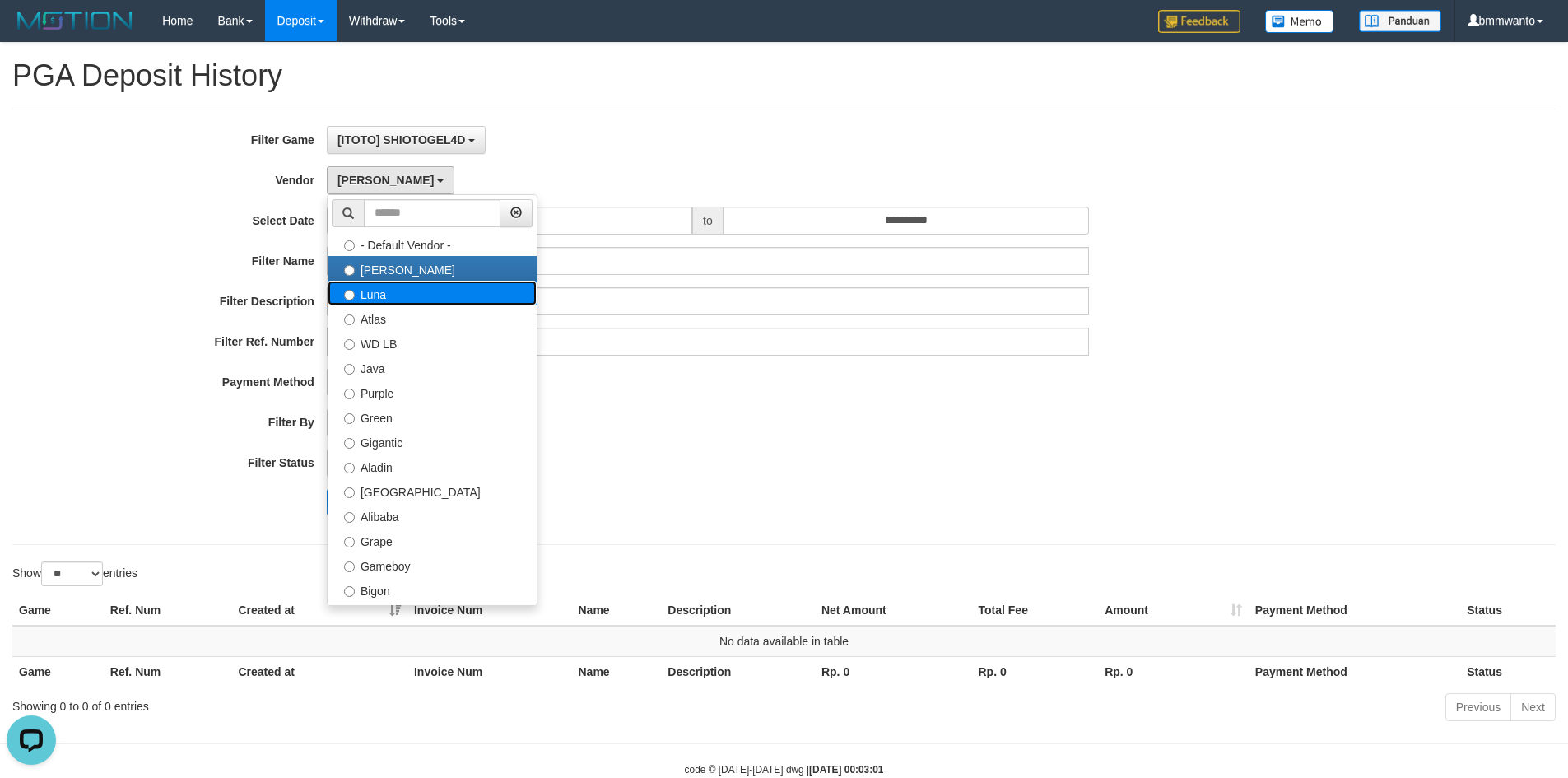 click on "Luna" at bounding box center (432, 293) 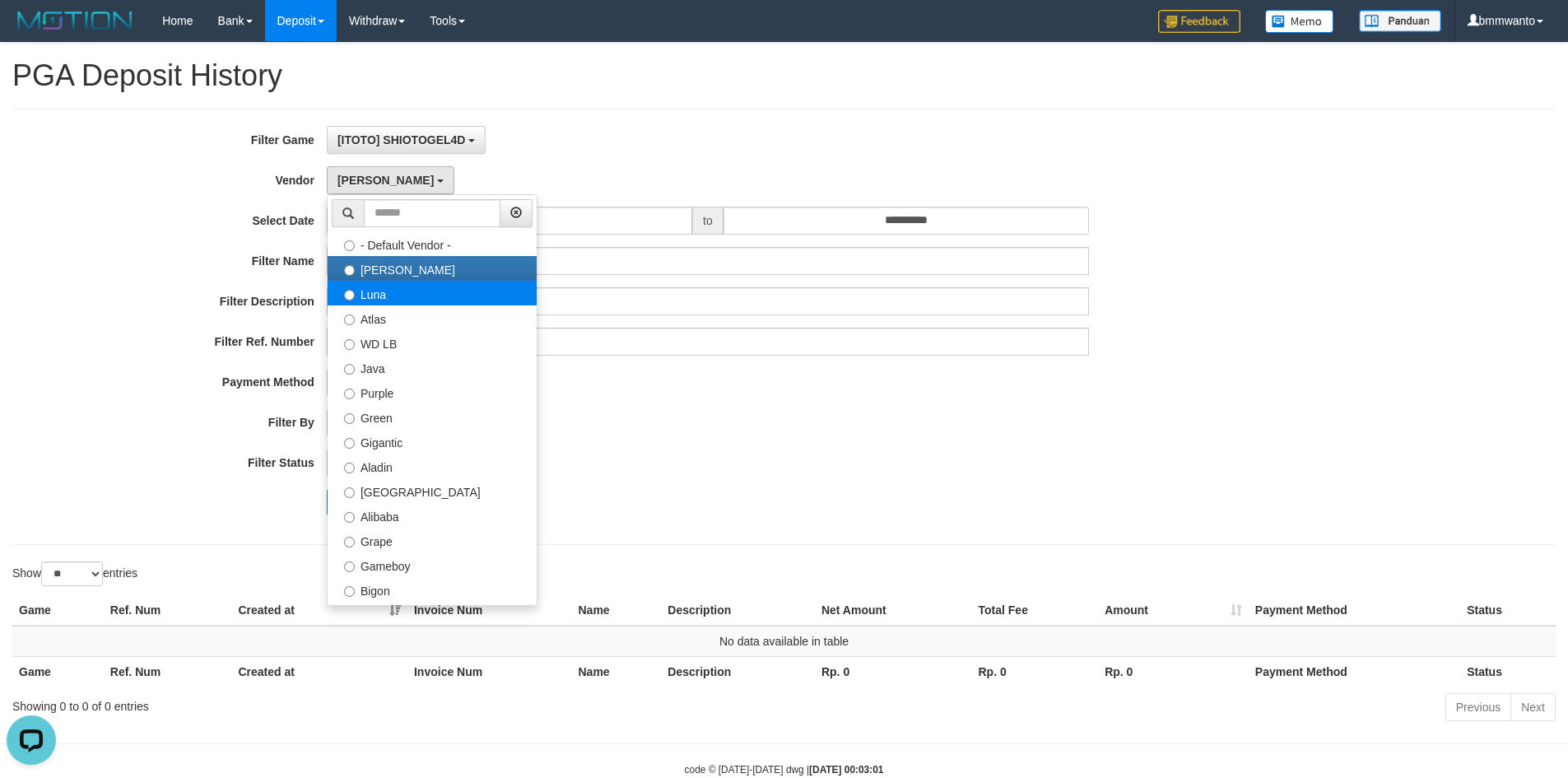 select on "**********" 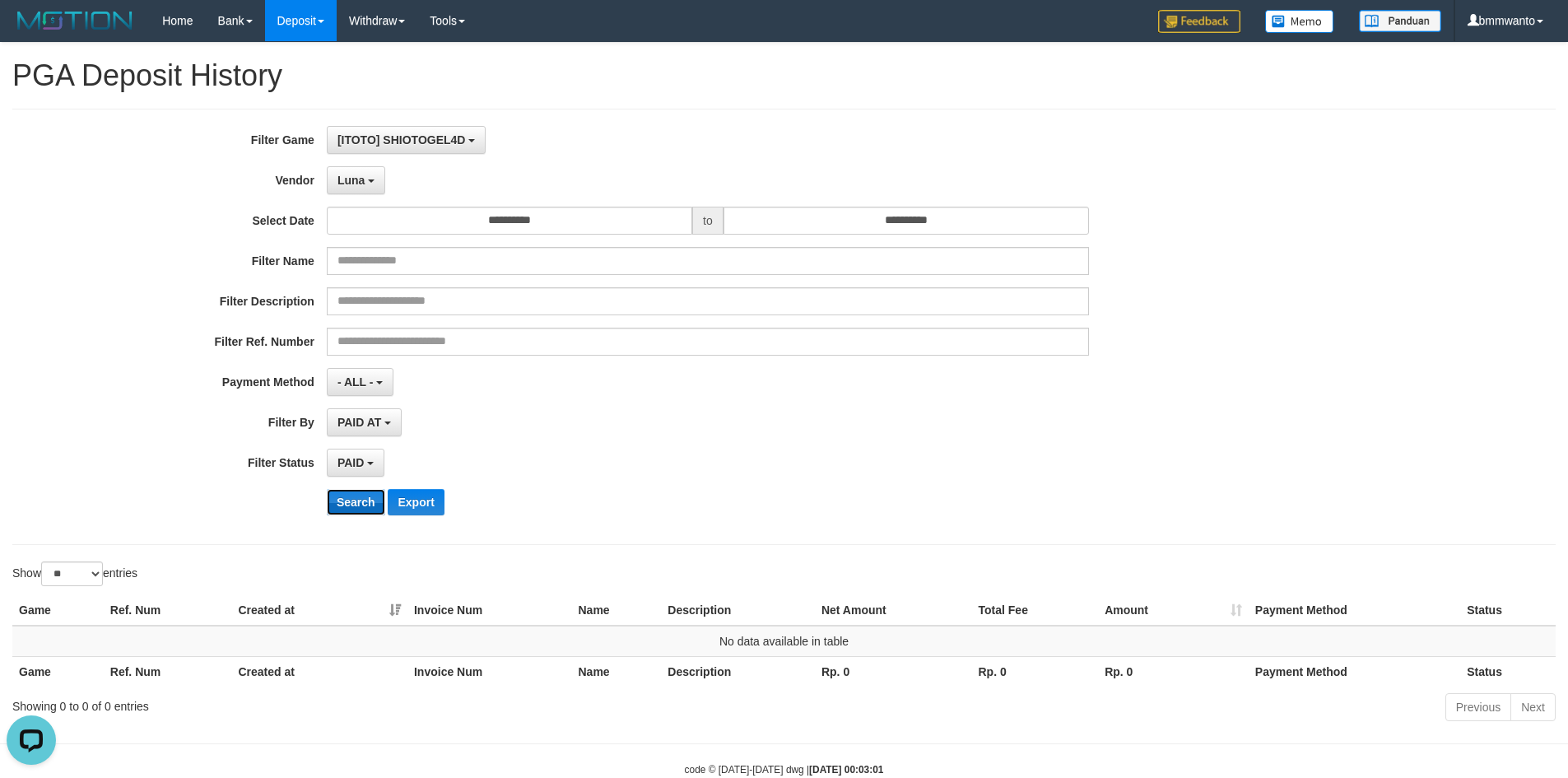 drag, startPoint x: 345, startPoint y: 503, endPoint x: 378, endPoint y: 194, distance: 310.7571 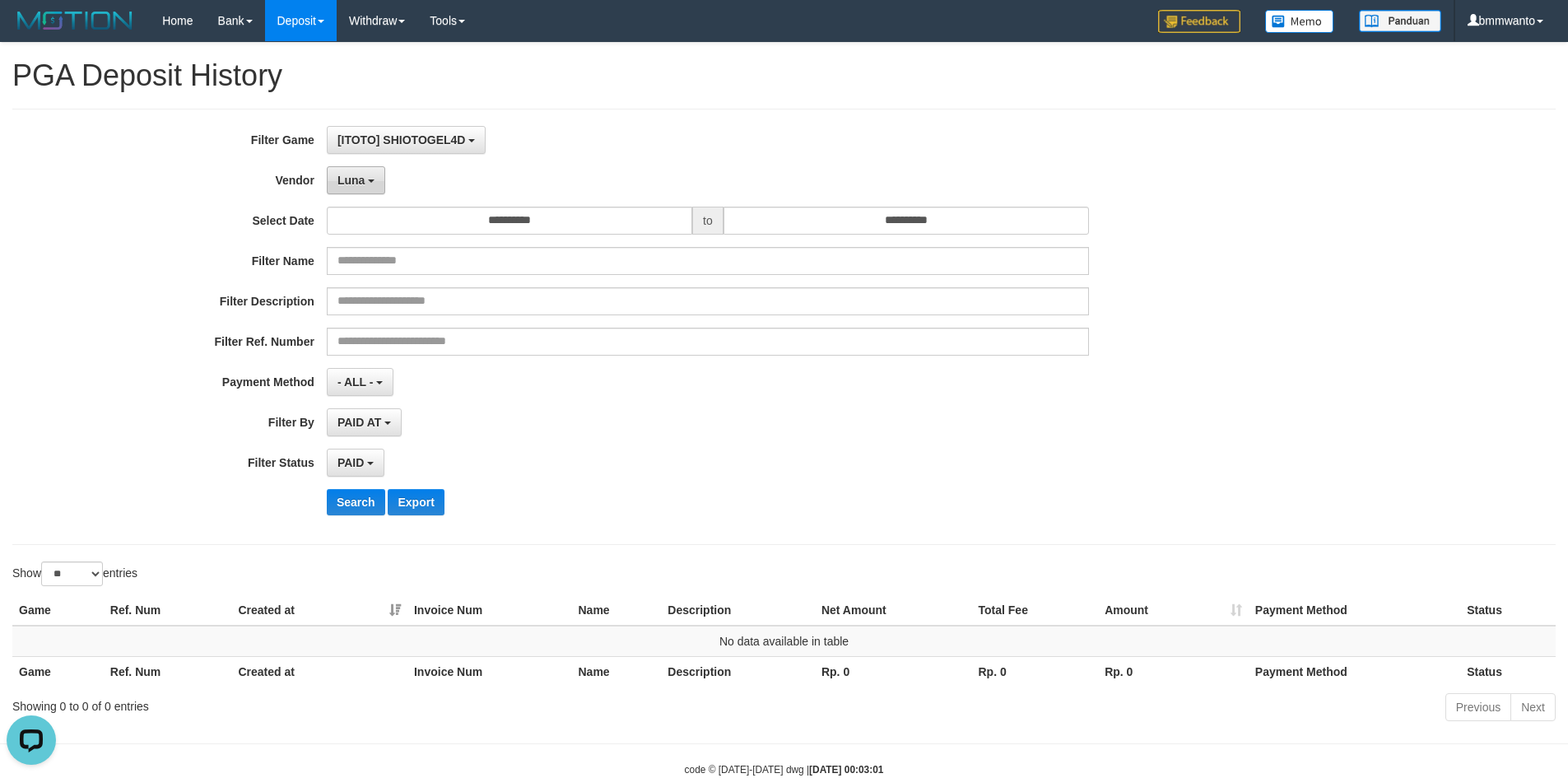 click on "Luna" at bounding box center [351, 180] 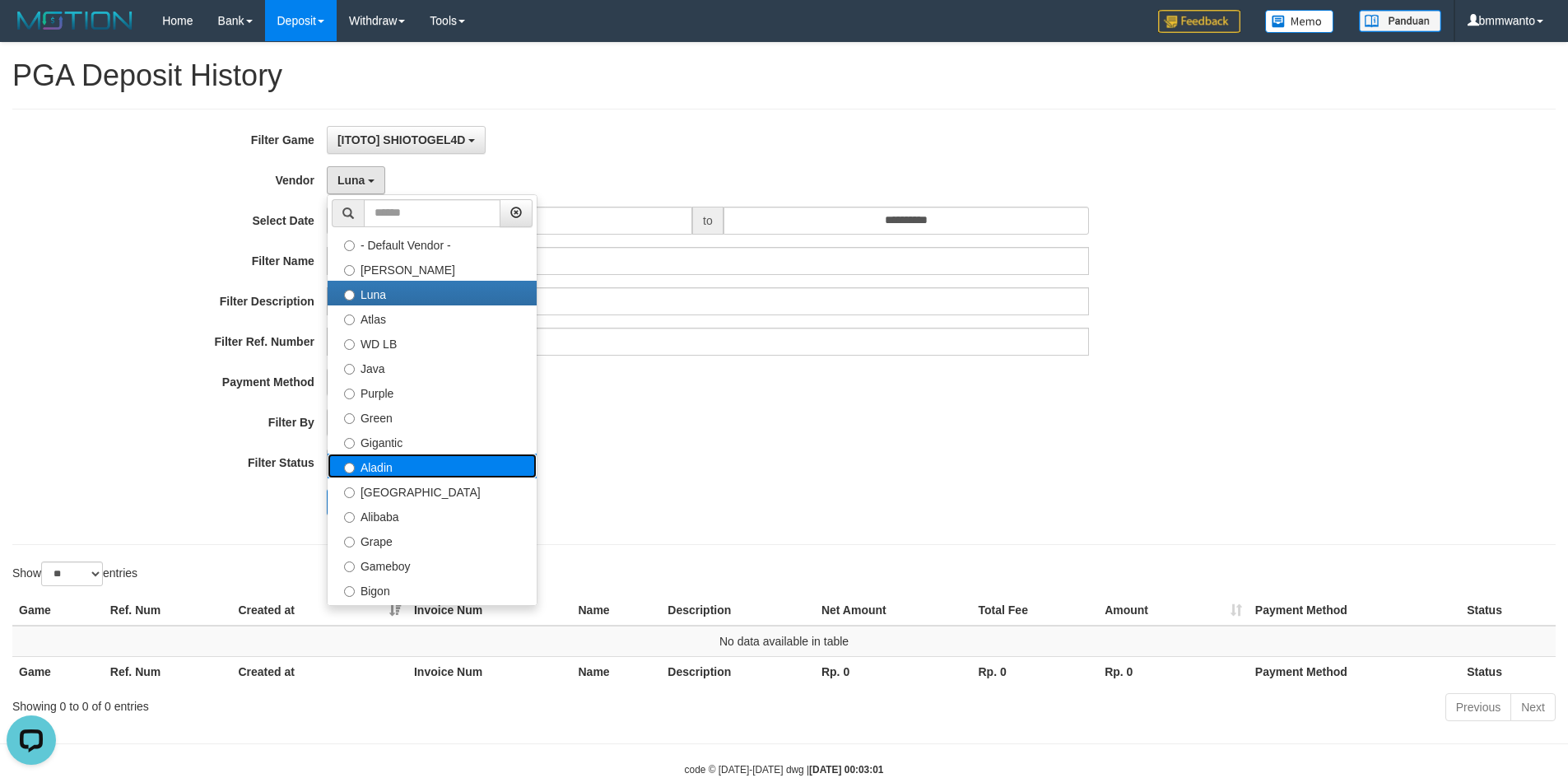 click on "Aladin" at bounding box center (432, 466) 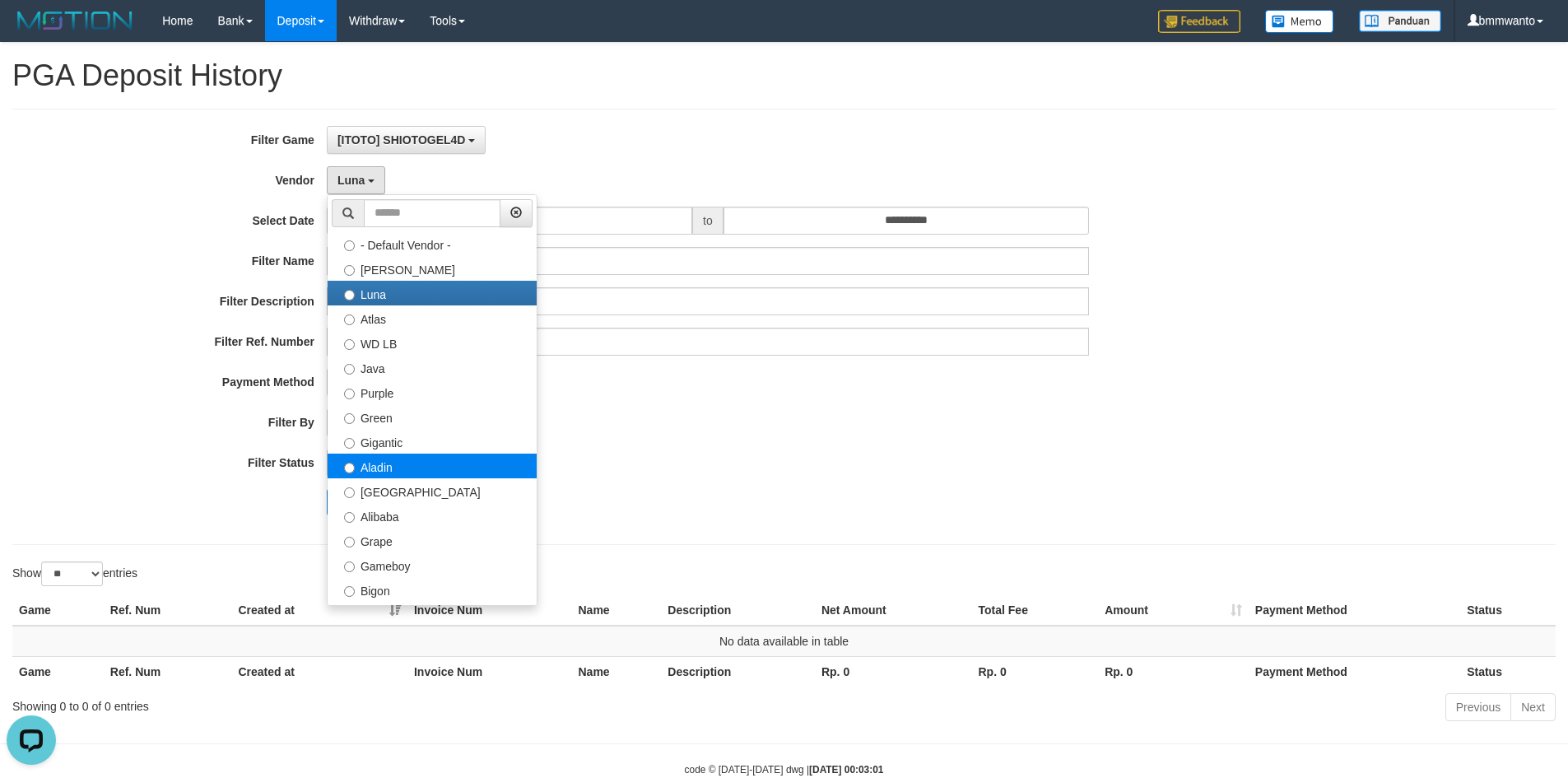select on "**********" 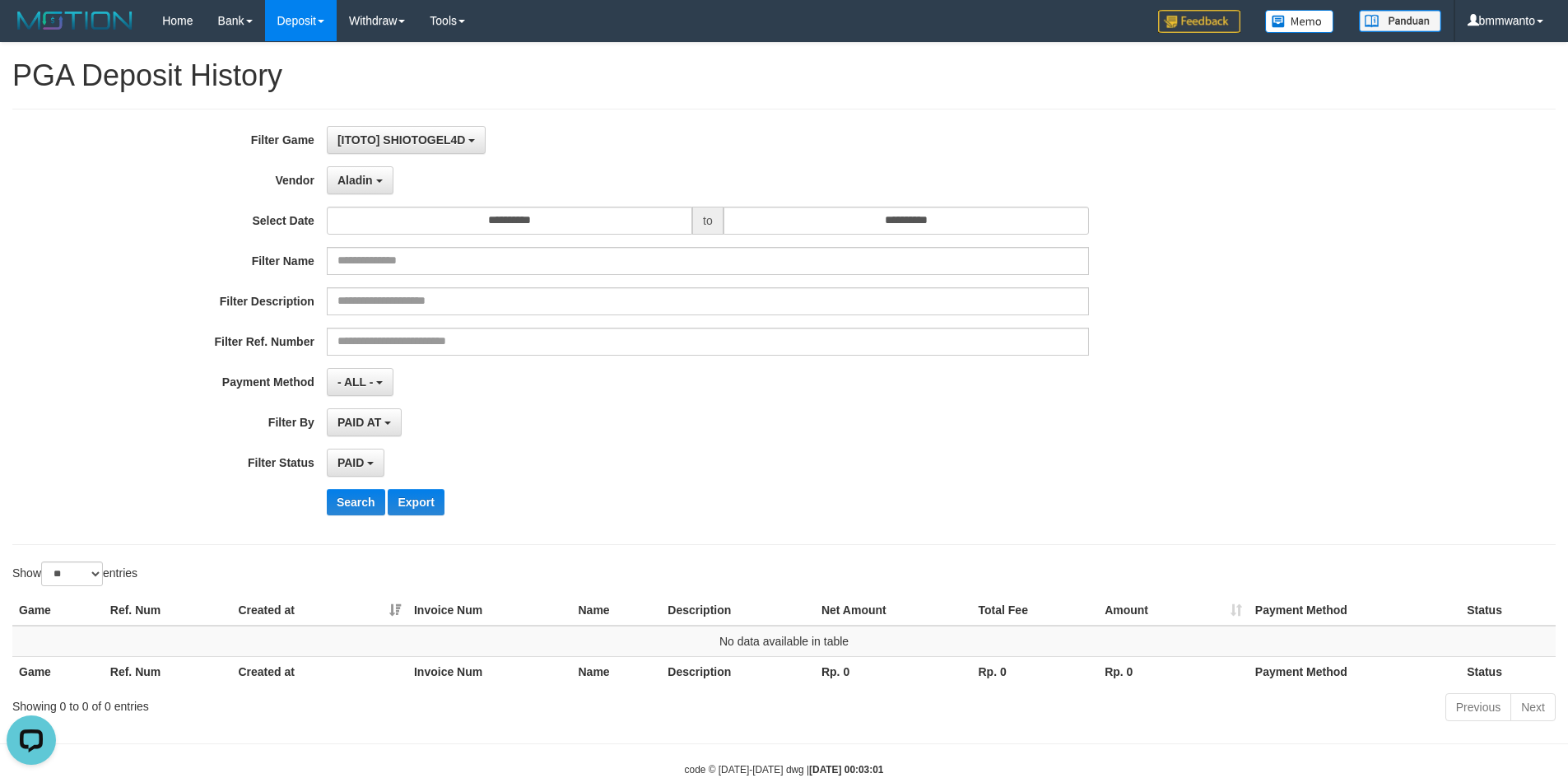 click on "**********" at bounding box center [654, 327] 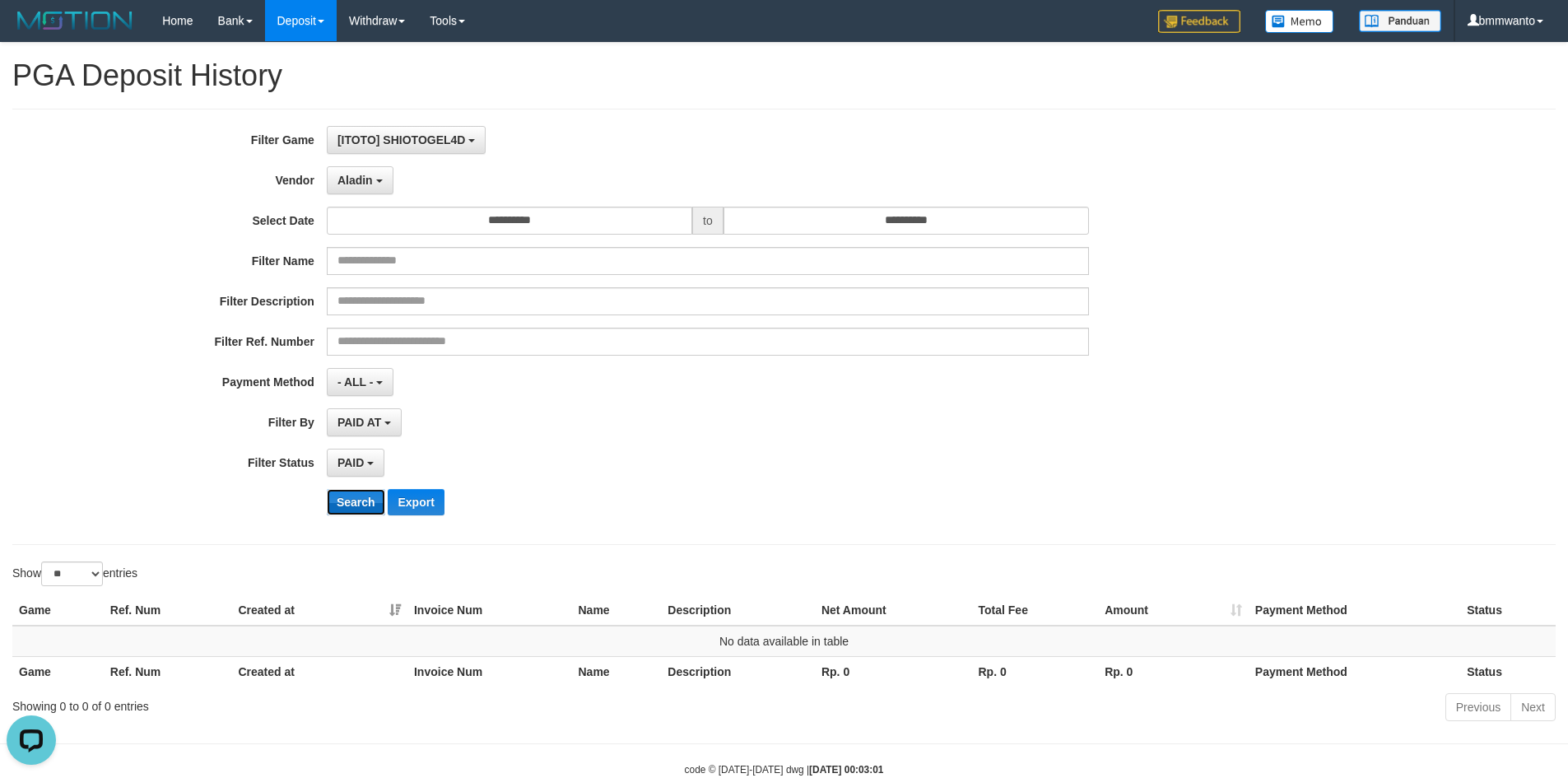 click on "Search" at bounding box center (356, 502) 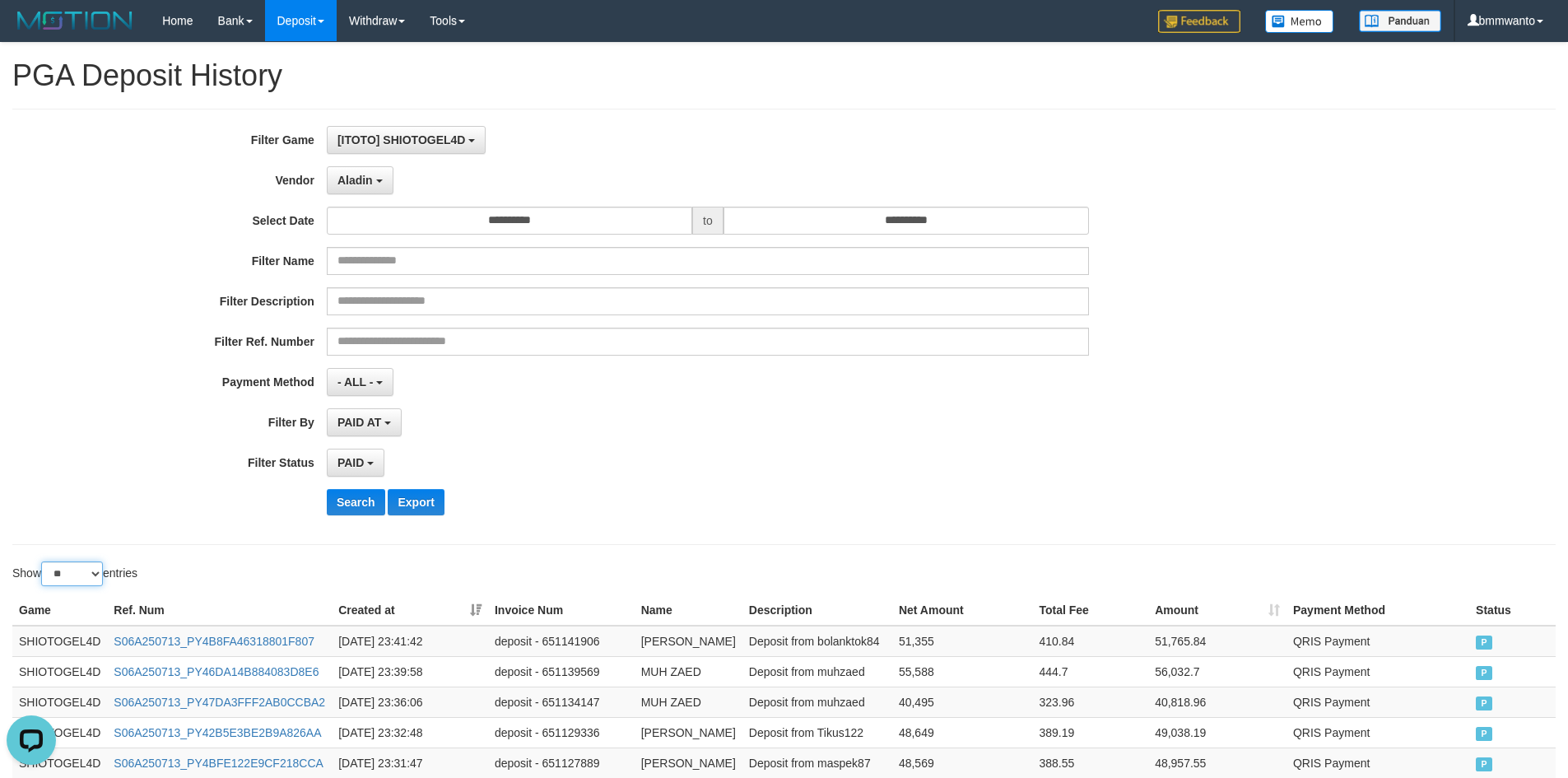 drag, startPoint x: 72, startPoint y: 573, endPoint x: 72, endPoint y: 584, distance: 11 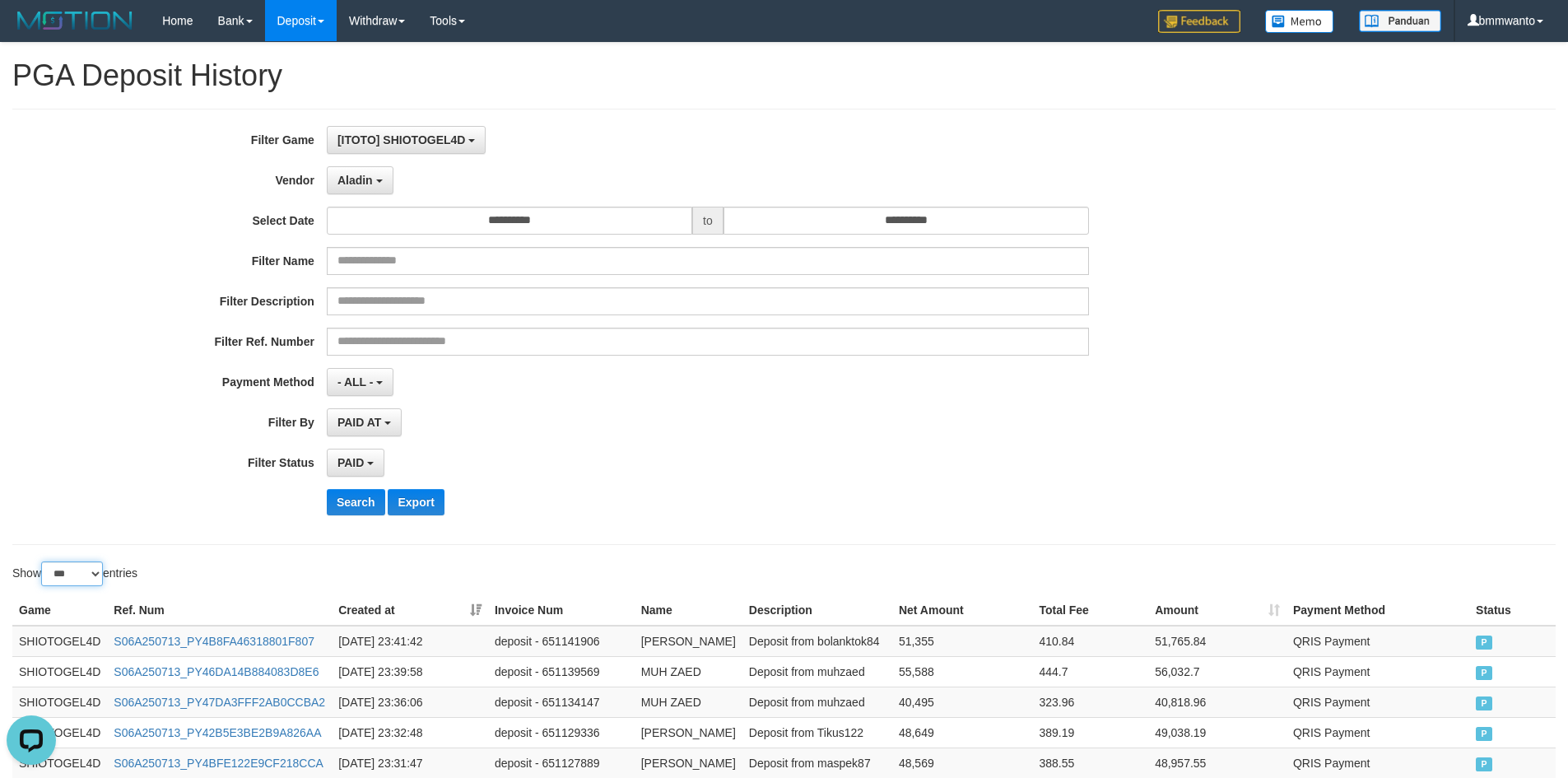 click on "** ** ** ***" at bounding box center [72, 574] 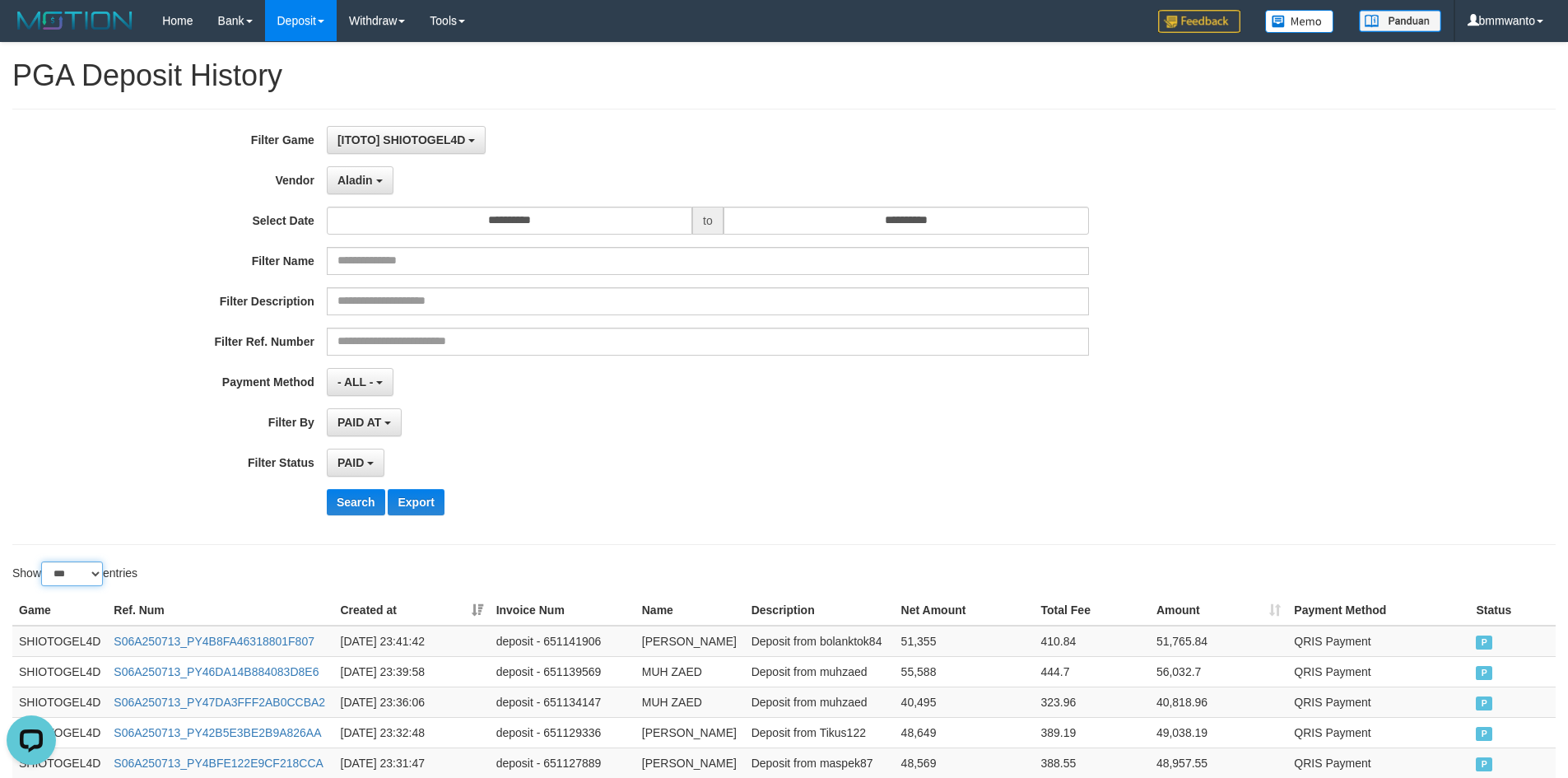 scroll, scrollTop: 247, scrollLeft: 0, axis: vertical 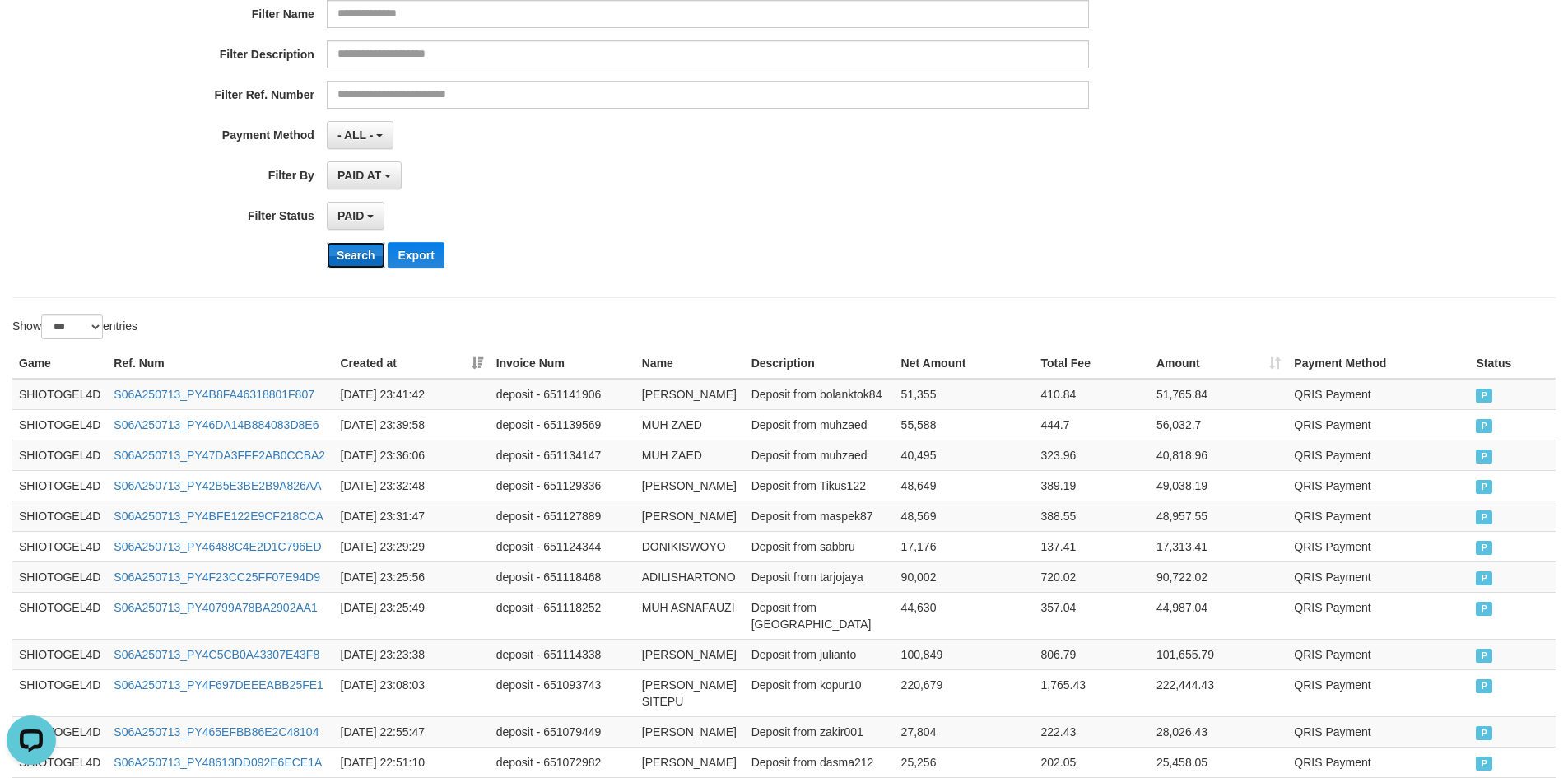 click on "Search" at bounding box center [356, 255] 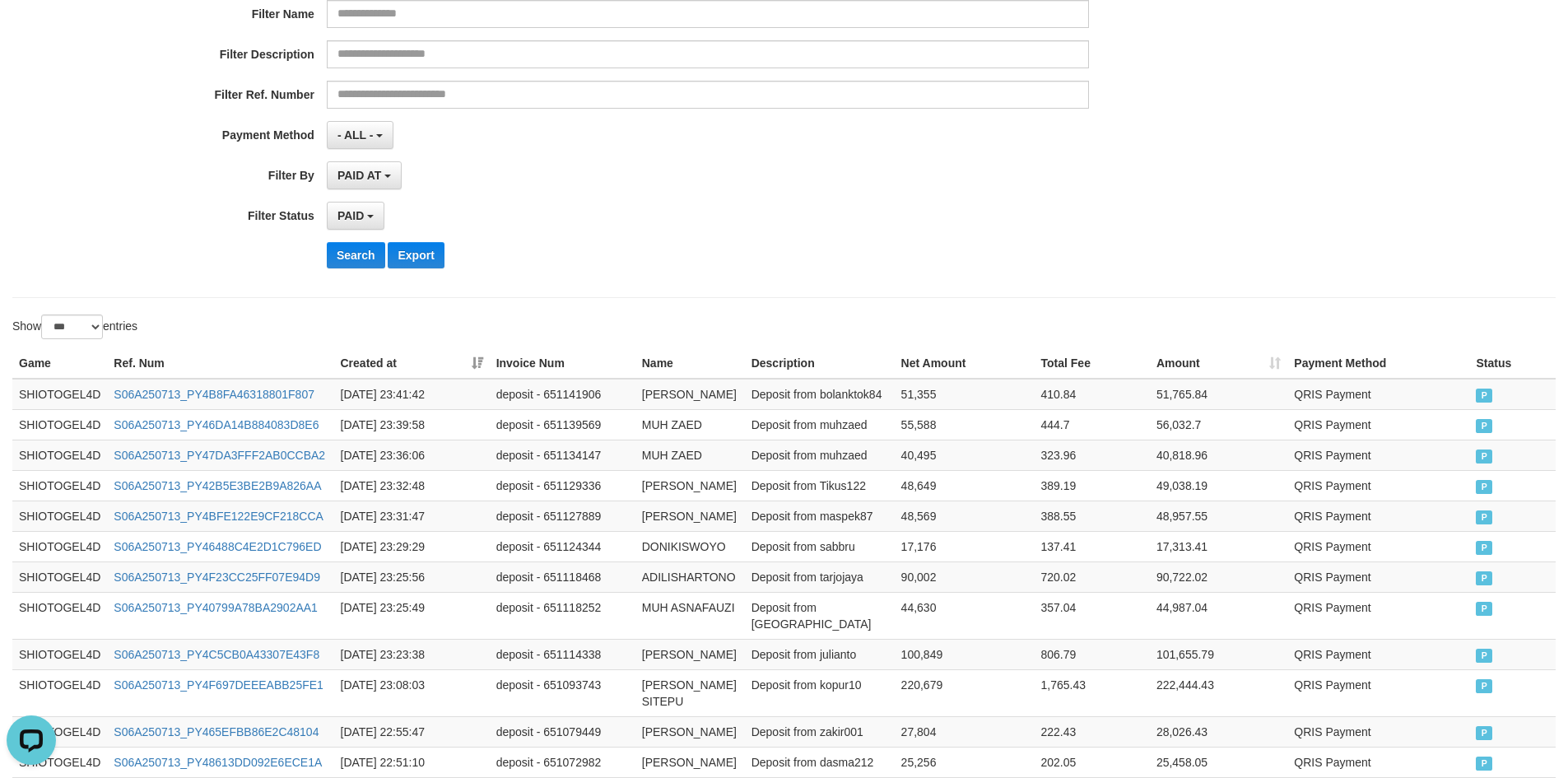 click on "Game" at bounding box center (59, 363) 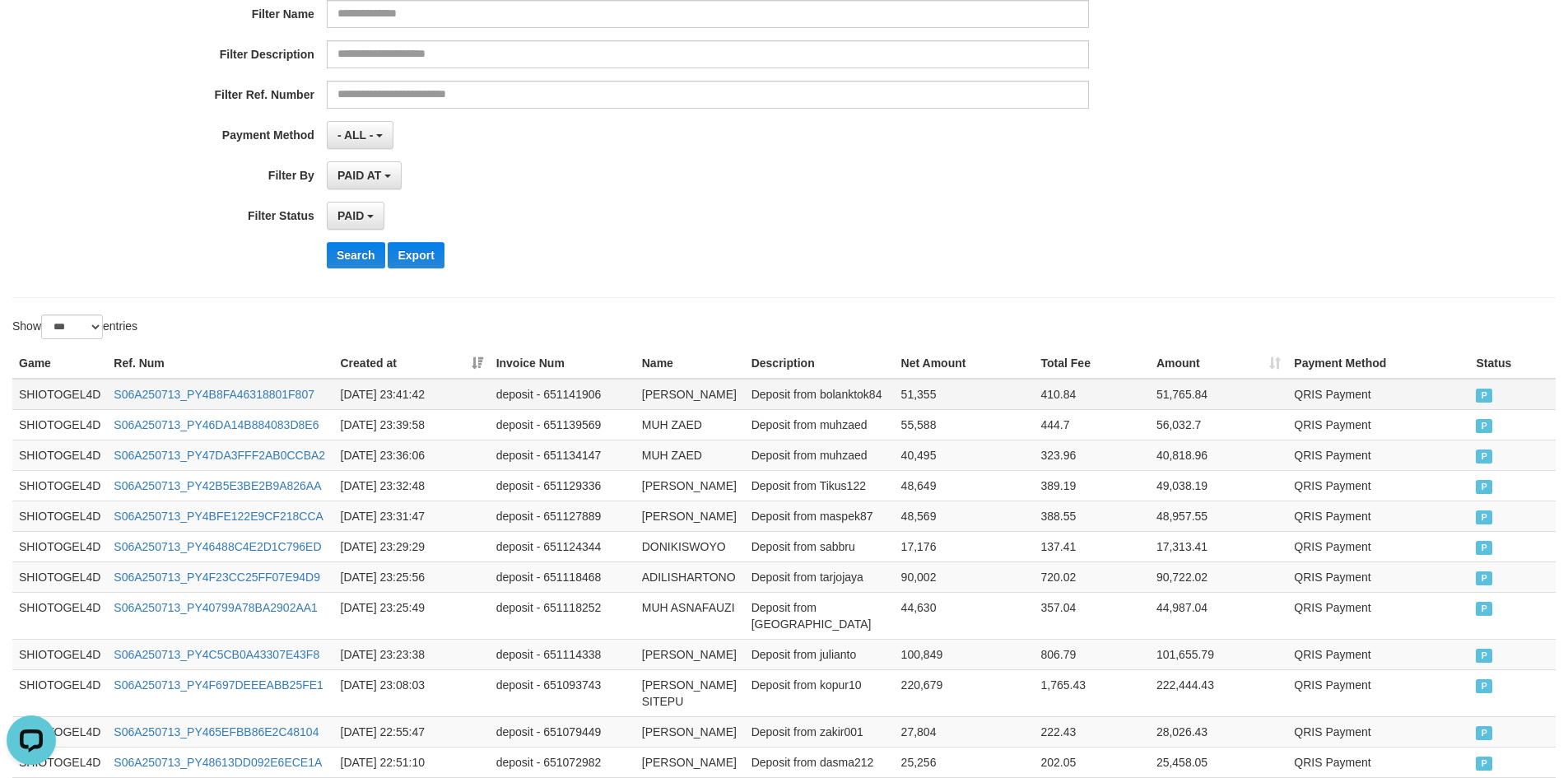 click on "SHIOTOGEL4D" at bounding box center (59, 394) 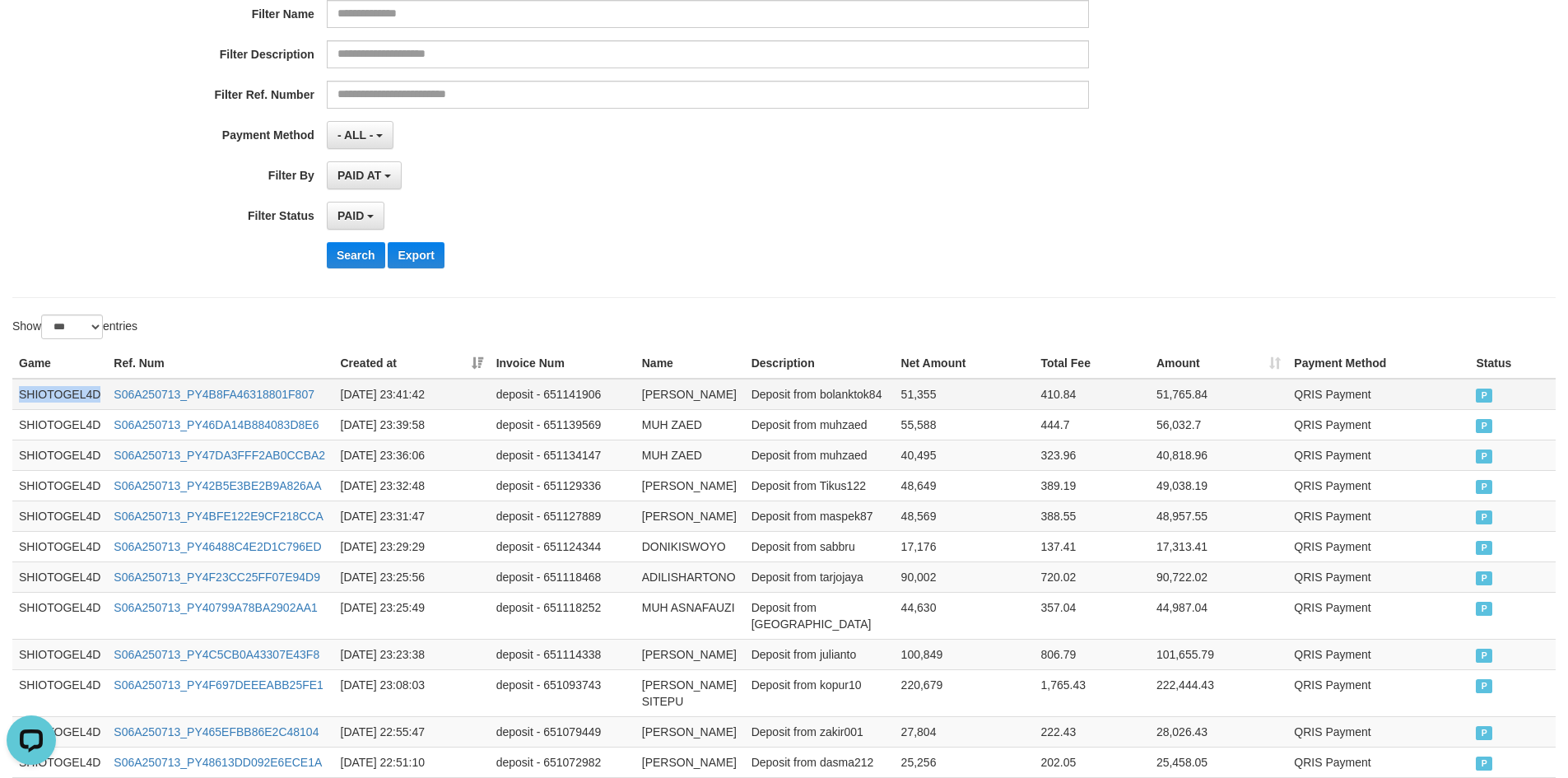 click on "SHIOTOGEL4D" at bounding box center [59, 394] 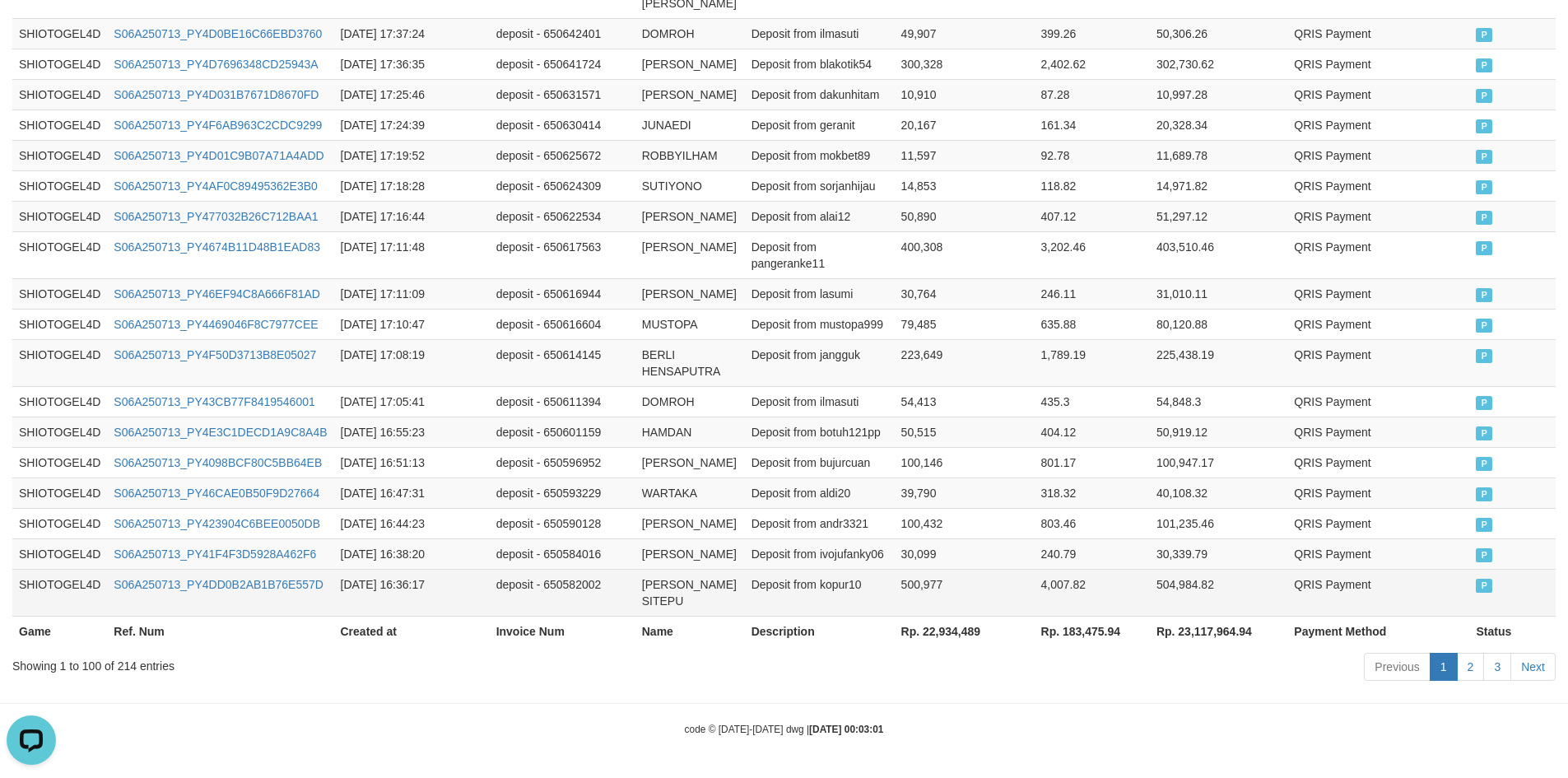 scroll, scrollTop: 3764, scrollLeft: 0, axis: vertical 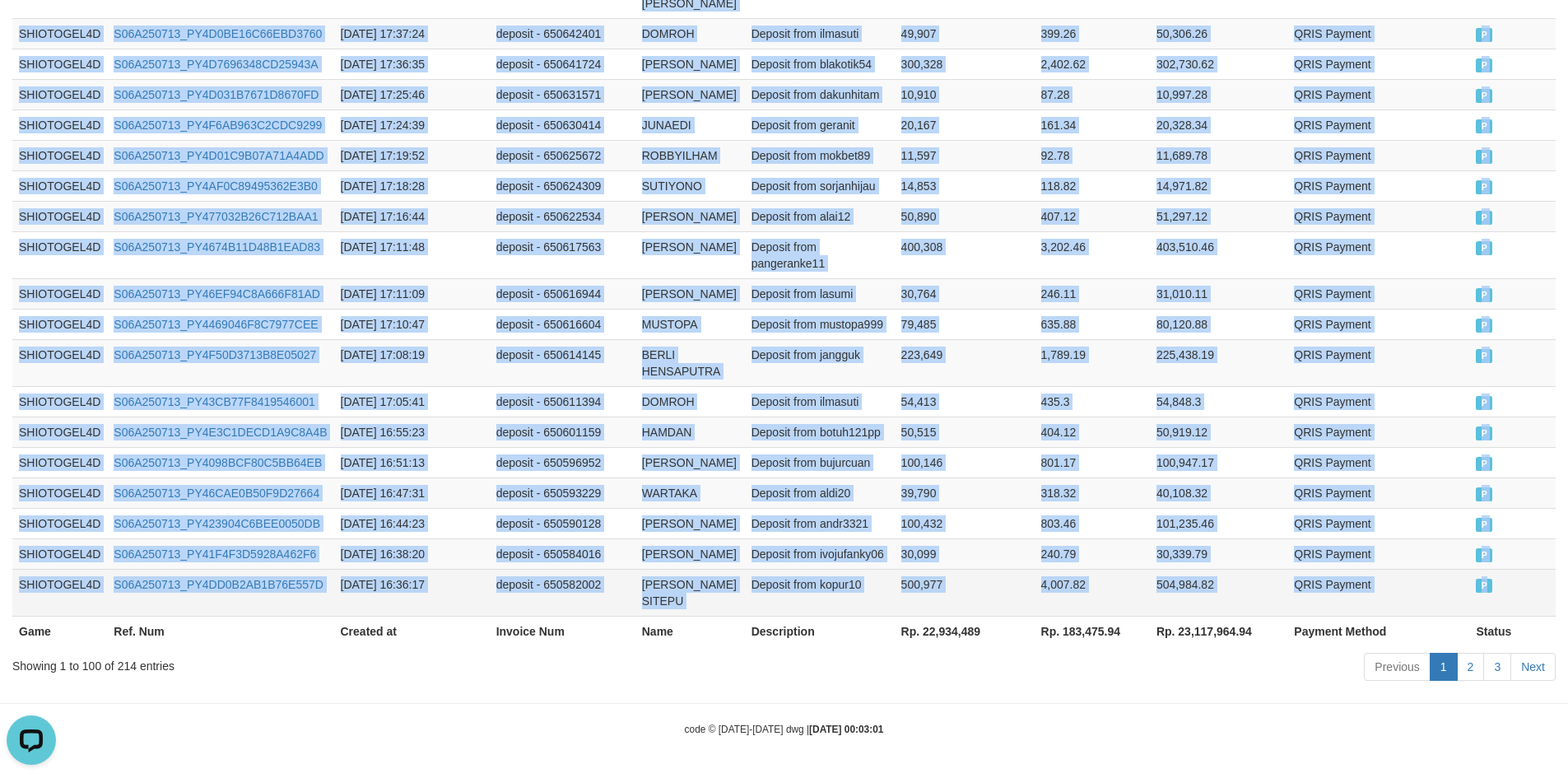 click on "P" at bounding box center (1512, 592) 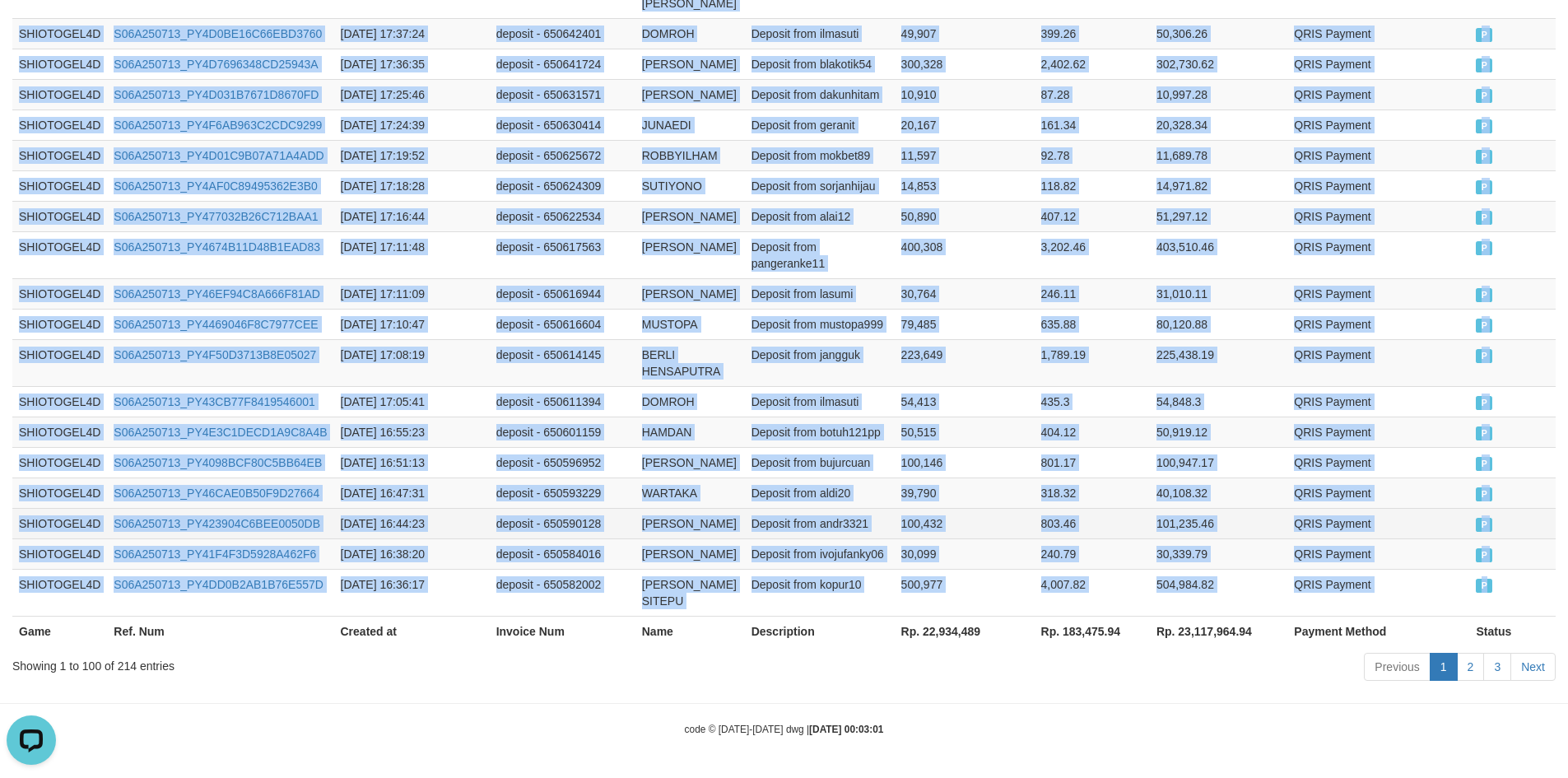 copy on "SHIOTOGEL4D S06A250713_PY4B8FA46318801F807 [DATE] 23:41:42 deposit - 651141906 [PERSON_NAME] SODIKIN Deposit from bolanktok84 51,355 410.84 51,765.84 QRIS Payment P   SHIOTOGEL4D S06A250713_PY46DA14B884083D8E6 [DATE] 23:39:58 deposit - 651139569 MUH ZAED Deposit from muhzaed 55,588 444.7 56,032.7 QRIS Payment P   SHIOTOGEL4D S06A250713_PY47DA3FFF2AB0CCBA2 [DATE] 23:36:06 deposit - 651134147 MUH ZAED Deposit from muhzaed 40,495 323.96 40,818.96 QRIS Payment P   SHIOTOGEL4D S06A250713_PY42B5E3BE2B9A826AA [DATE] 23:32:48 deposit - 651129336 [PERSON_NAME] Deposit from Tikus122 48,649 389.19 49,038.19 QRIS Payment P   SHIOTOGEL4D S06A250713_PY4BFE122E9CF218CCA [DATE] 23:31:47 deposit - 651127889 [PERSON_NAME] Deposit from maspek87 48,569 388.55 48,957.55 QRIS Payment P   SHIOTOGEL4D S06A250713_PY46488C4E2D1C796ED [DATE] 23:29:29 deposit - 651124344 DONIKISWOYO Deposit from sabbru 17,176 137.41 17,313.41 QRIS Payment P   SHIOTOGEL4D S06A250713_PY4F23CC25FF07E94D9 [DATE] 2..." 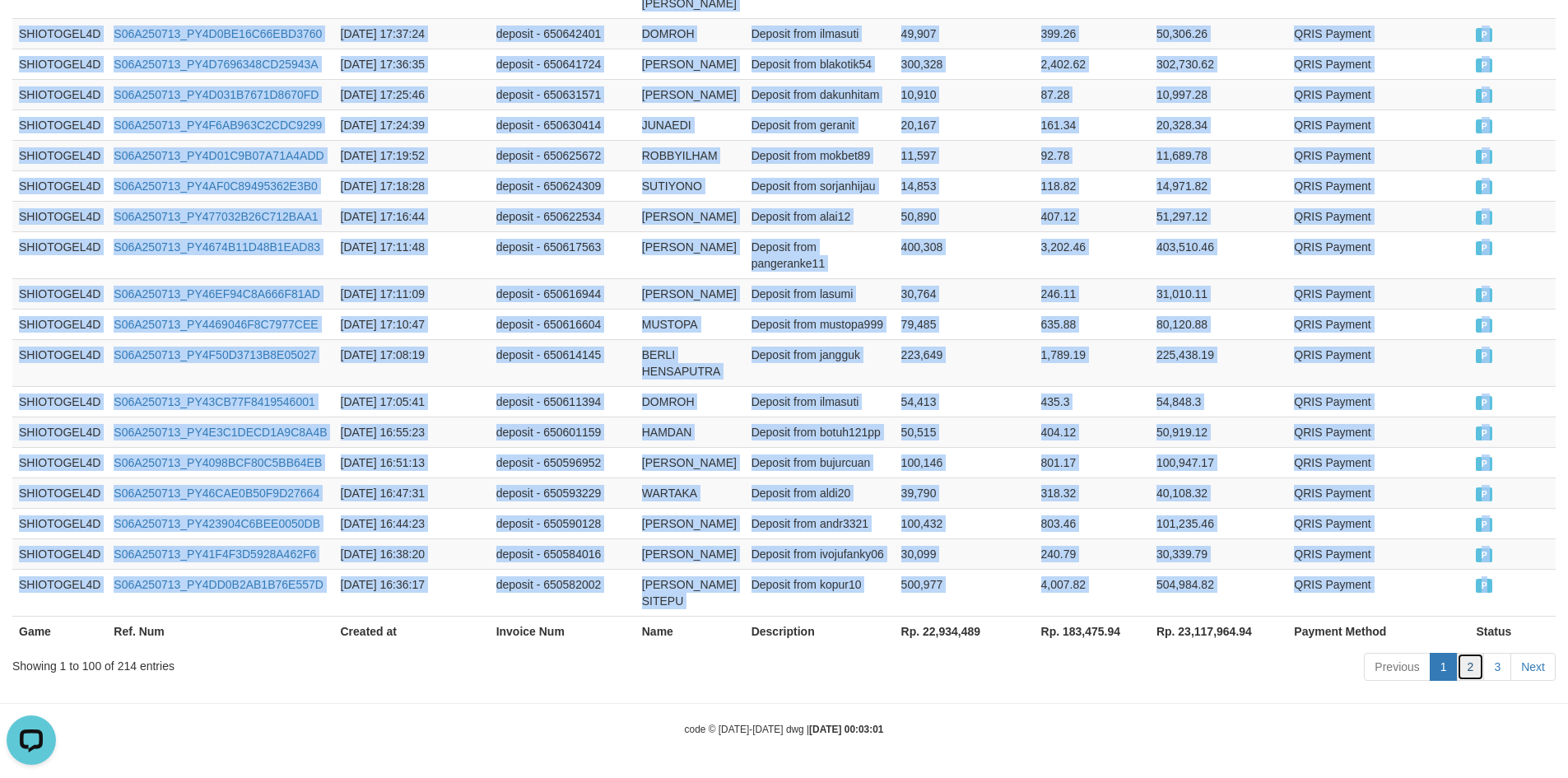 click on "2" at bounding box center (1471, 667) 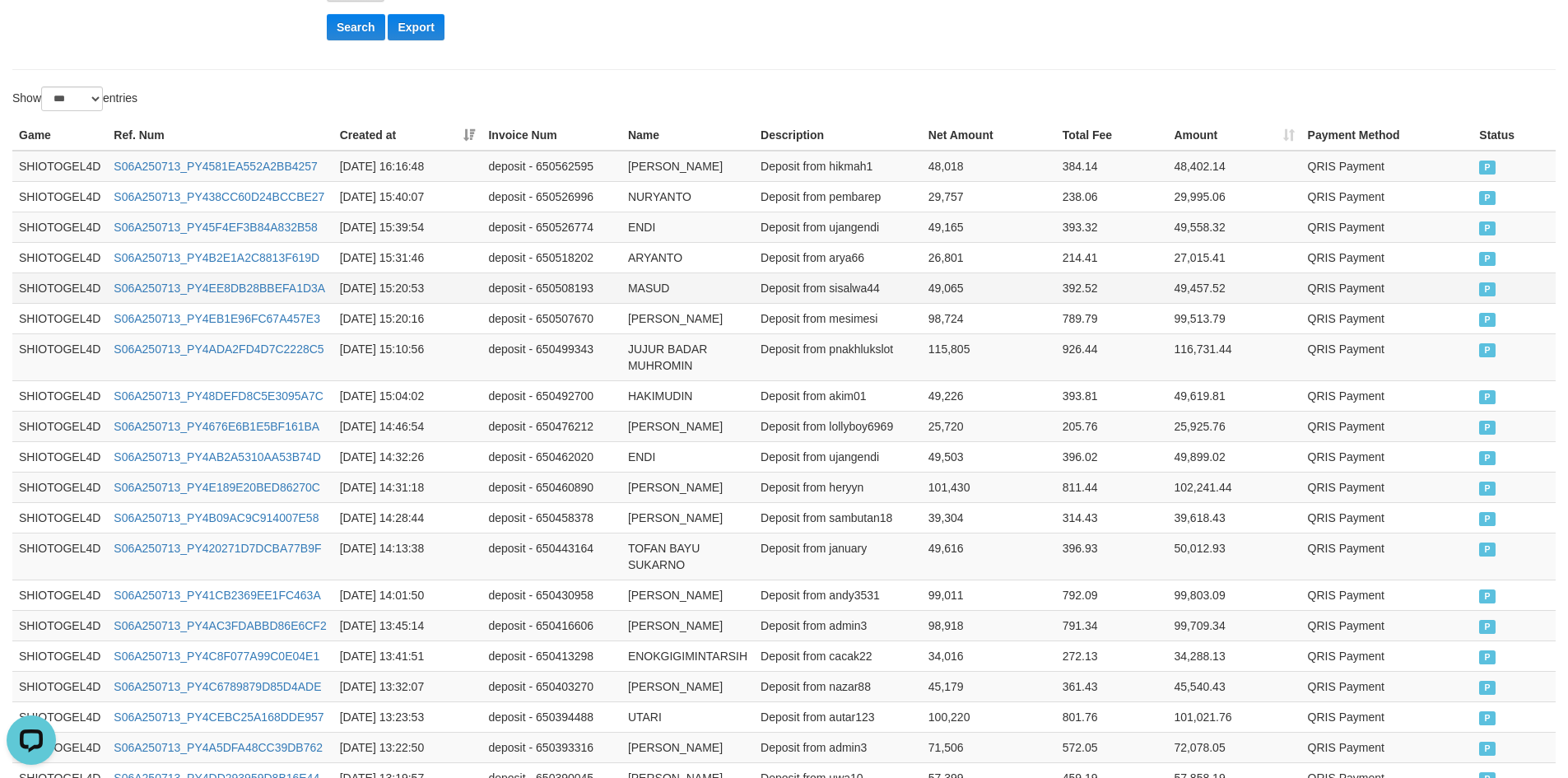 scroll, scrollTop: 0, scrollLeft: 0, axis: both 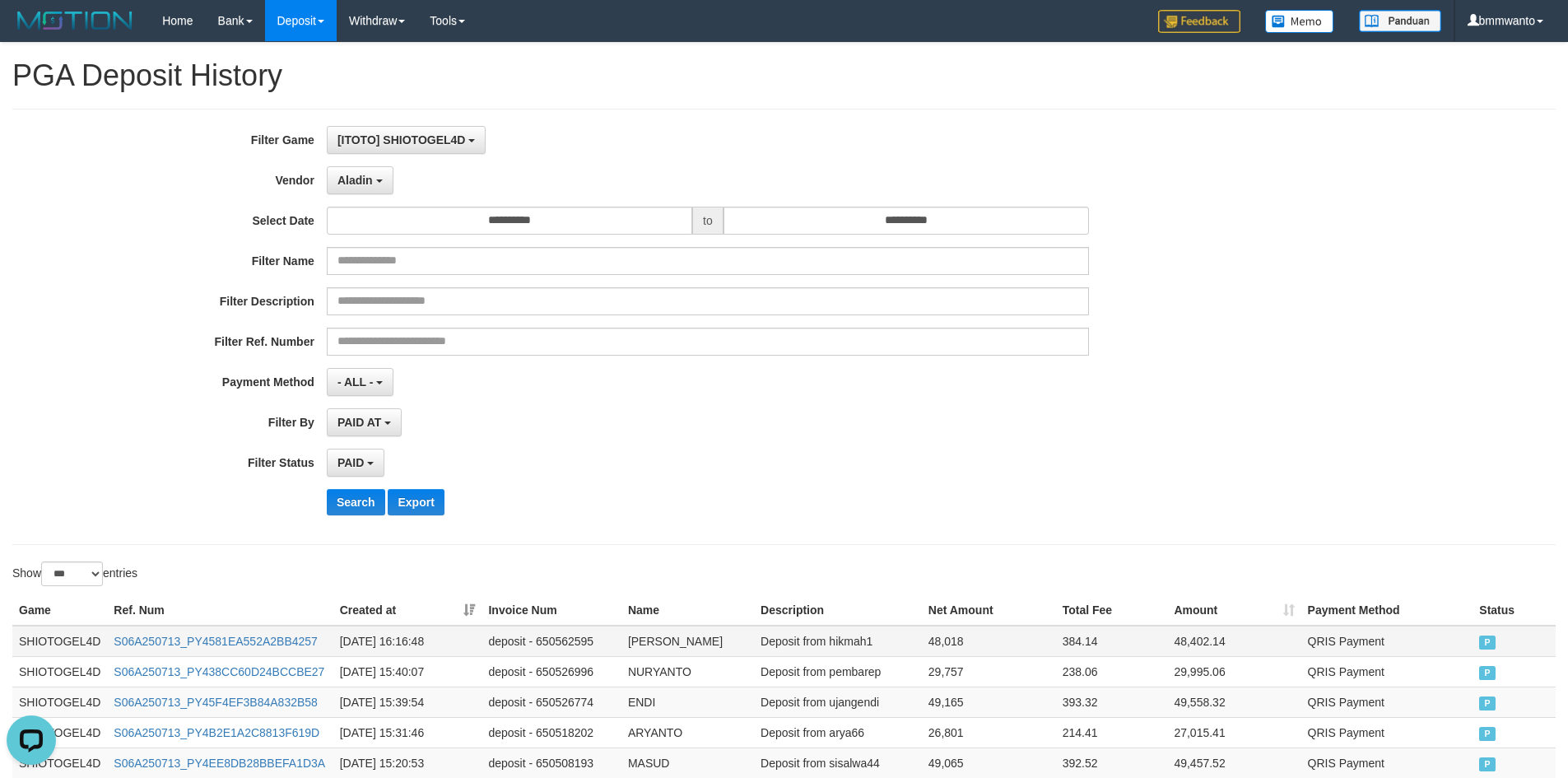 click on "SHIOTOGEL4D" at bounding box center (59, 641) 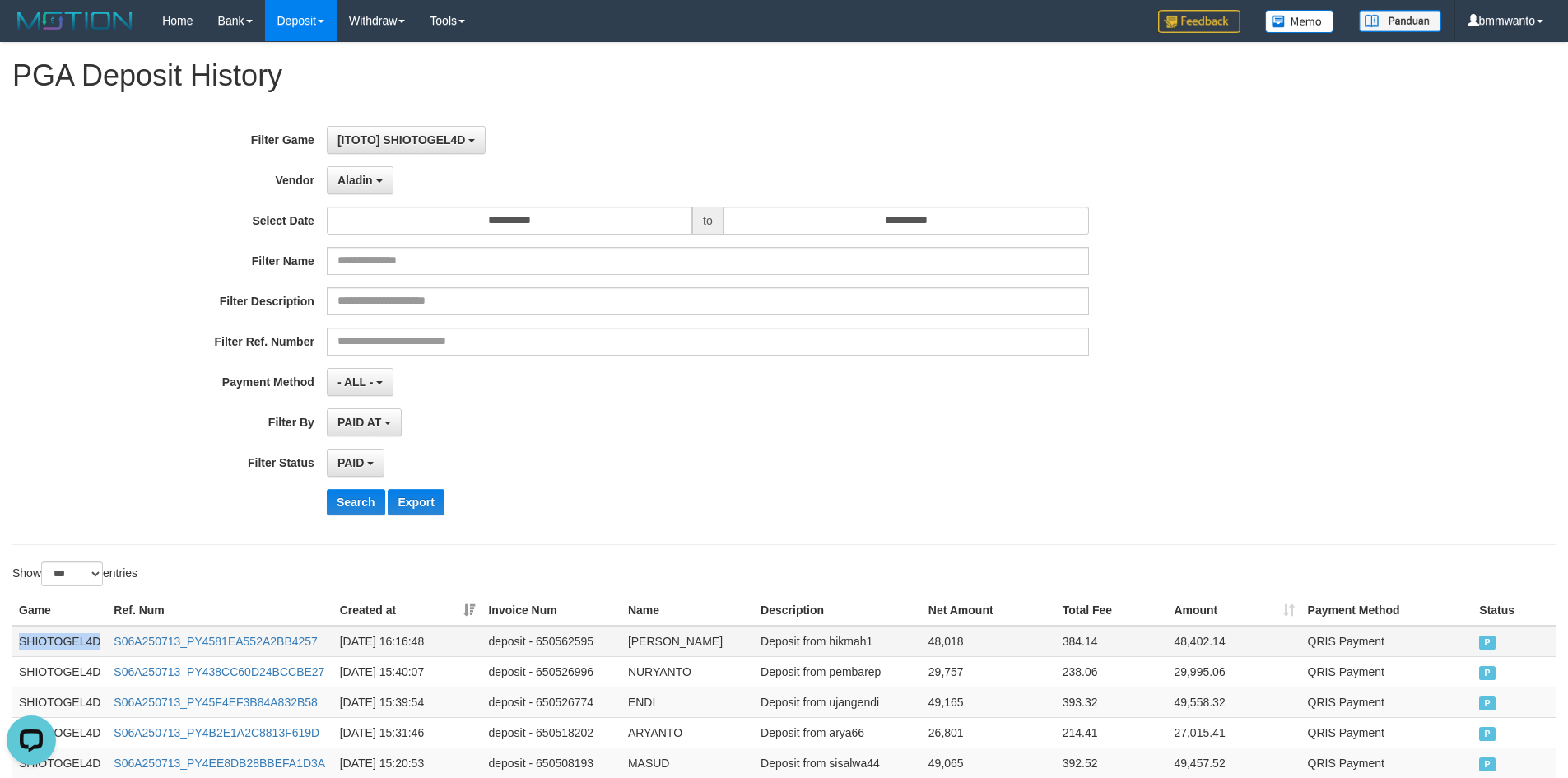 click on "SHIOTOGEL4D" at bounding box center [59, 641] 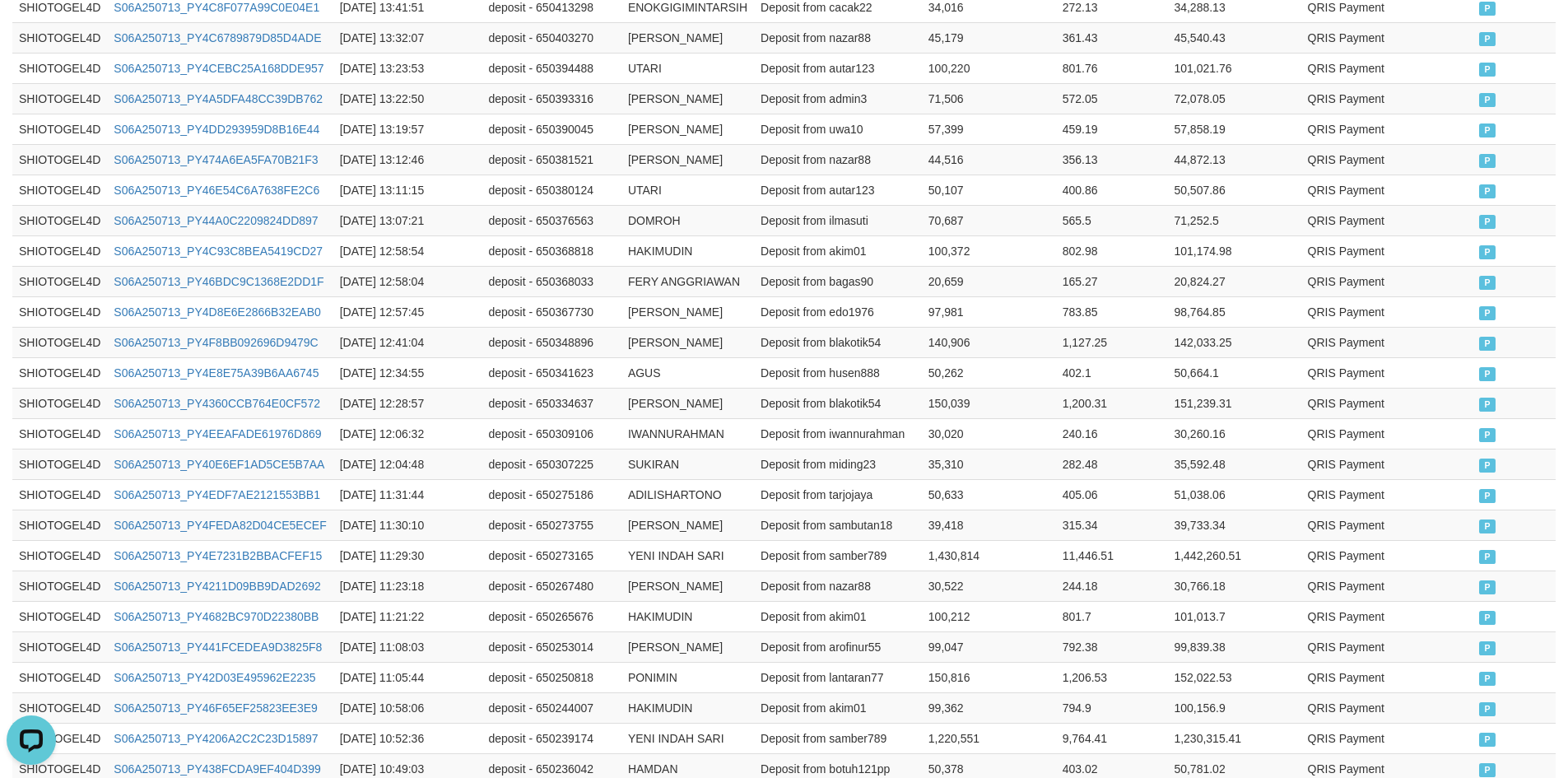 scroll, scrollTop: 3583, scrollLeft: 0, axis: vertical 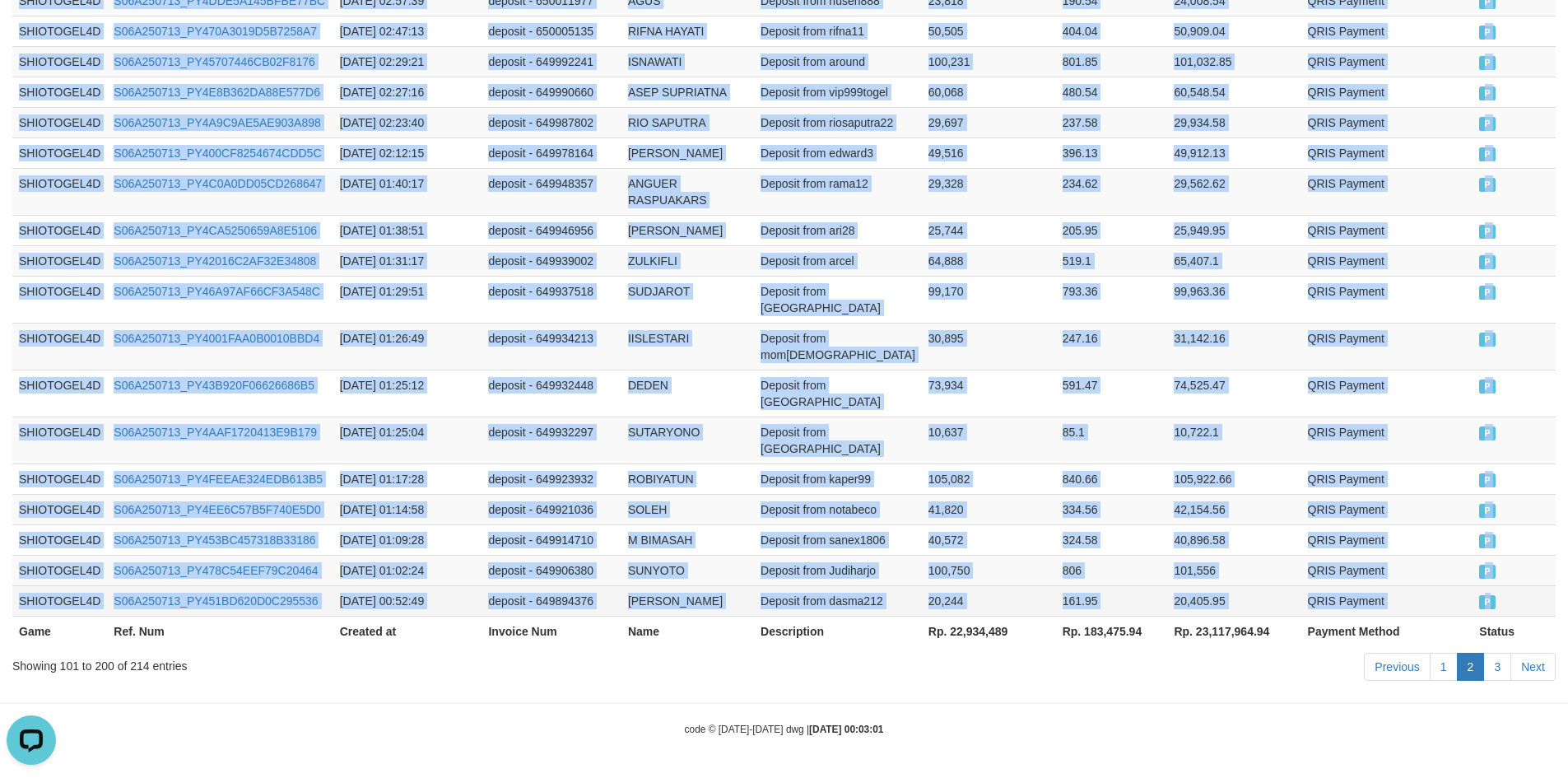 click on "P" at bounding box center [1514, 600] 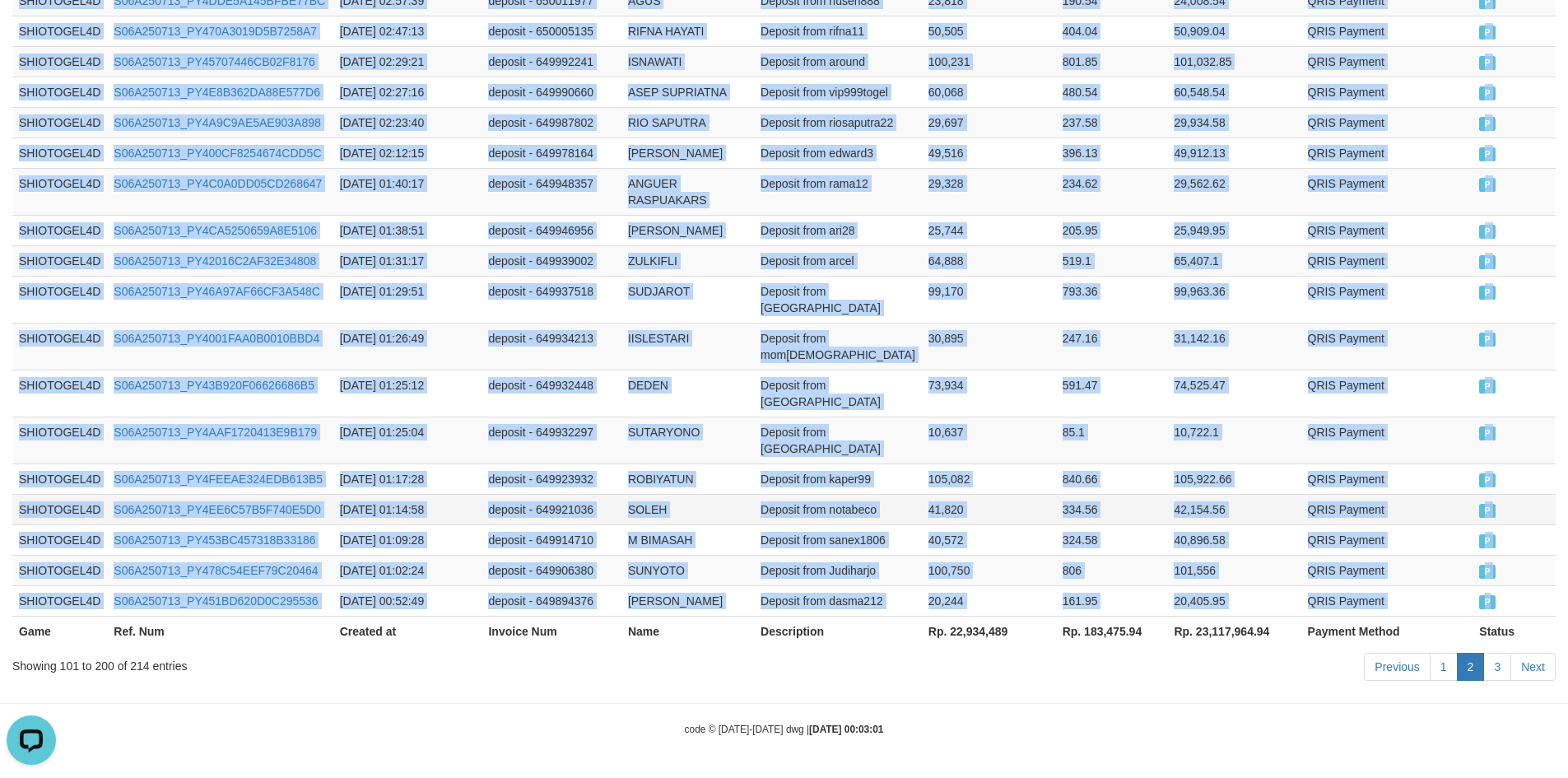 copy on "SHIOTOGEL4D S06A250713_PY4581EA552A2BB4257 [DATE] 16:16:48 deposit - 650562595 [PERSON_NAME] Deposit from hikmah1 48,018 384.14 48,402.14 QRIS Payment P   SHIOTOGEL4D S06A250713_PY438CC60D24BCCBE27 [DATE] 15:40:07 deposit - 650526996 NURYANTO Deposit from pembarep 29,757 238.06 29,995.06 QRIS Payment P   SHIOTOGEL4D S06A250713_PY45F4EF3B84A832B58 [DATE] 15:39:54 deposit - 650526774 ENDI Deposit from ujangendi 49,165 393.32 49,558.32 QRIS Payment P   SHIOTOGEL4D S06A250713_PY4B2E1A2C8813F619D [DATE] 15:31:46 deposit - 650518202 ARYANTO Deposit from arya66 26,801 214.41 27,015.41 QRIS Payment P   SHIOTOGEL4D S06A250713_PY4EE8DB28BBEFA1D3A [DATE] 15:20:53 deposit - 650508193 [PERSON_NAME] Deposit from sisalwa44 49,065 392.52 49,457.52 QRIS Payment P   SHIOTOGEL4D S06A250713_PY4EB1E96FC67A457E3 [DATE] 15:20:16 deposit - 650507670 SITI HALIMI Deposit from mesimesi 98,724 789.79 99,513.79 QRIS Payment P   SHIOTOGEL4D S06A250713_PY4ADA2FD4D7C2228C5 [DATE] 15:10:56 deposit - 650499343 JUJUR BA..." 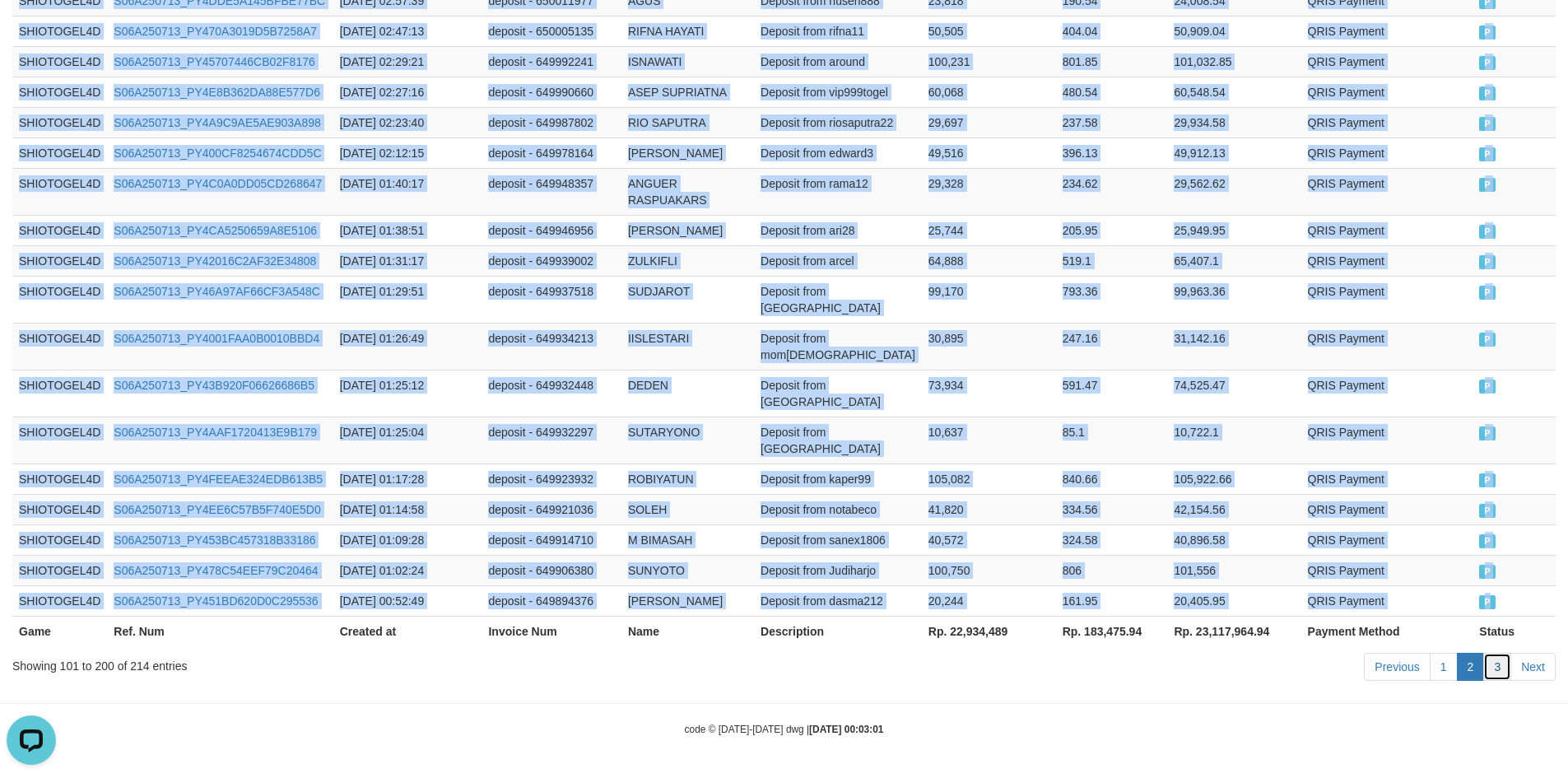 click on "3" at bounding box center (1497, 667) 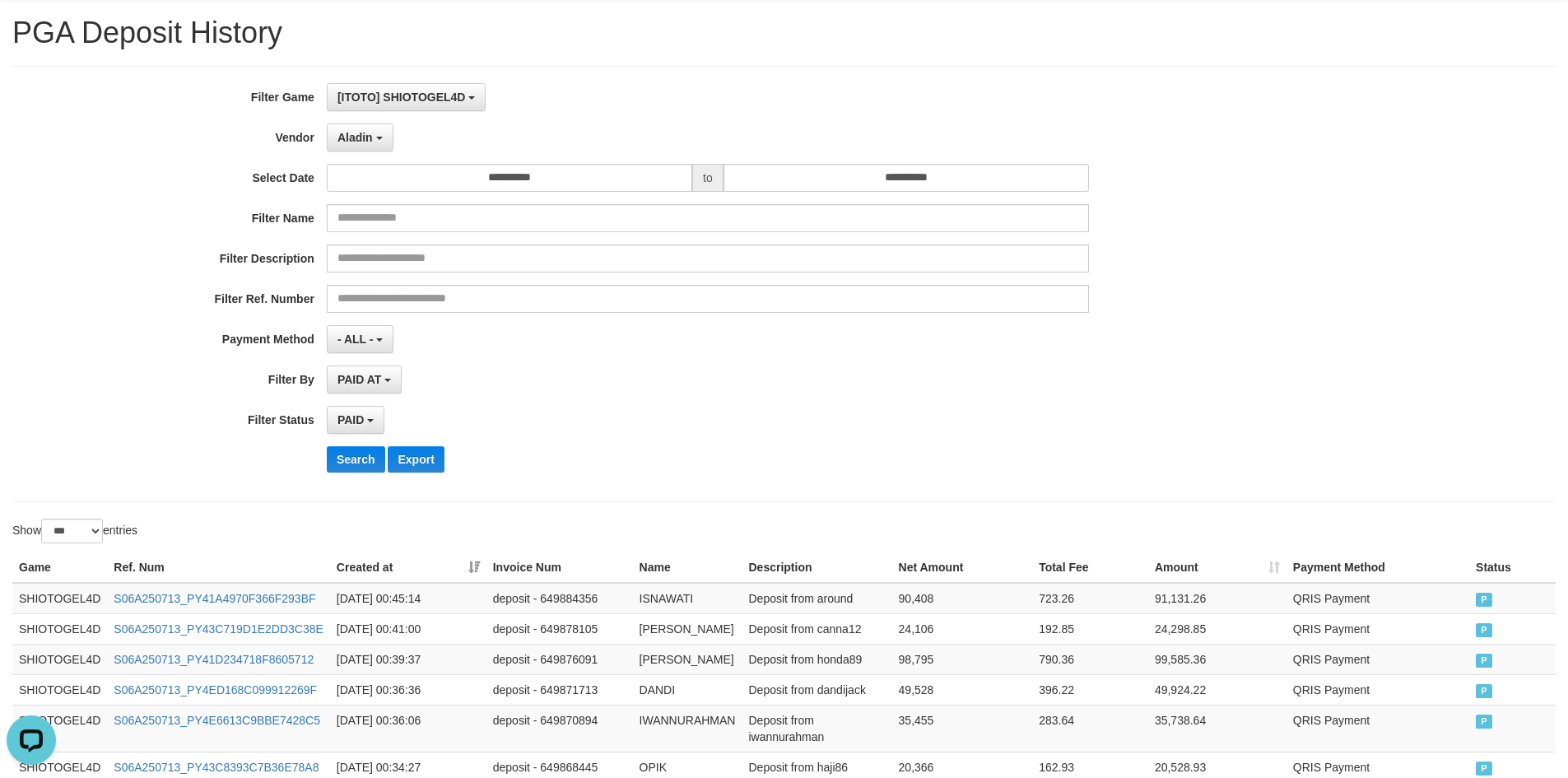 scroll, scrollTop: 0, scrollLeft: 0, axis: both 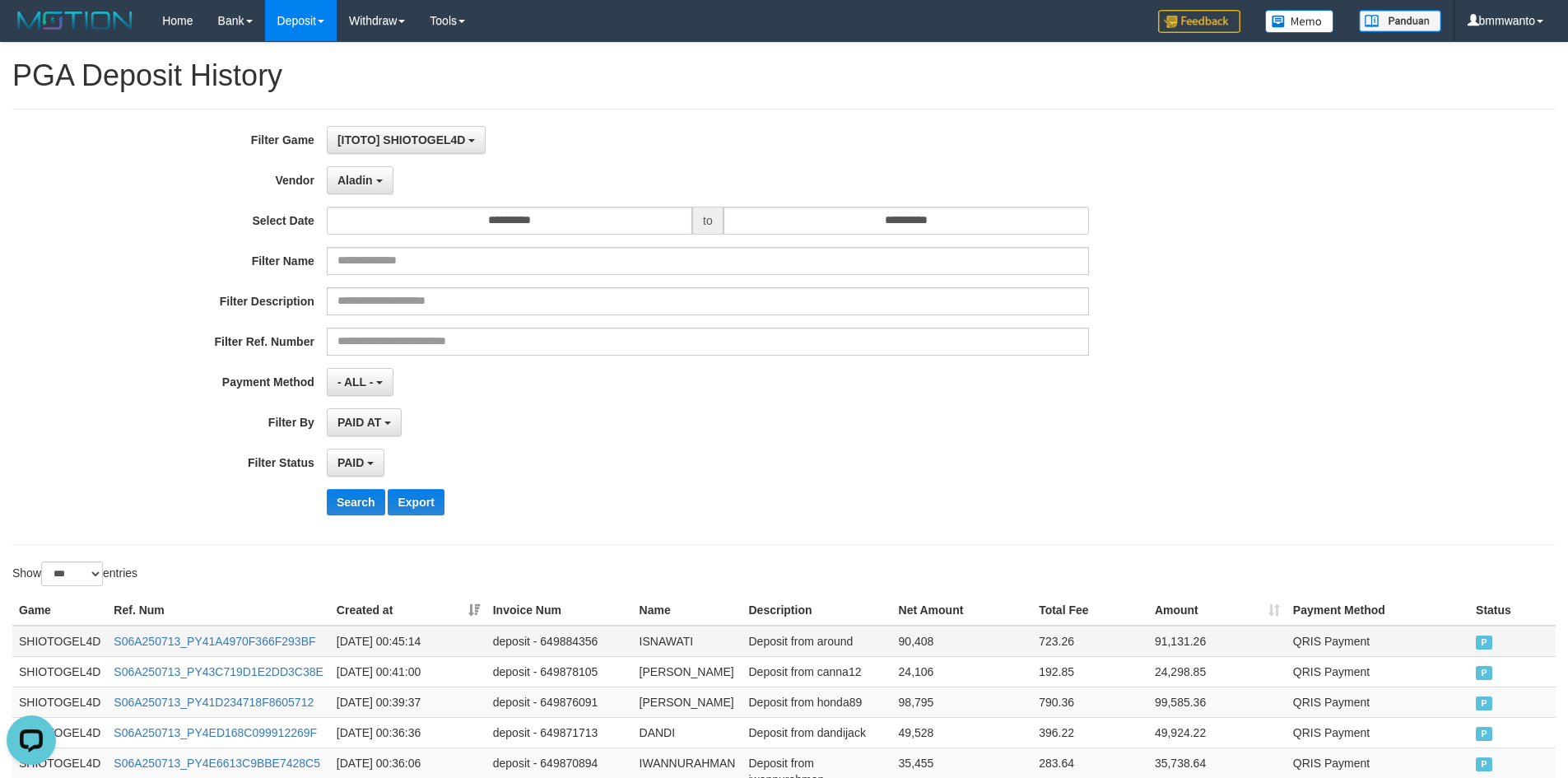 click on "SHIOTOGEL4D" at bounding box center [59, 641] 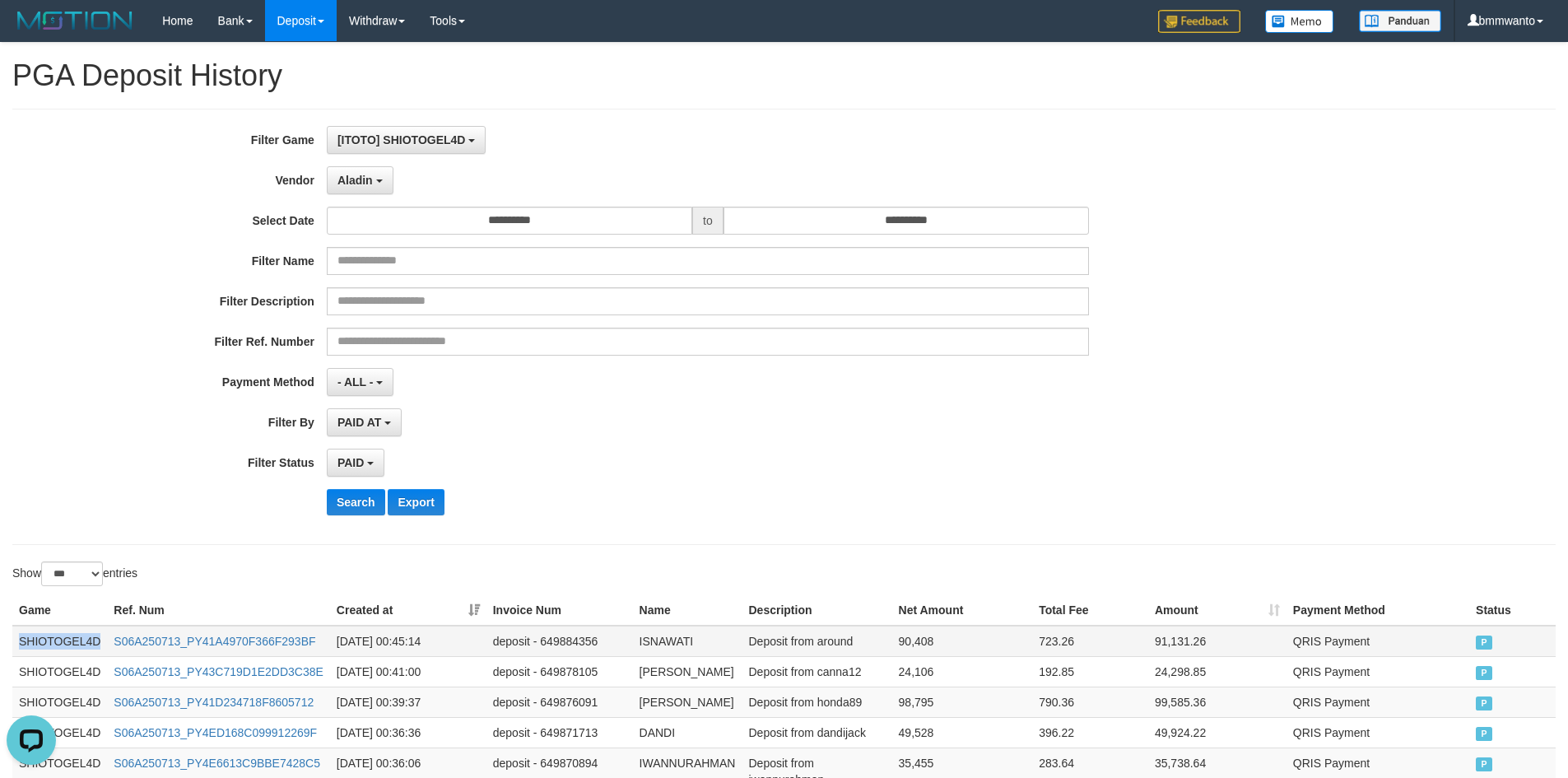 drag, startPoint x: 22, startPoint y: 641, endPoint x: 1000, endPoint y: 529, distance: 984.3922 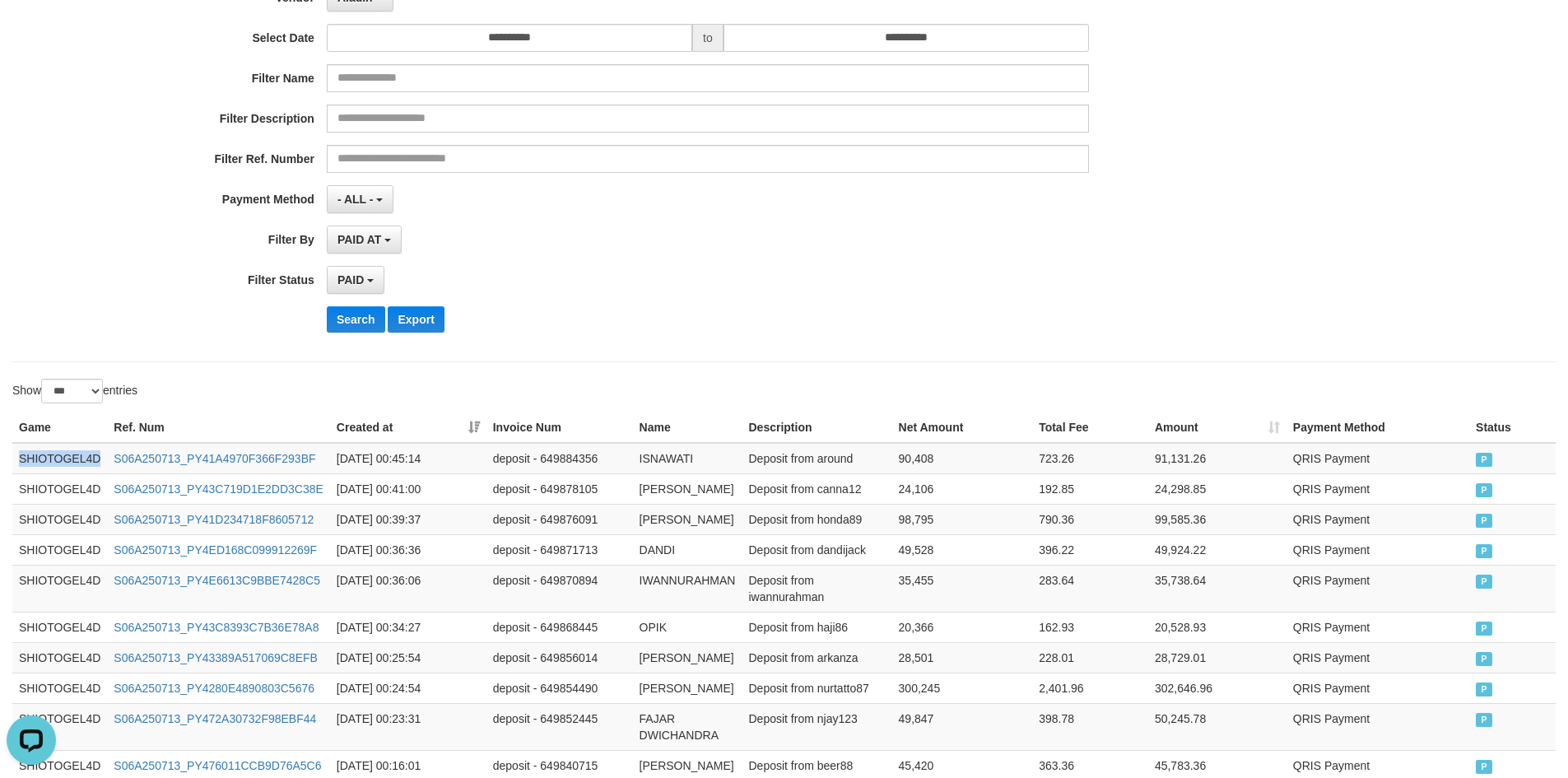 scroll, scrollTop: 535, scrollLeft: 0, axis: vertical 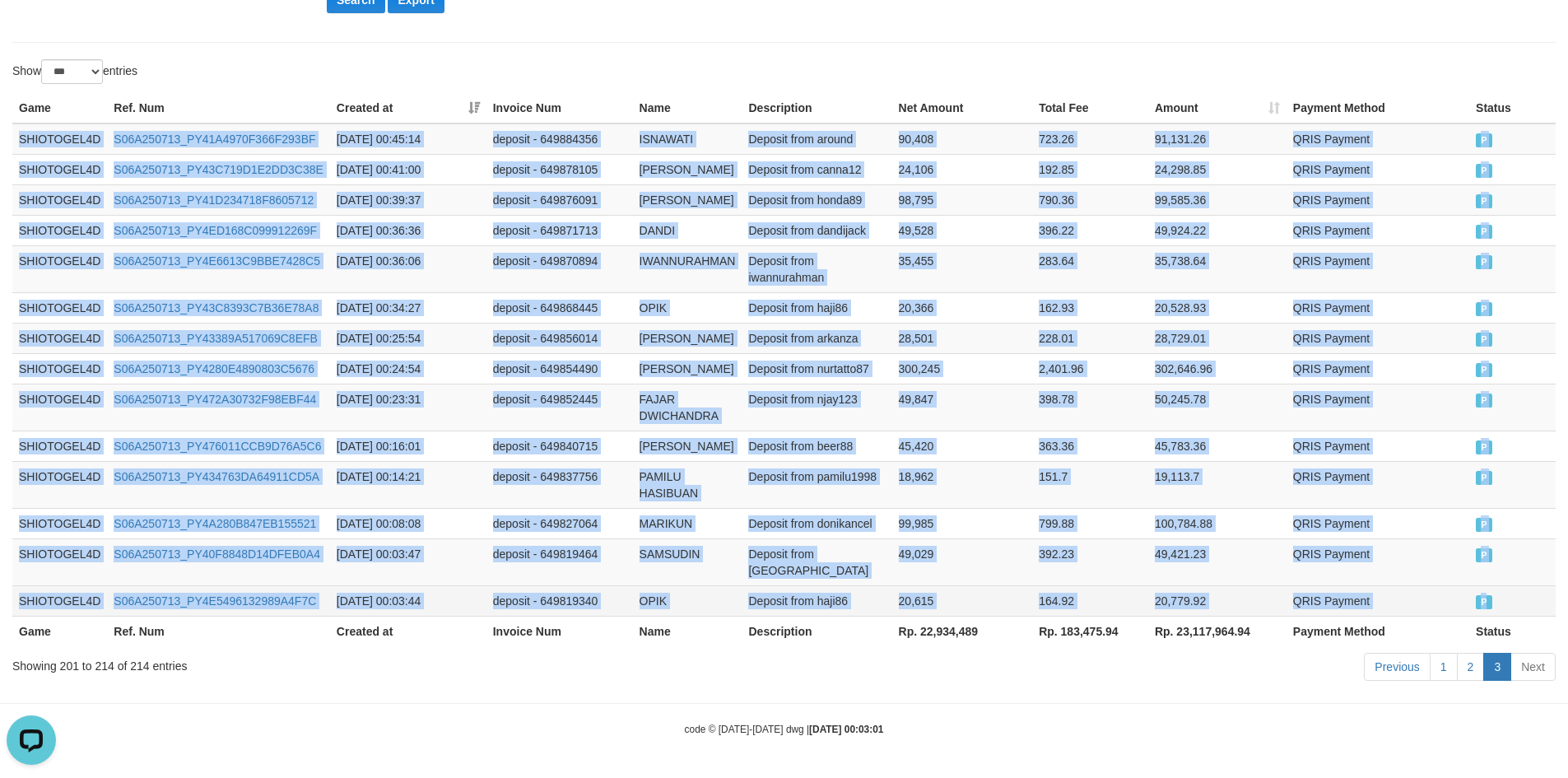 click on "P" at bounding box center [1512, 600] 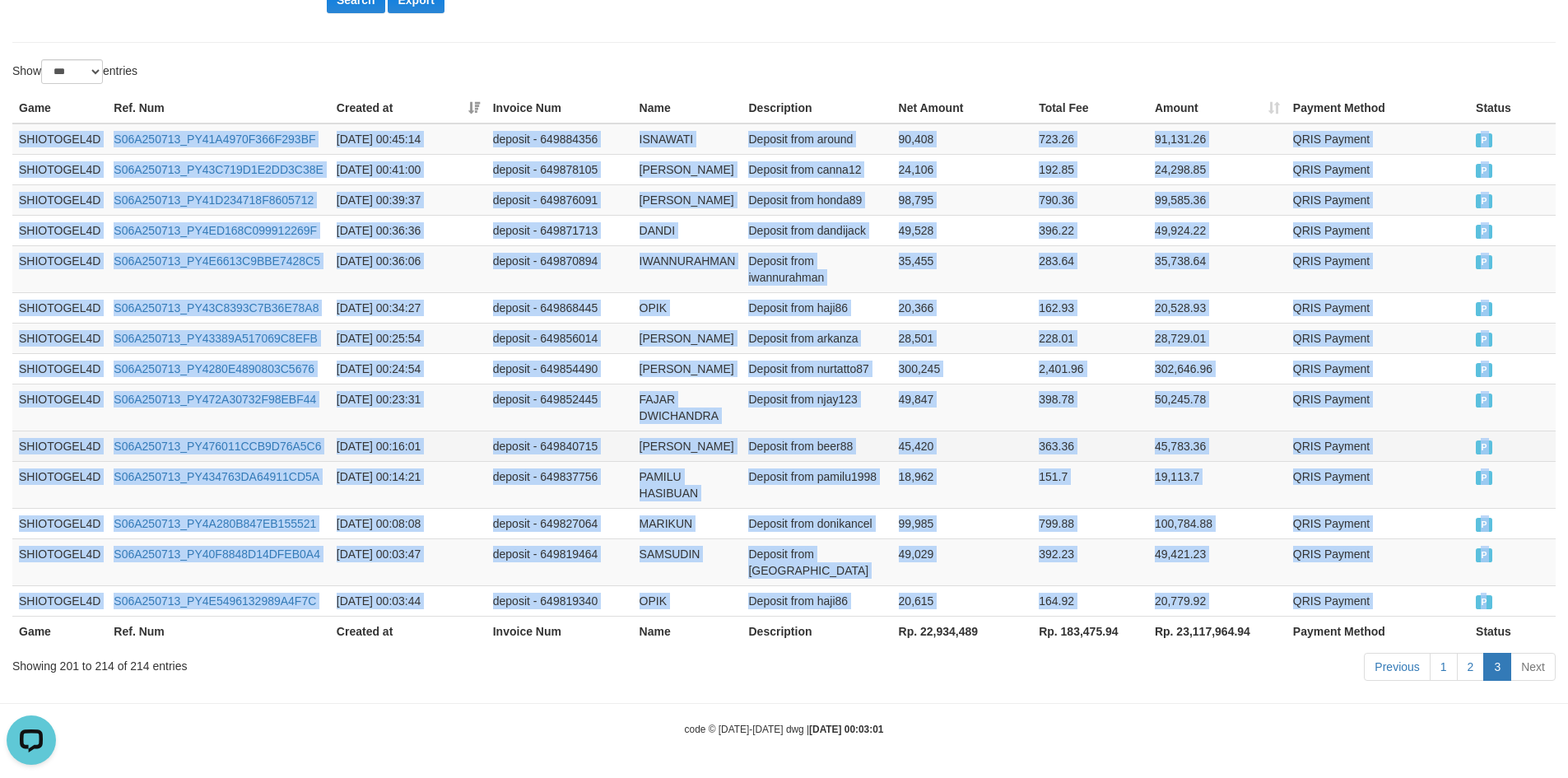 copy on "SHIOTOGEL4D S06A250713_PY41A4970F366F293BF [DATE] 00:45:14 deposit - 649884356 ISNAWATI Deposit from around 90,408 723.26 91,131.26 QRIS Payment P   SHIOTOGEL4D S06A250713_PY43C719D1E2DD3C38E [DATE] 00:41:00 deposit - 649878105 HERI GUAWAN Deposit from canna12 24,106 192.85 24,298.85 QRIS Payment P   SHIOTOGEL4D S06A250713_PY41D234718F8605712 [DATE] 00:39:37 deposit - 649876091 [PERSON_NAME] Deposit from honda89 98,795 790.36 99,585.36 QRIS Payment P   SHIOTOGEL4D S06A250713_PY4ED168C099912269F [DATE] 00:36:36 deposit - 649871713 [PERSON_NAME] from dandijack 49,528 396.22 49,924.22 QRIS Payment P   SHIOTOGEL4D S06A250713_PY4E6613C9BBE7428C5 [DATE] 00:36:06 deposit - 649870894 IWANNURAHMAN Deposit from iwannurahman 35,455 283.64 35,738.64 QRIS Payment P   SHIOTOGEL4D S06A250713_PY43C8393C7B36E78A8 [DATE] 00:34:27 deposit - 649868445 OPIK Deposit from haji86 20,366 162.93 20,528.93 QRIS Payment P   SHIOTOGEL4D S06A250713_PY43389A517069C8EFB [DATE] 00:25:54 deposit - 64985601..." 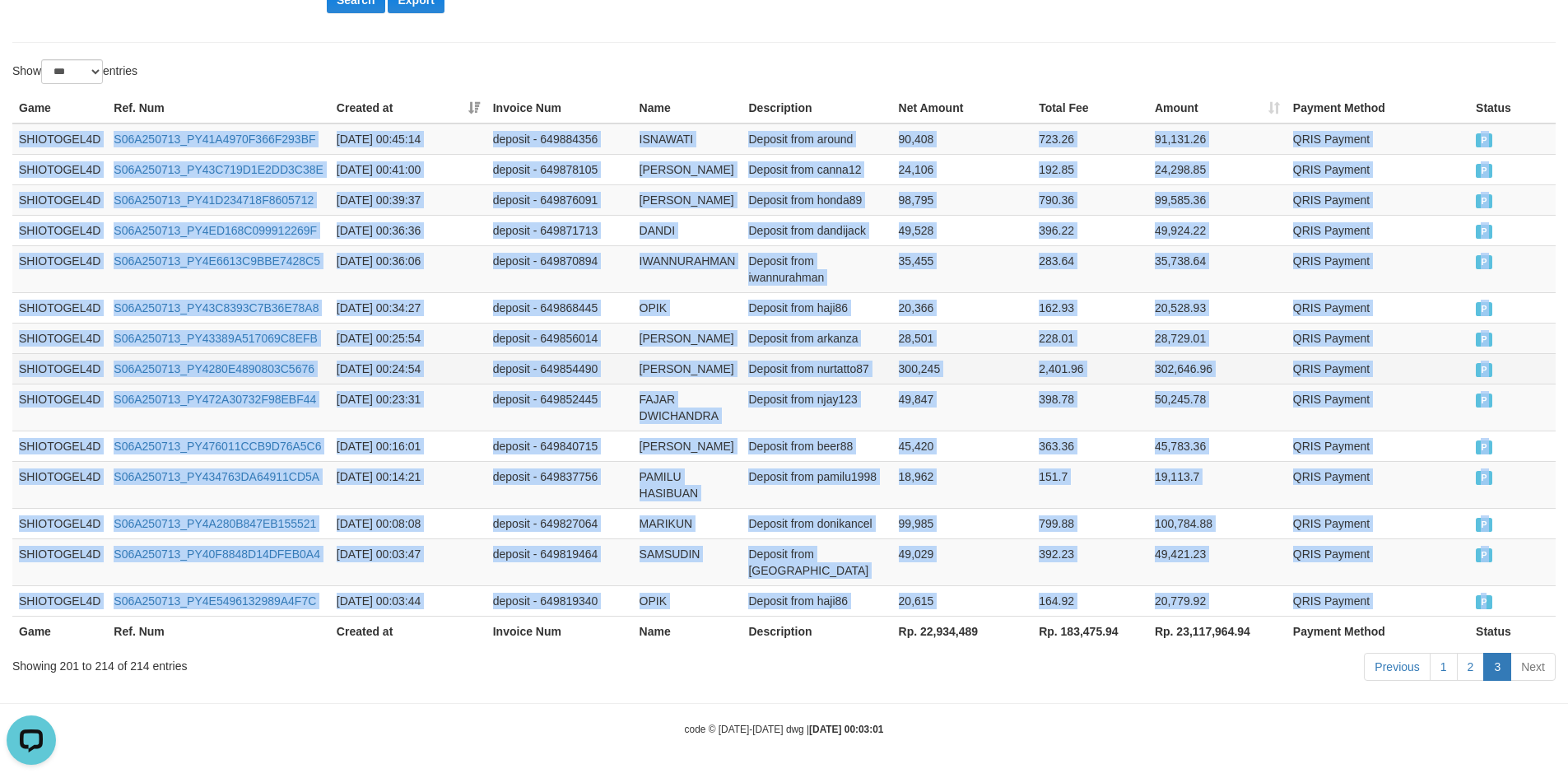click on "Deposit from nurtatto87" at bounding box center (817, 368) 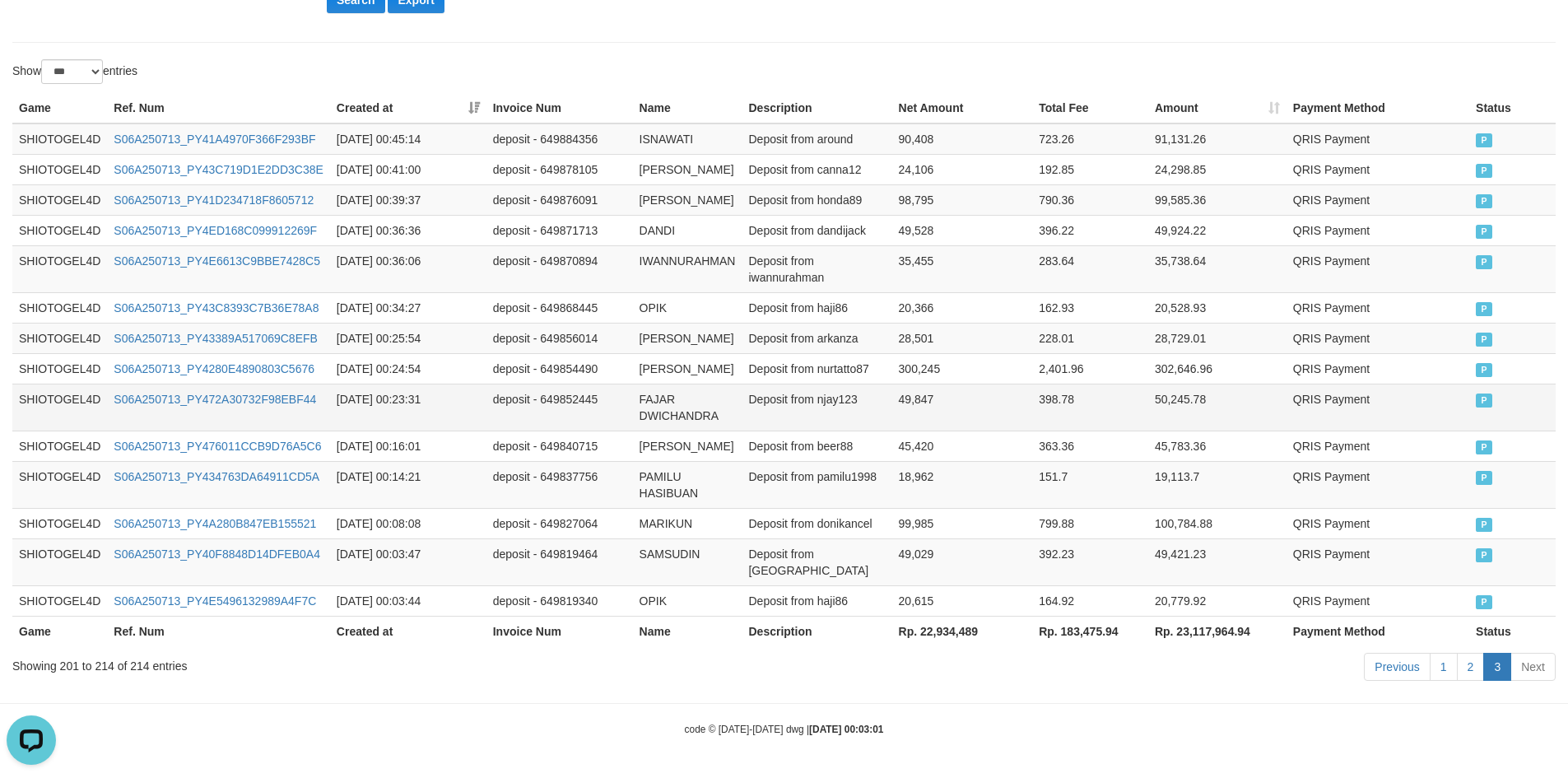 scroll, scrollTop: 0, scrollLeft: 0, axis: both 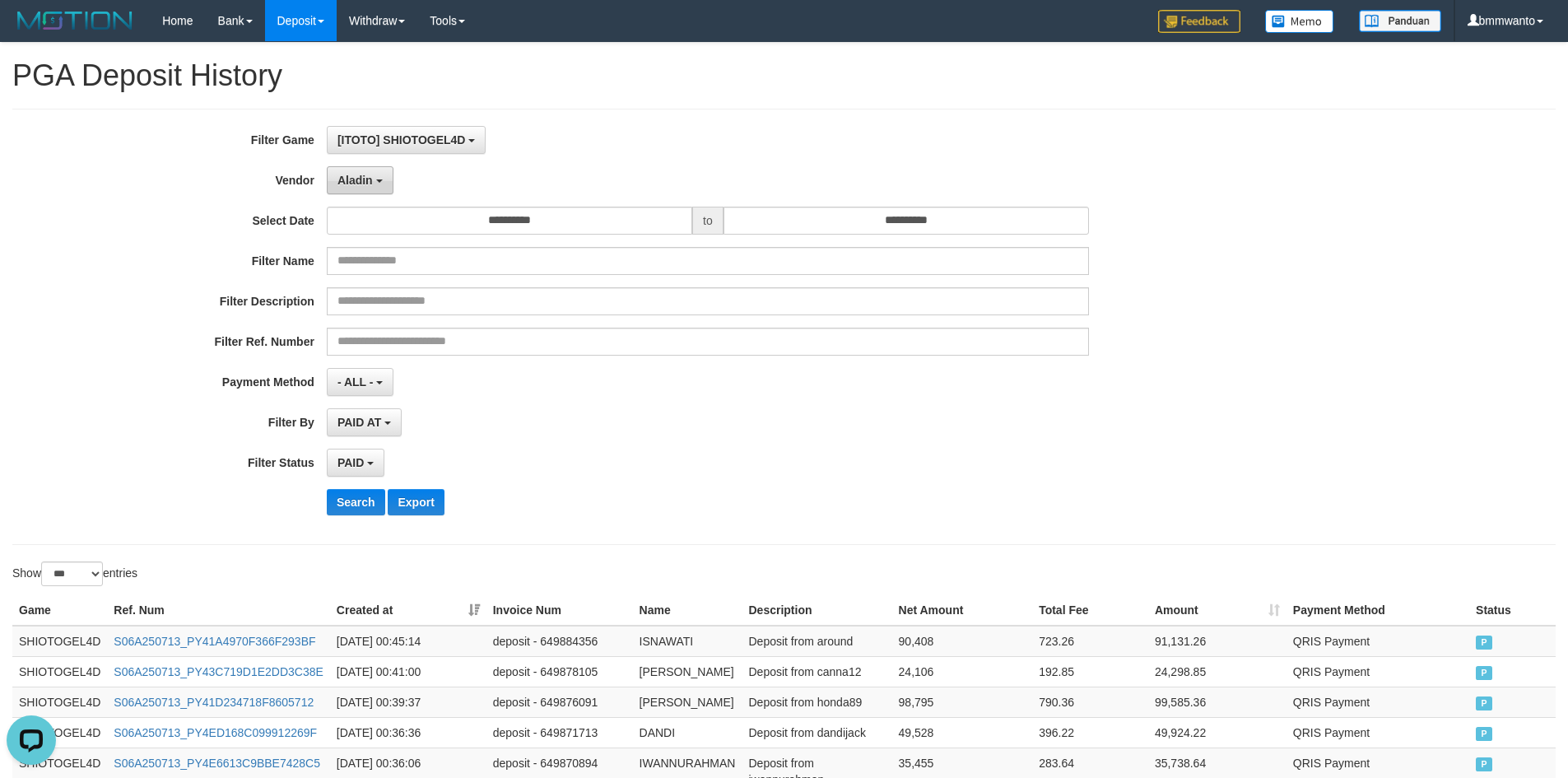 click on "Aladin" at bounding box center [355, 180] 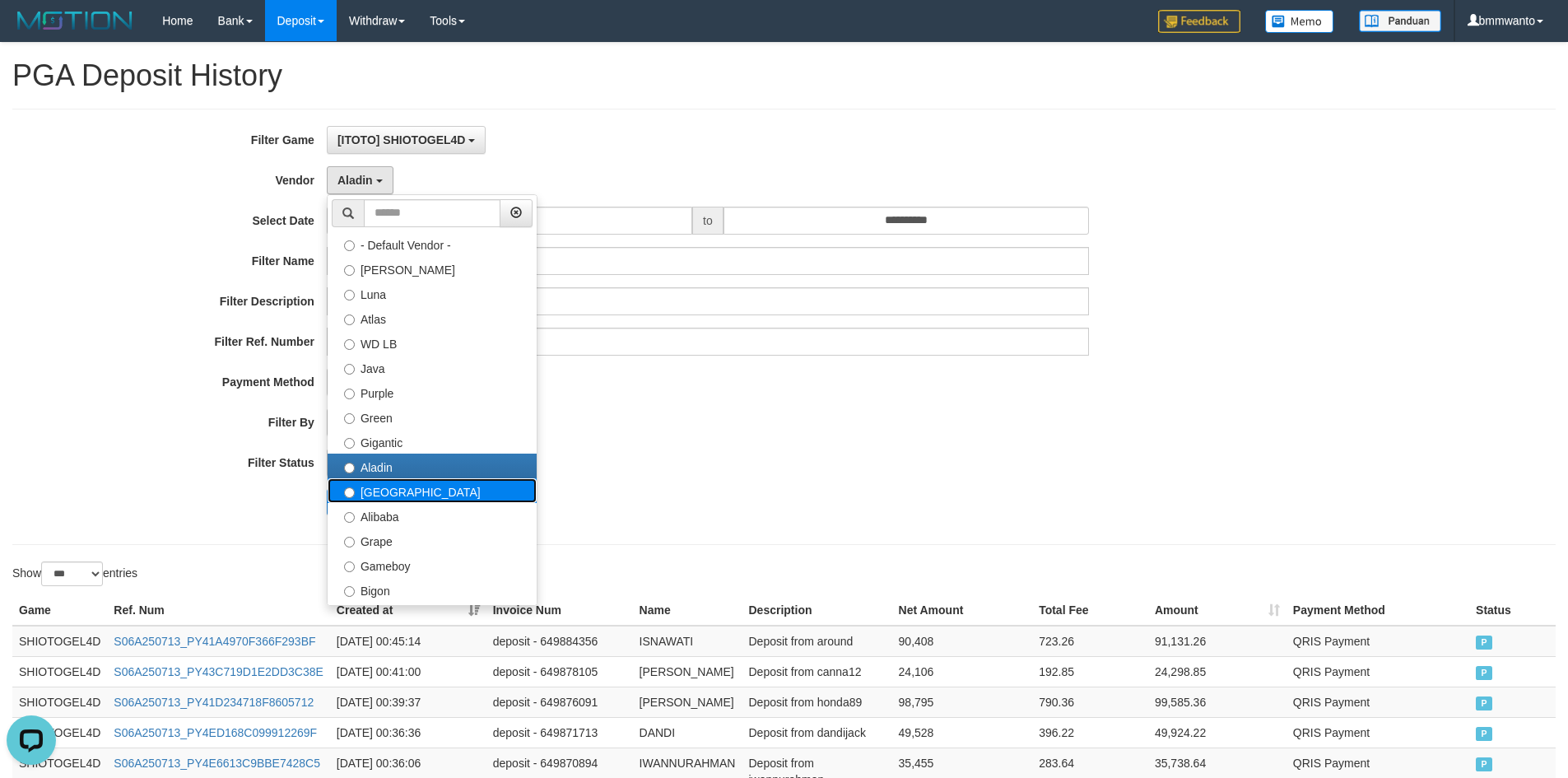 click on "[GEOGRAPHIC_DATA]" at bounding box center (432, 491) 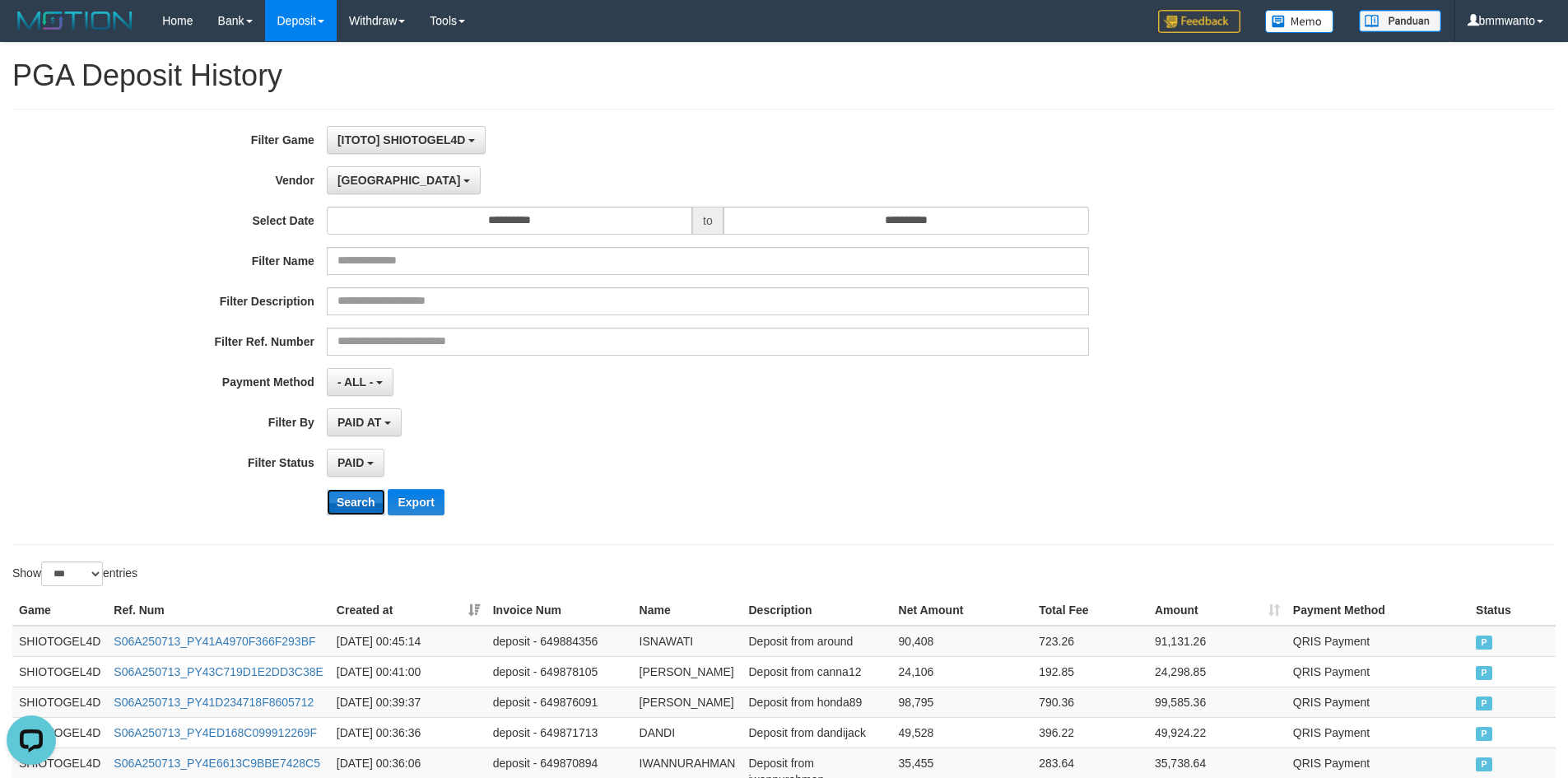 click on "Search" at bounding box center [356, 502] 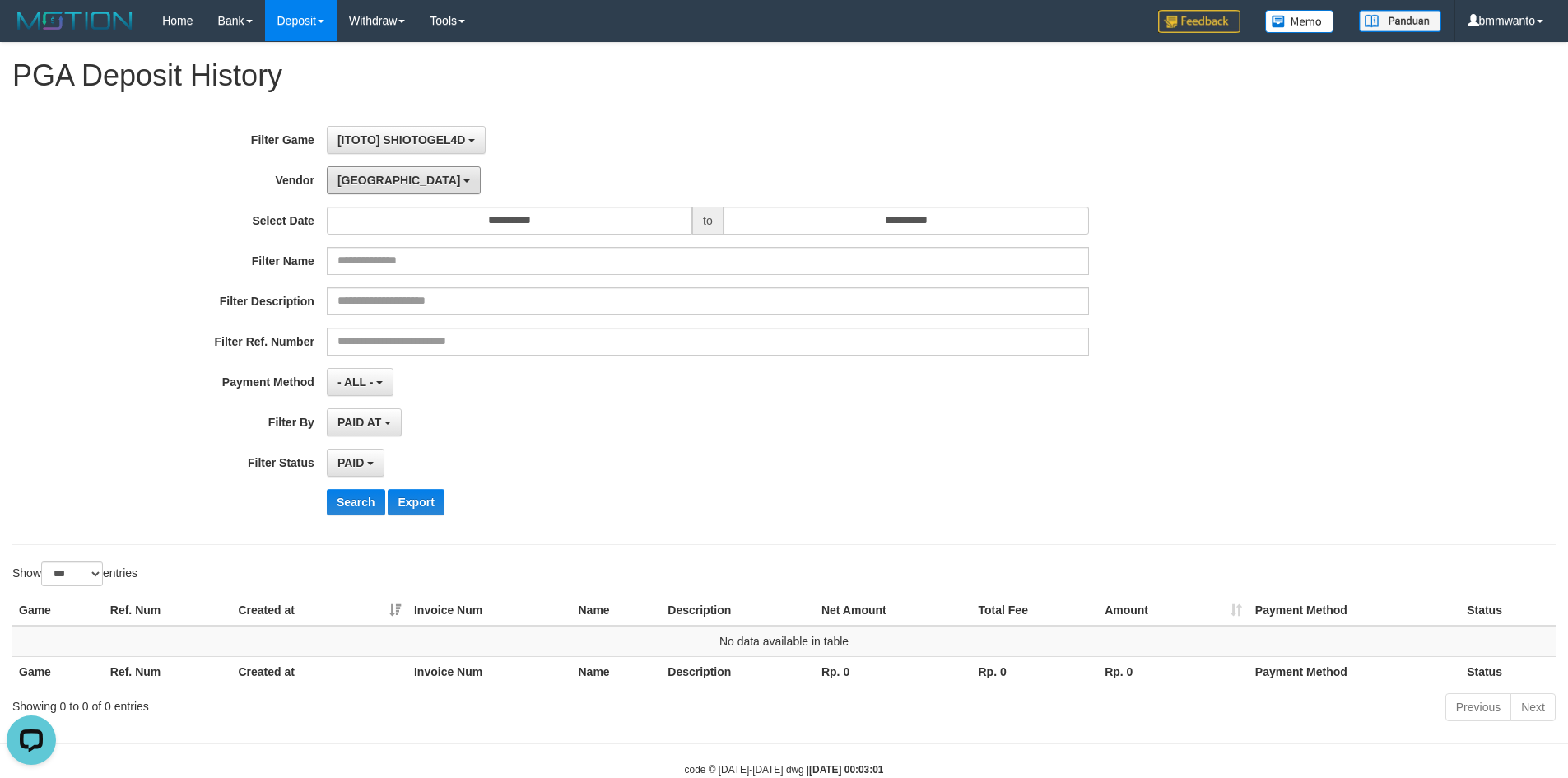 drag, startPoint x: 365, startPoint y: 180, endPoint x: 363, endPoint y: 200, distance: 20.099751 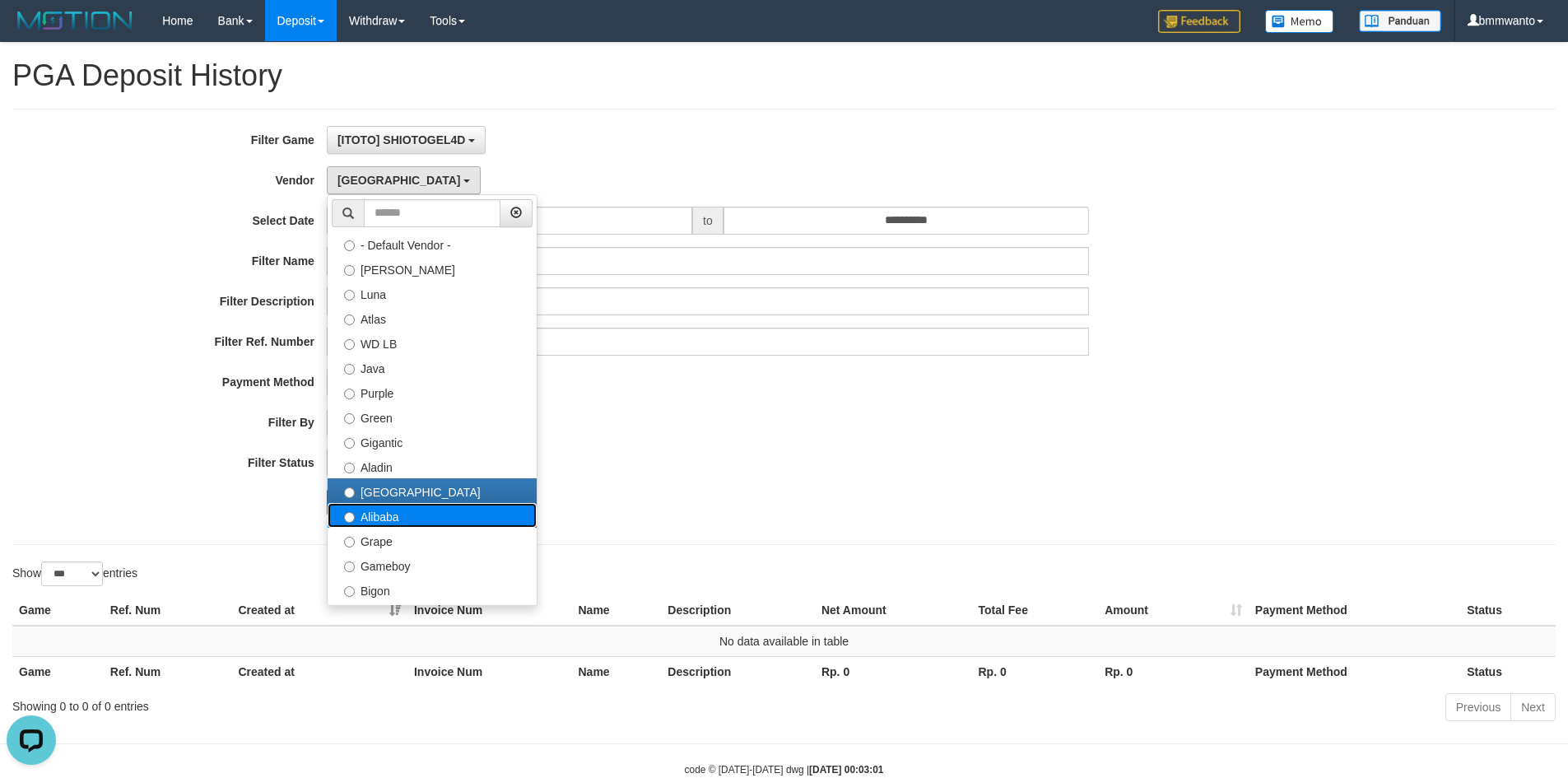click on "Alibaba" at bounding box center [432, 515] 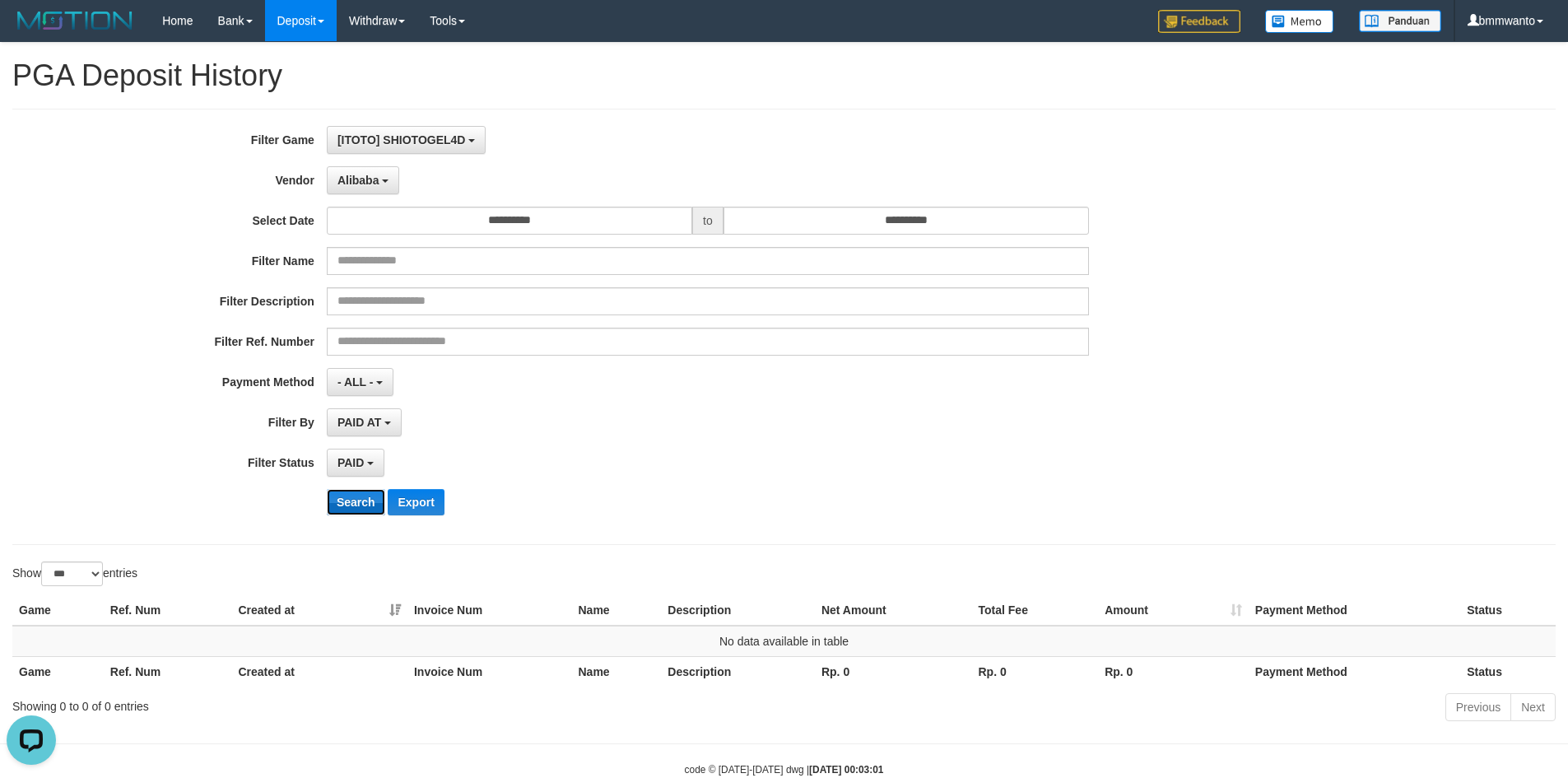 click on "Search" at bounding box center [356, 502] 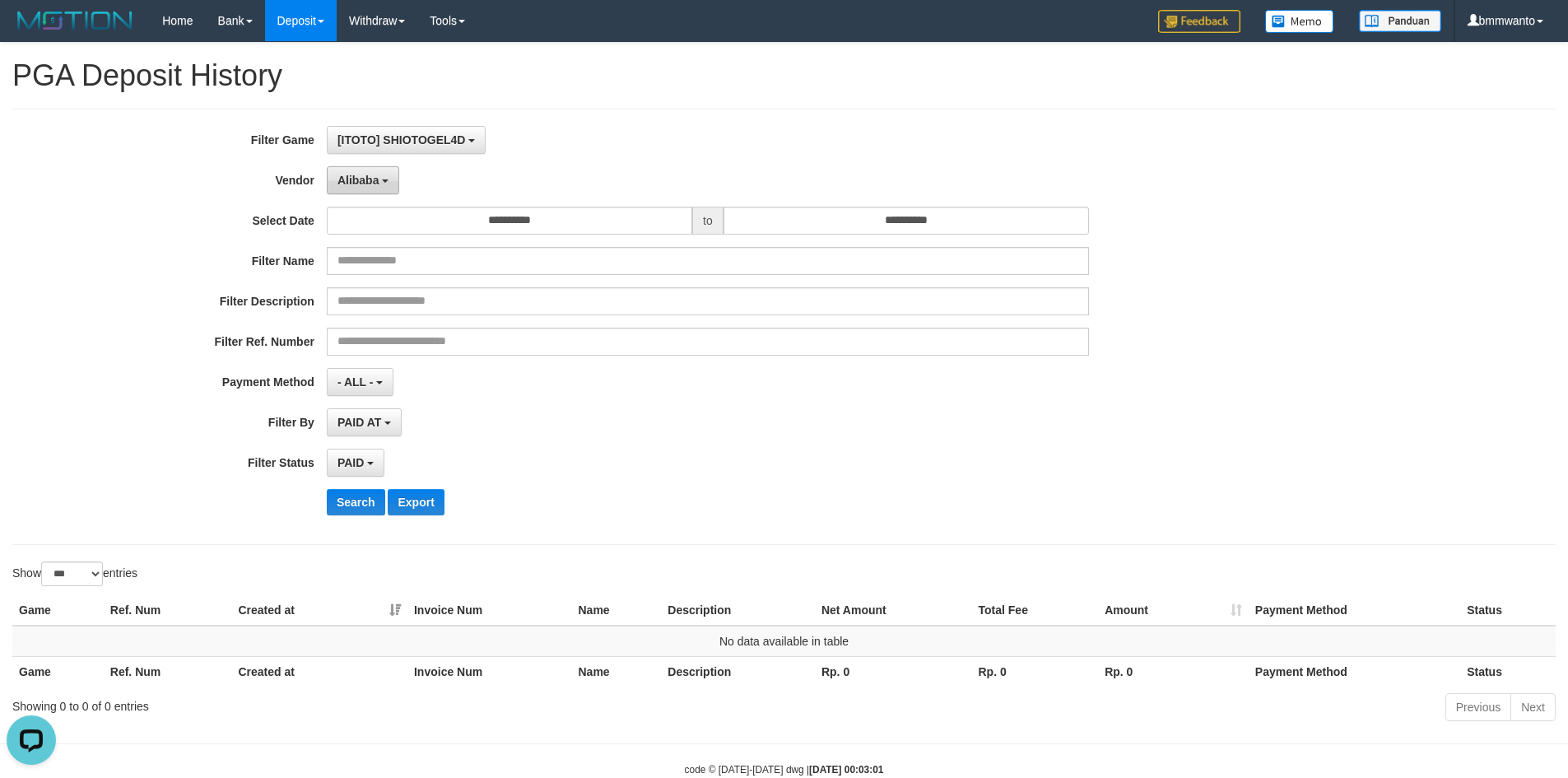 click on "Alibaba" at bounding box center (358, 180) 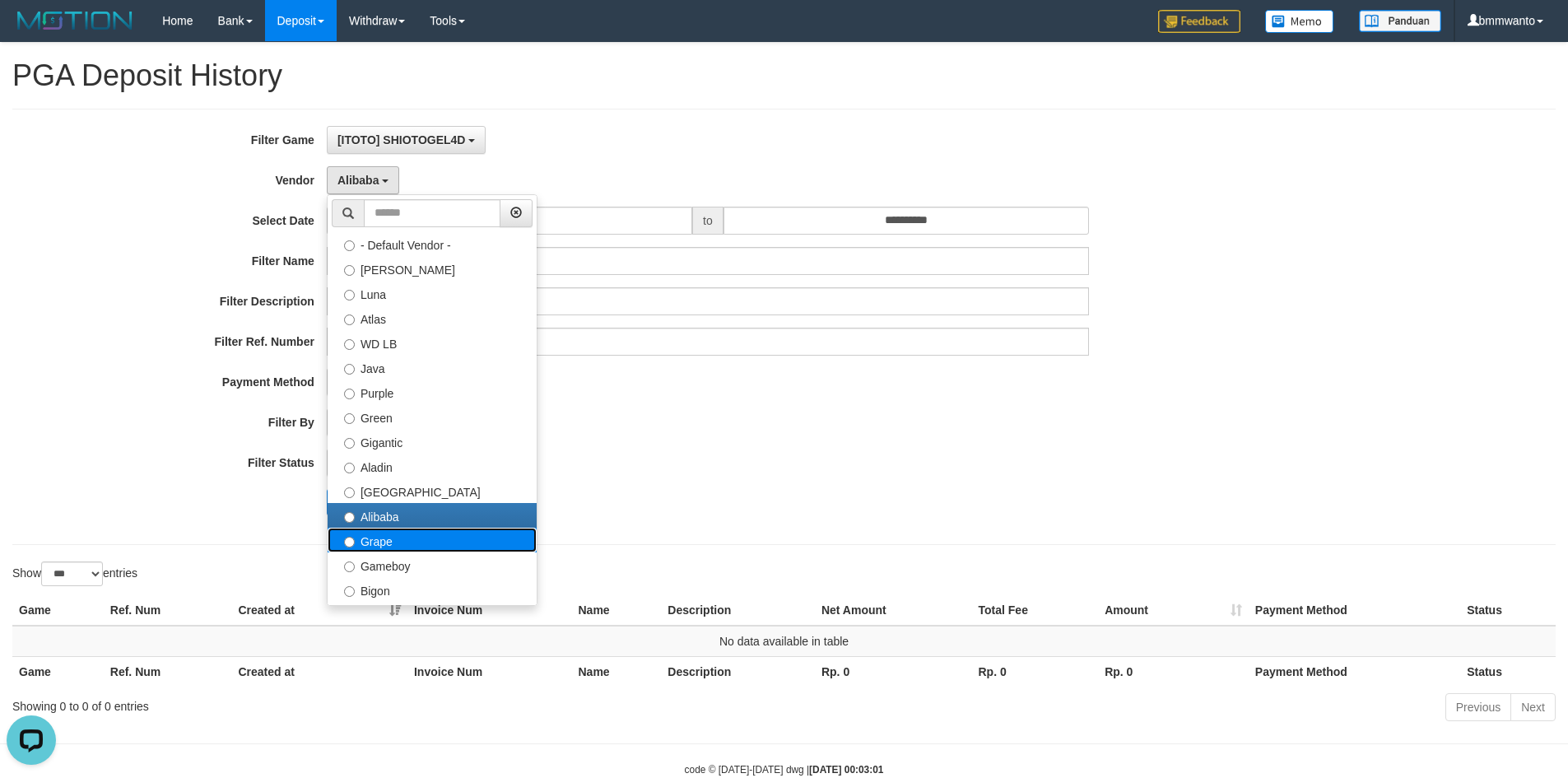 click on "Grape" at bounding box center (432, 540) 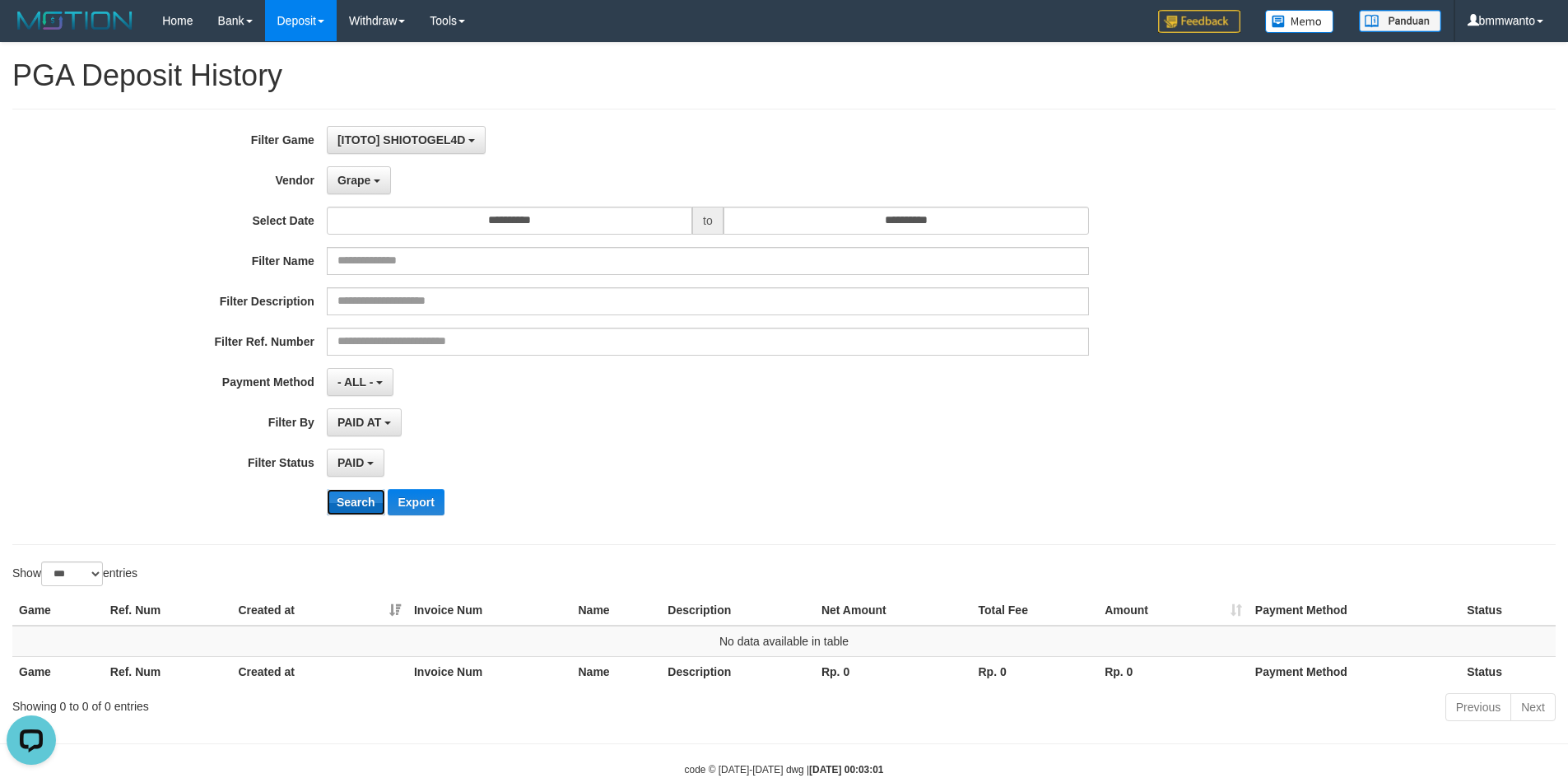 click on "Search" at bounding box center [356, 502] 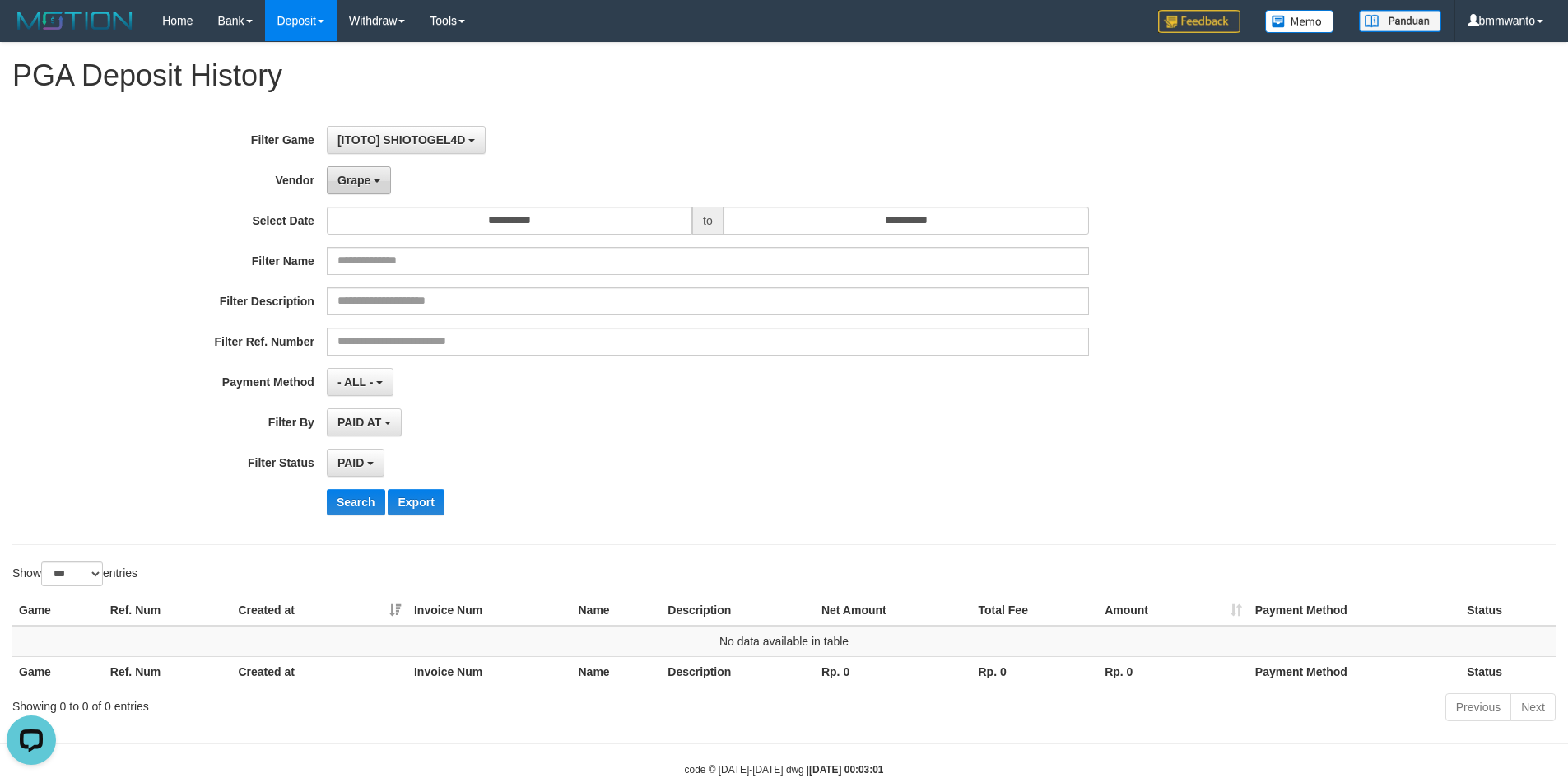 click on "Grape" at bounding box center [354, 180] 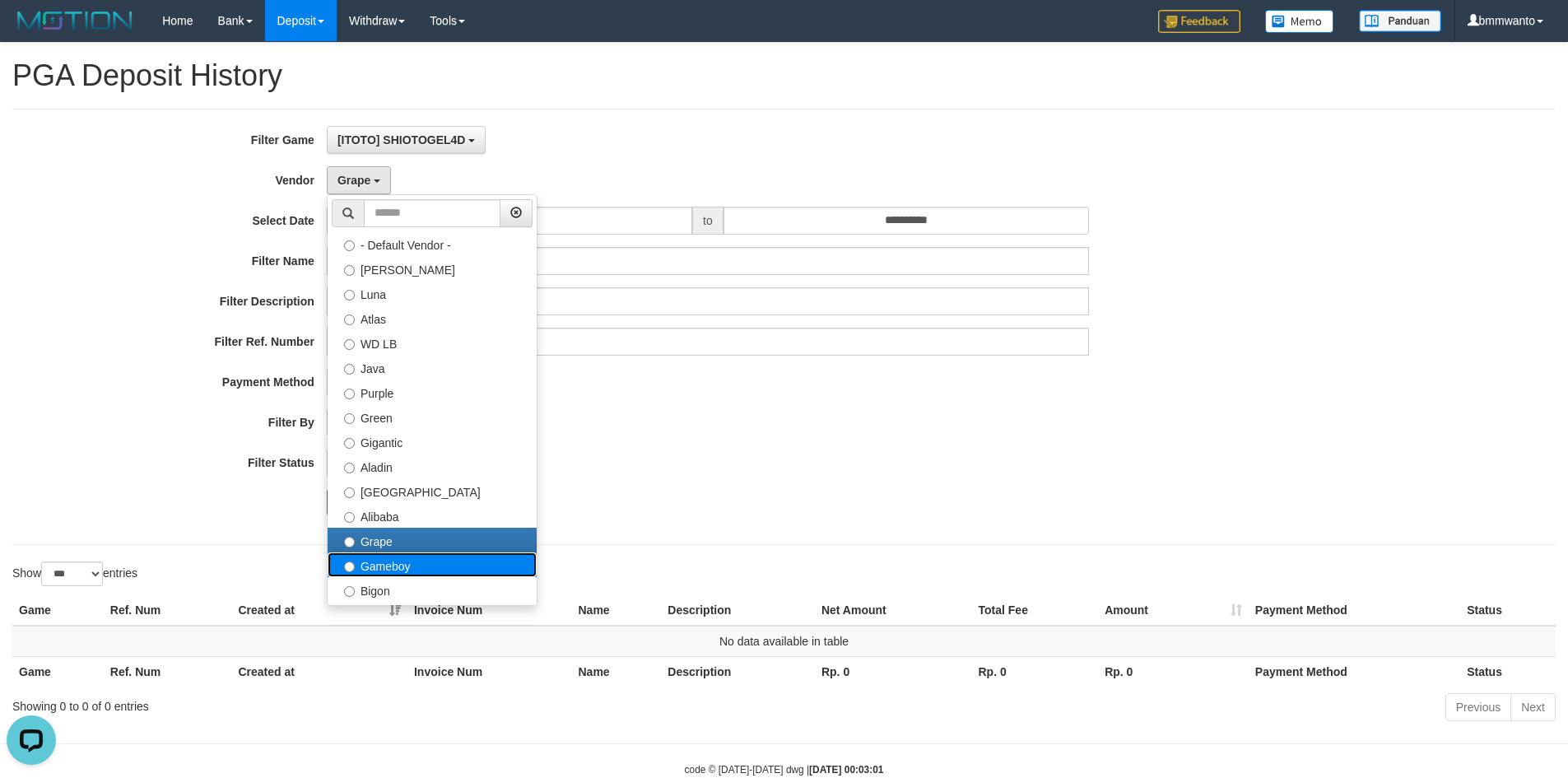 click on "Gameboy" at bounding box center [432, 565] 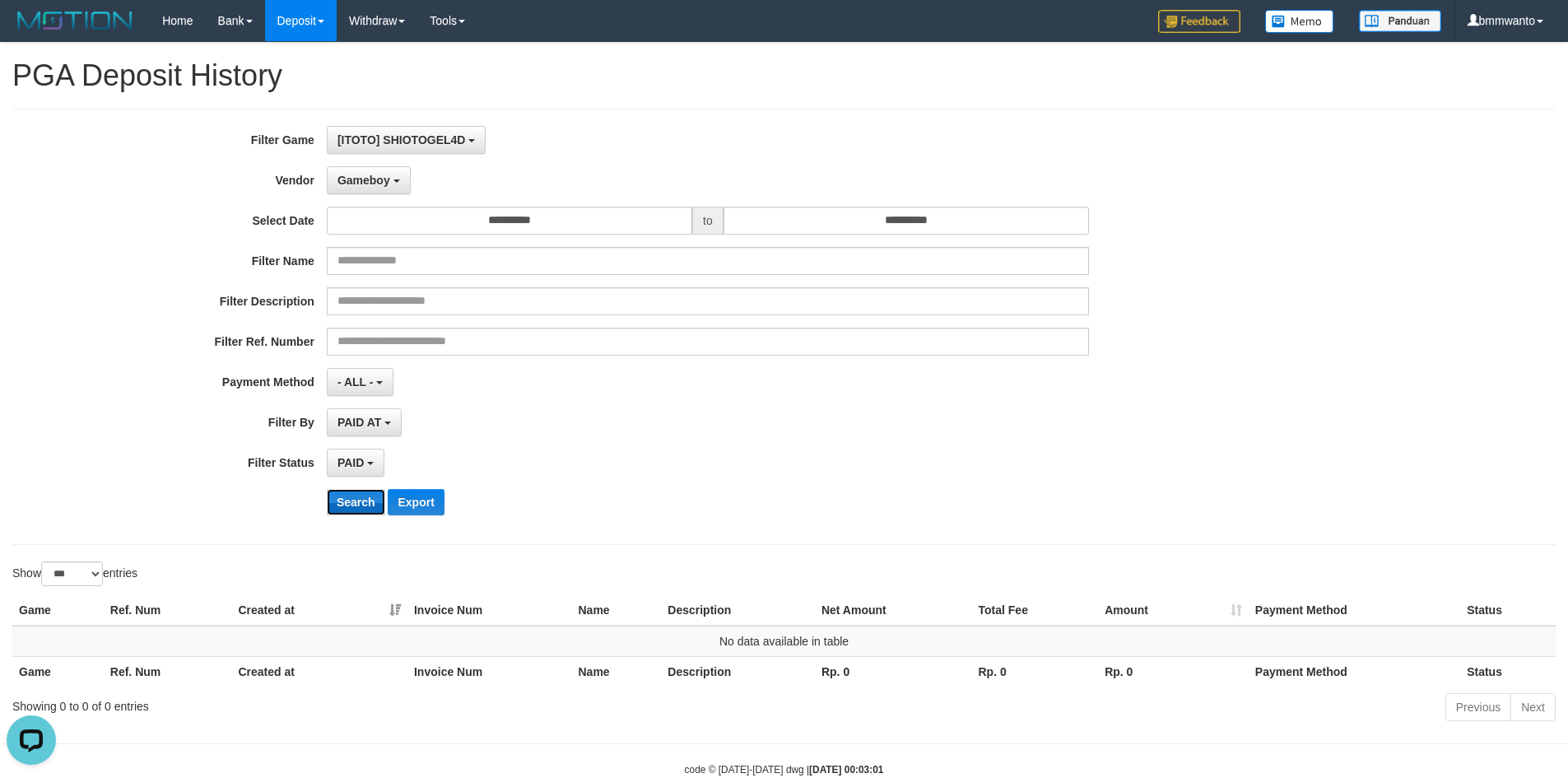 click on "Search" at bounding box center [356, 502] 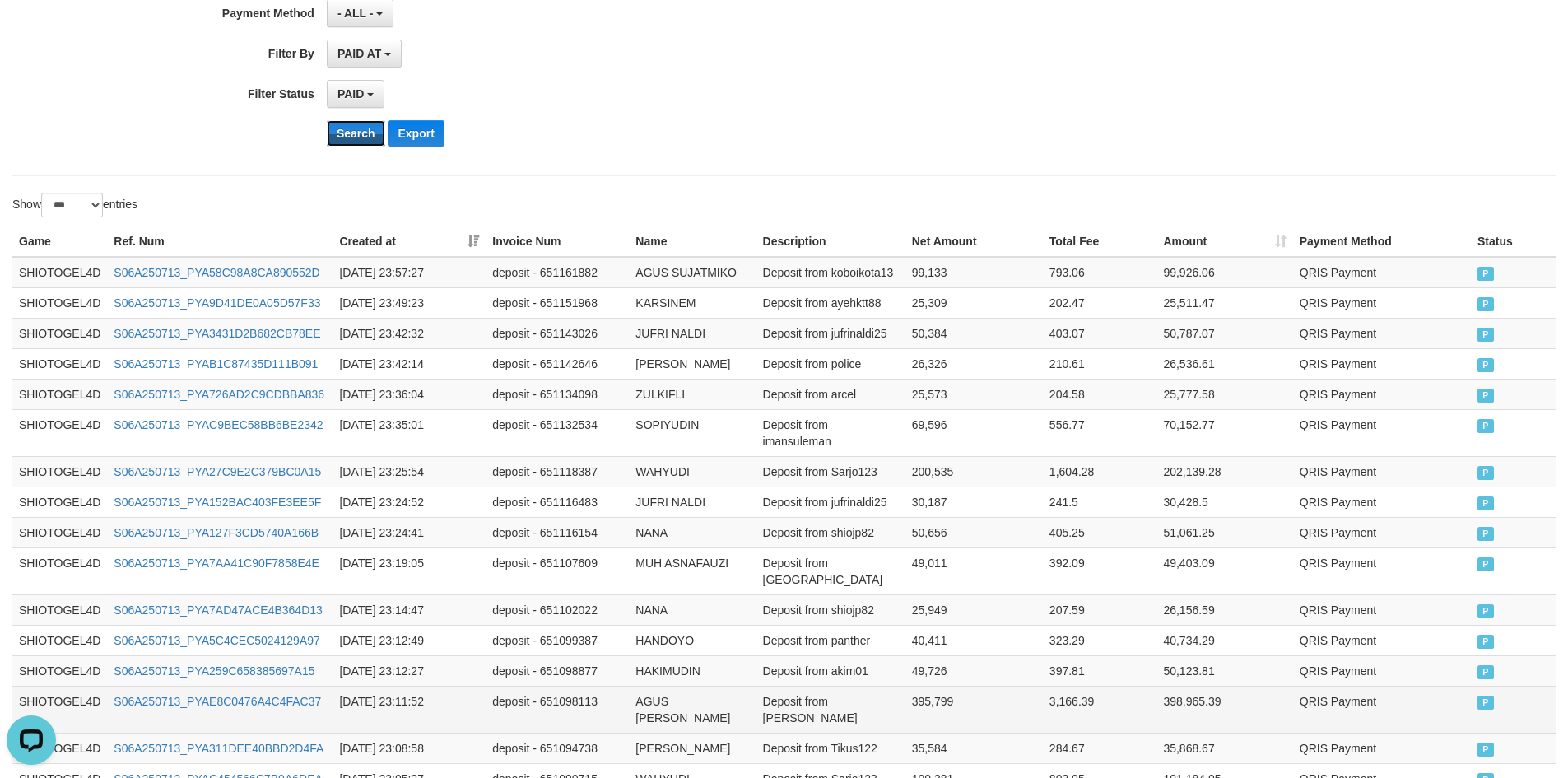 scroll, scrollTop: 494, scrollLeft: 0, axis: vertical 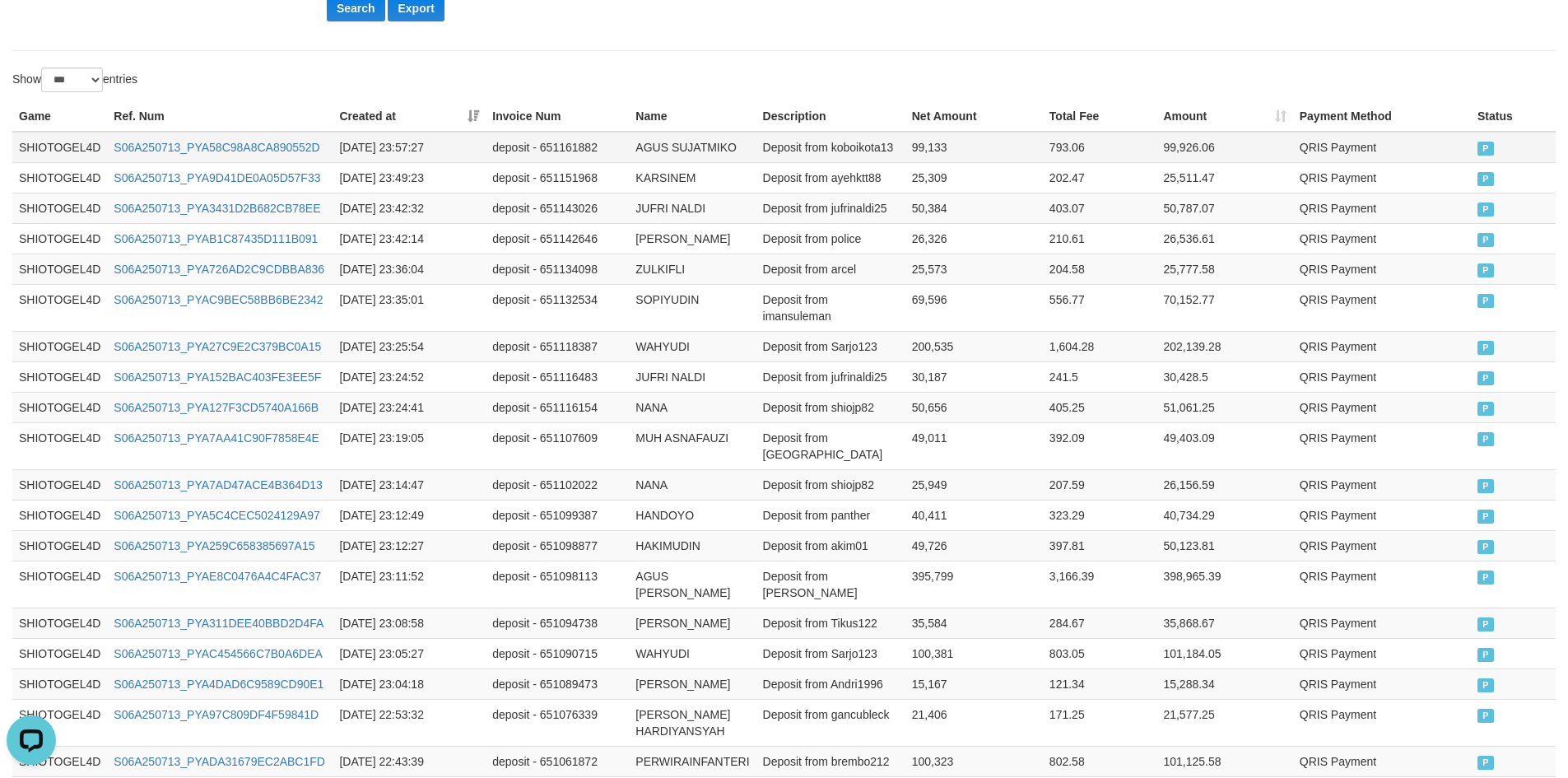 click on "SHIOTOGEL4D" at bounding box center [59, 147] 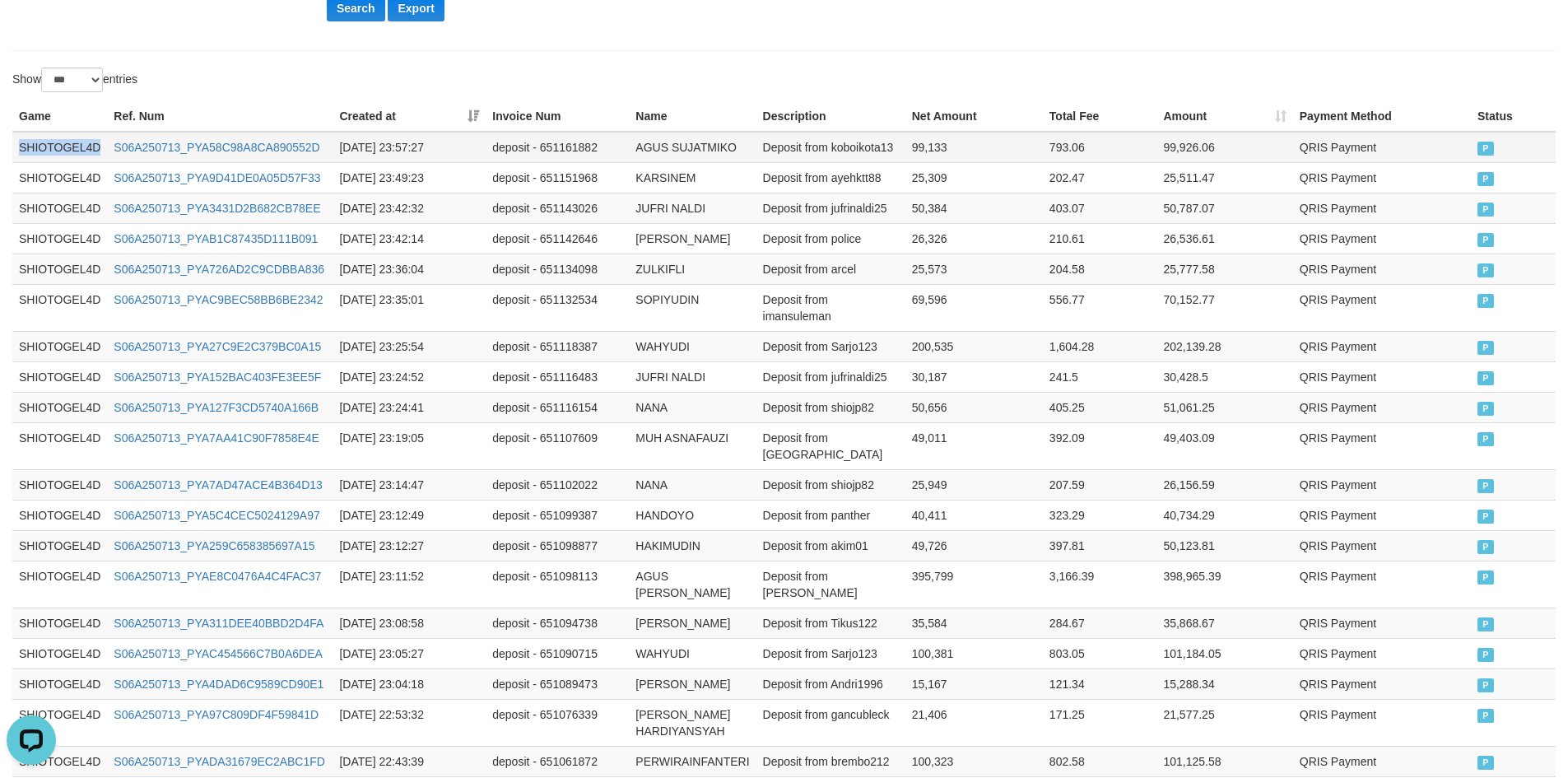 click on "SHIOTOGEL4D" at bounding box center (59, 147) 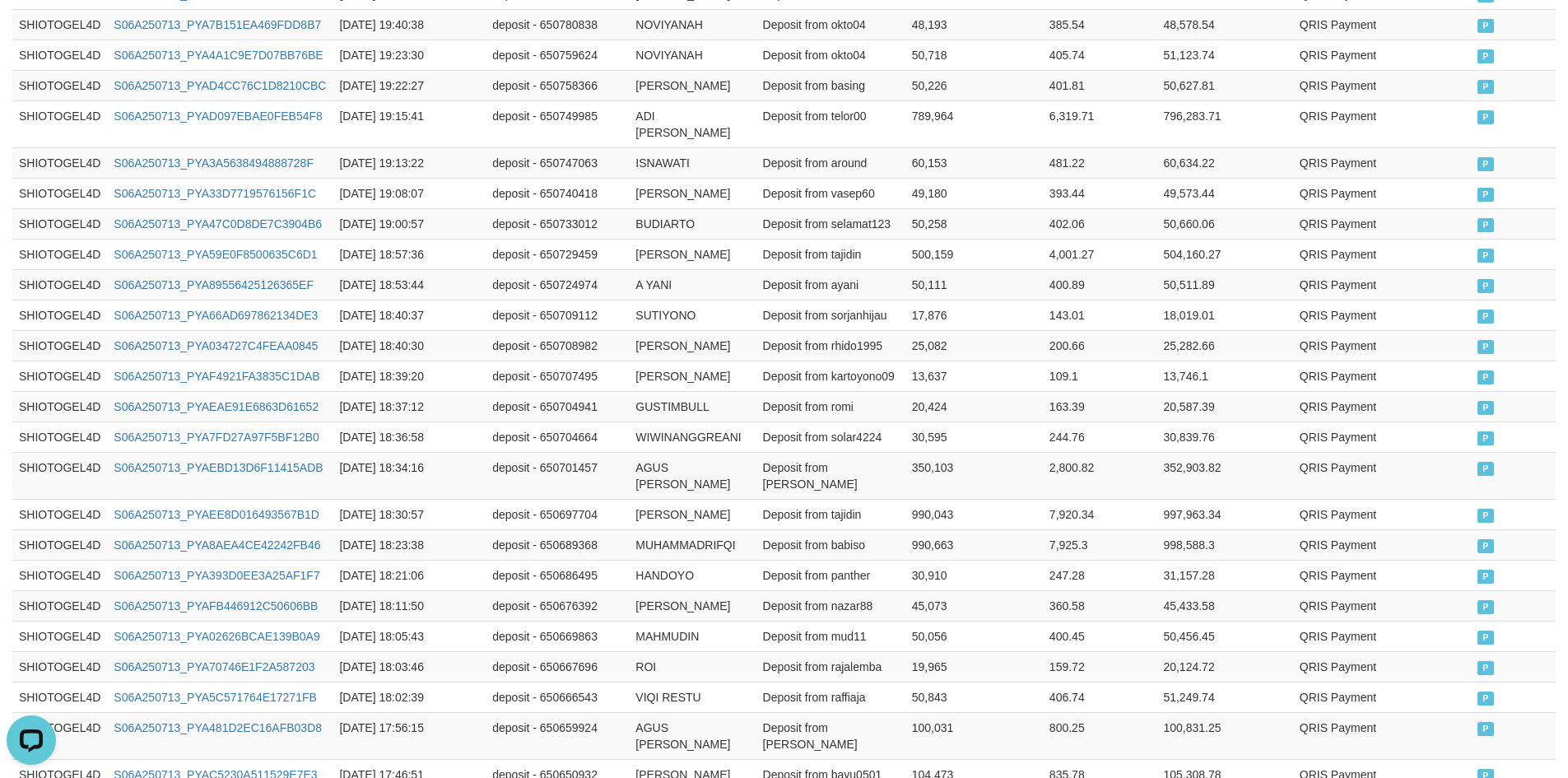 scroll, scrollTop: 3435, scrollLeft: 0, axis: vertical 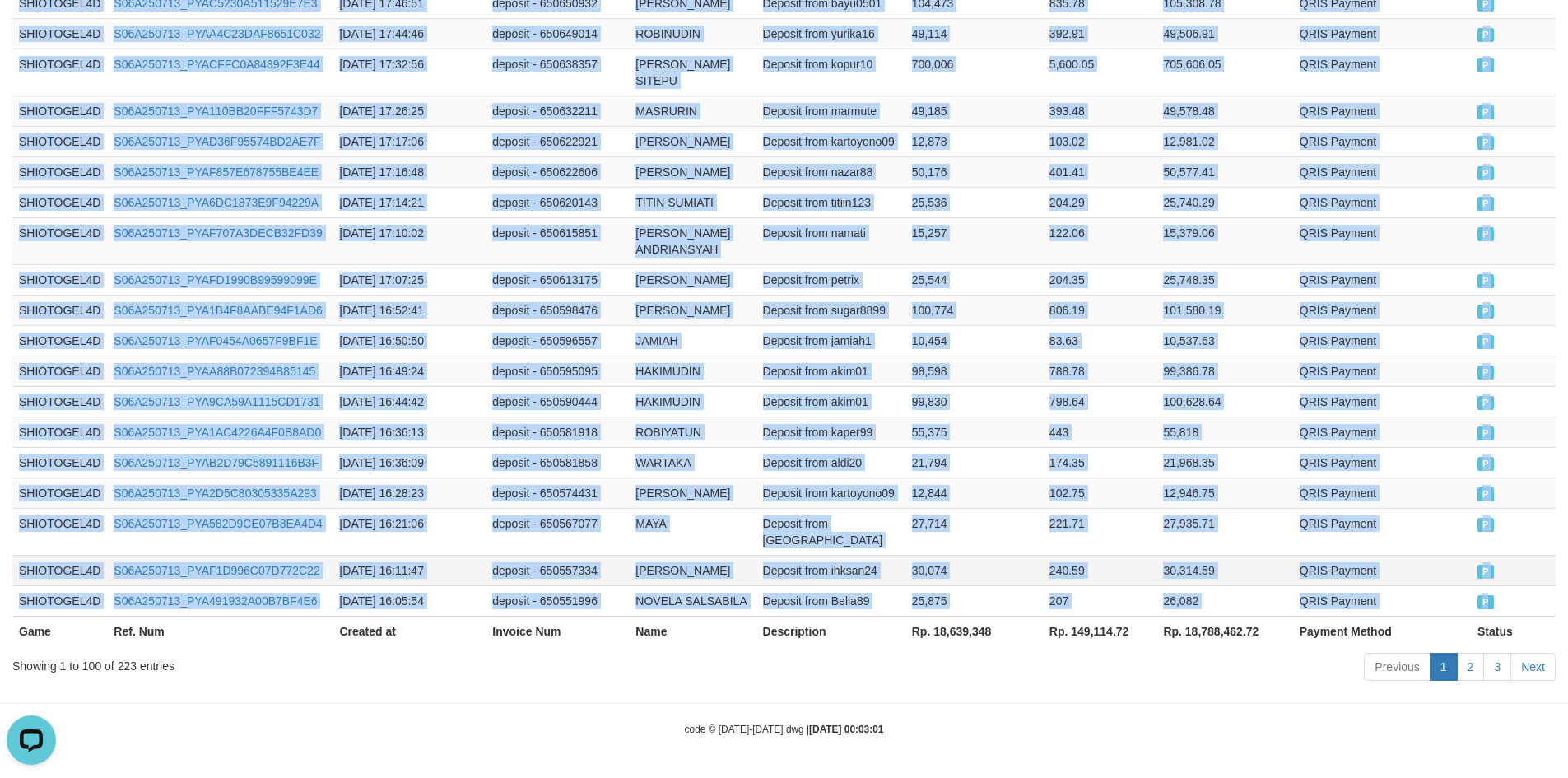 drag, startPoint x: 1532, startPoint y: 611, endPoint x: 1503, endPoint y: 583, distance: 40.31129 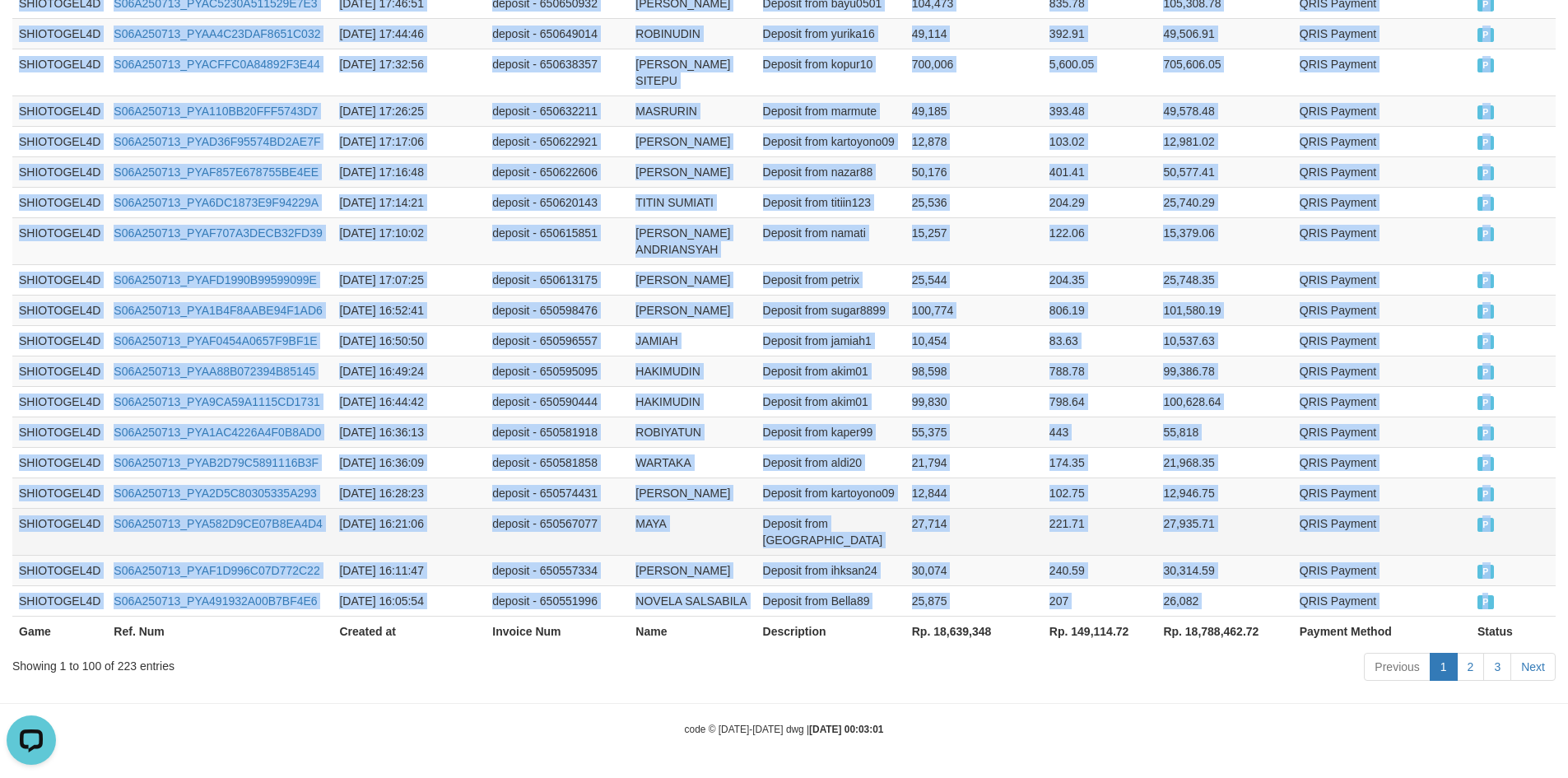 copy on "SHIOTOGEL4D S06A250713_PYA58C98A8CA890552D [DATE] 23:57:27 deposit - 651161882 AGUS SUJATMIKO Deposit from koboikota13 99,133 793.06 99,926.06 QRIS Payment P   SHIOTOGEL4D S06A250713_PYA9D41DE0A05D57F33 [DATE] 23:49:23 deposit - 651151968 KARSINEM Deposit from ayehktt88 25,309 202.47 25,511.47 QRIS Payment P   SHIOTOGEL4D S06A250713_PYA3431D2B682CB78EE [DATE] 23:42:32 deposit - 651143026 JUFRI NALDI Deposit from jufrinaldi25 50,384 403.07 50,787.07 QRIS Payment P   SHIOTOGEL4D S06A250713_PYAB1C87435D111B091 [DATE] 23:42:14 deposit - 651142646 [PERSON_NAME] Deposit from police 26,326 210.61 26,536.61 QRIS Payment P   SHIOTOGEL4D S06A250713_PYA726AD2C9CDBBA836 [DATE] 23:36:04 deposit - 651134098 ZULKIFLI Deposit from arcel 25,573 204.58 25,777.58 QRIS Payment P   SHIOTOGEL4D S06A250713_PYAC9BEC58BB6BE2342 [DATE] 23:35:01 deposit - 651132534 SOPIYUDIN Deposit from imansuleman 69,596 556.77 70,152.77 QRIS Payment P   SHIOTOGEL4D S06A250713_PYA27C9E2C379BC0A15 [DATE] 23:25:54 deposit ..." 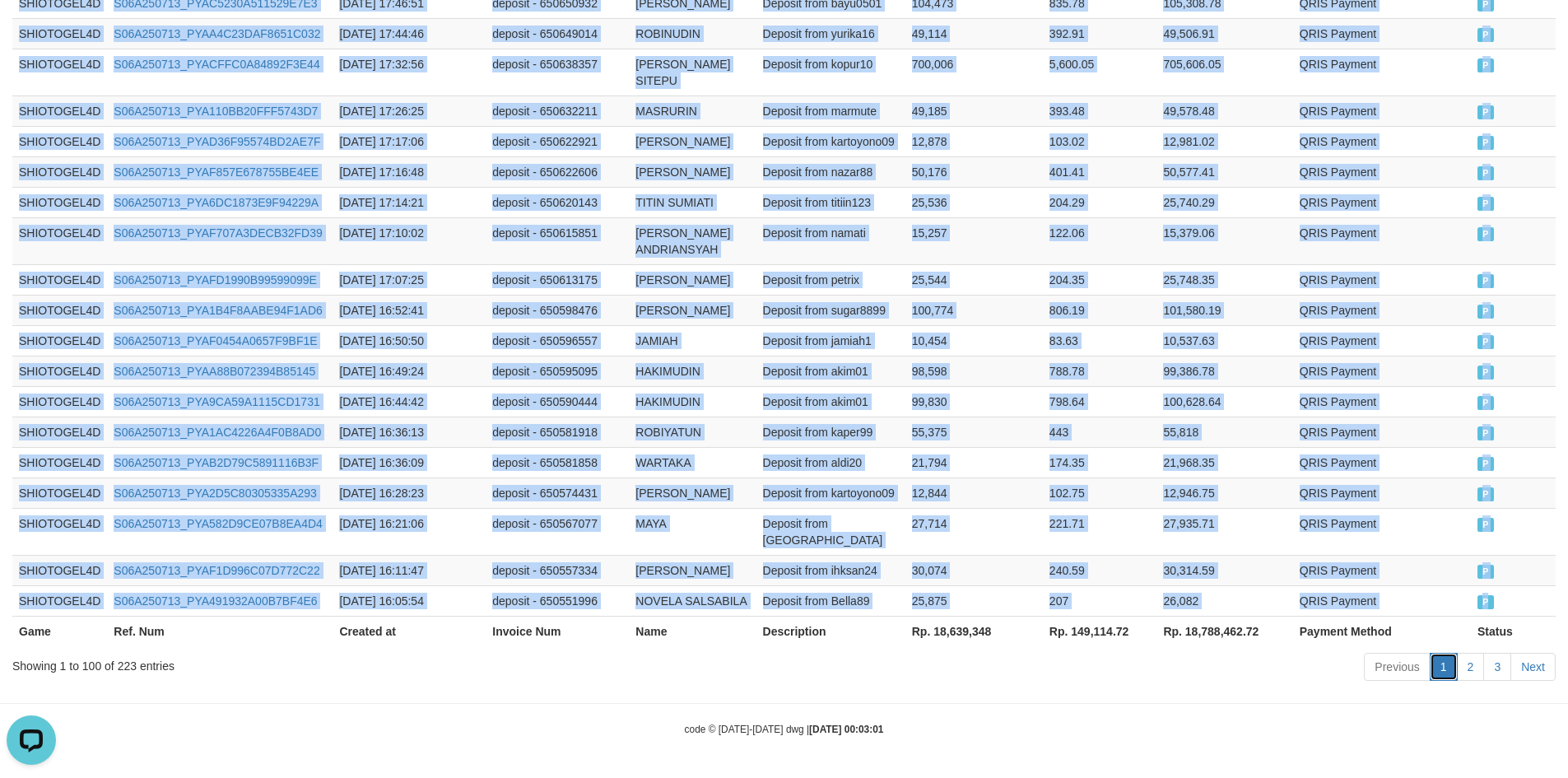 click on "1" at bounding box center [1444, 667] 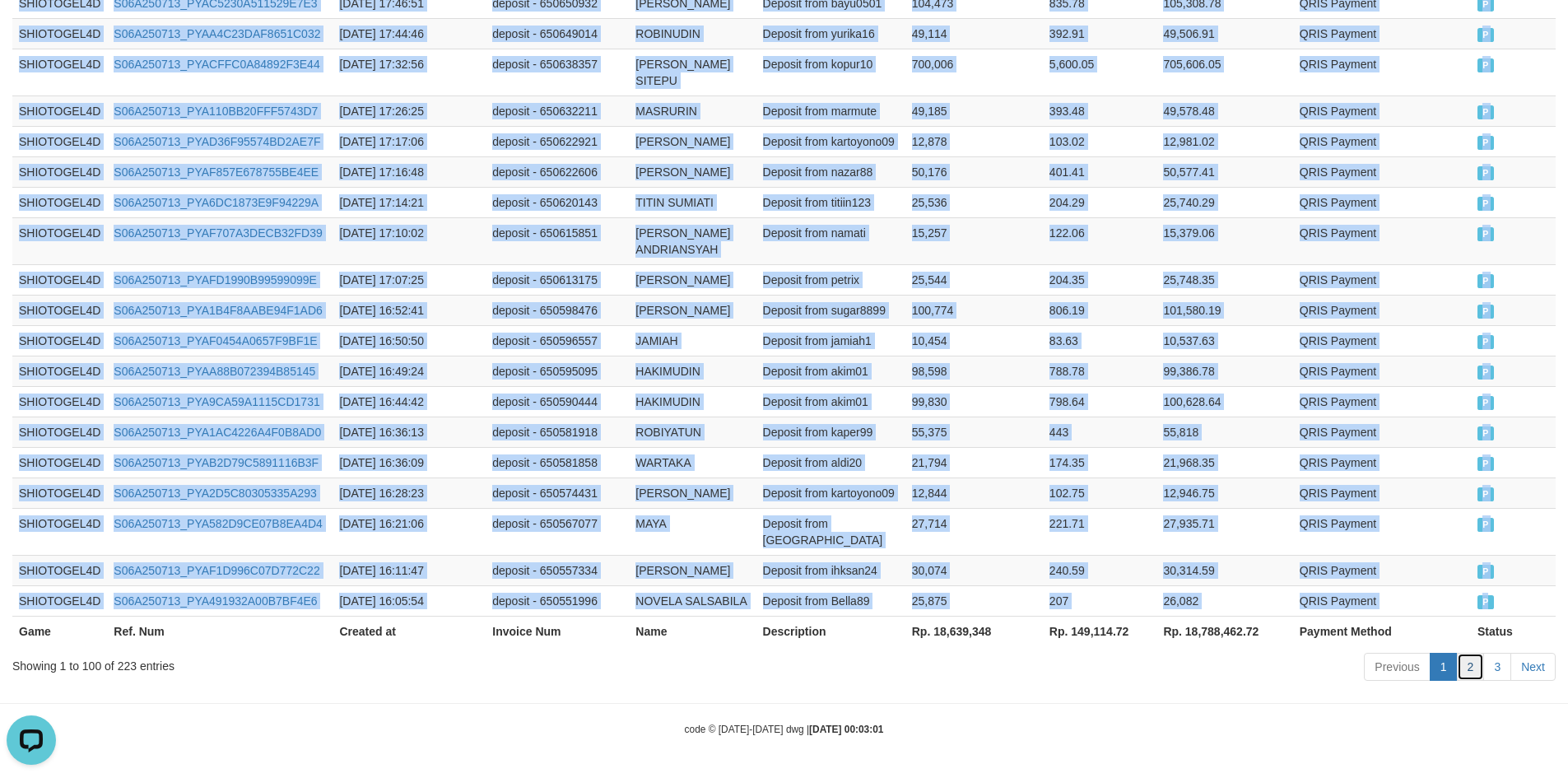 click on "2" at bounding box center (1471, 667) 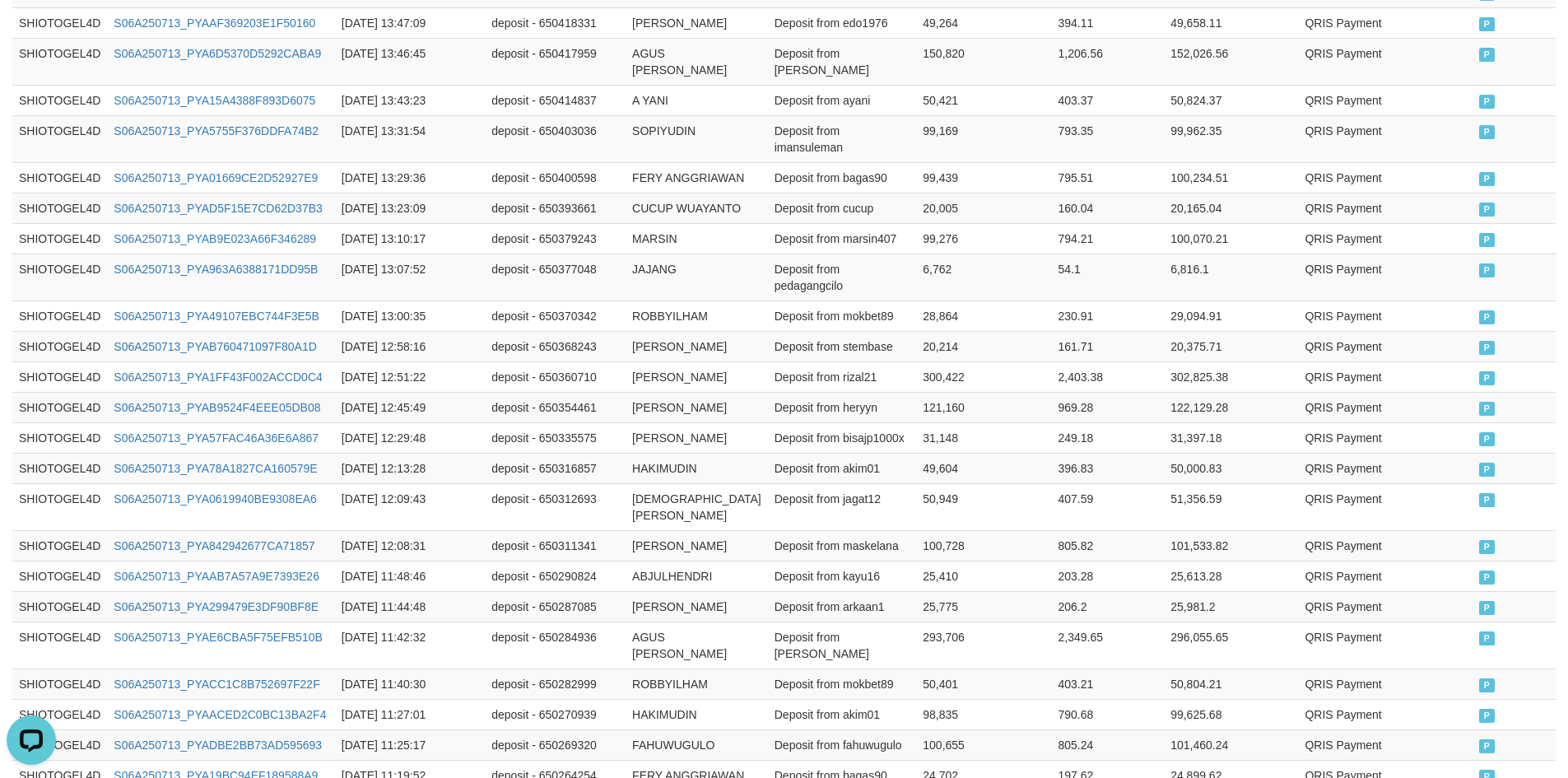 scroll, scrollTop: 0, scrollLeft: 0, axis: both 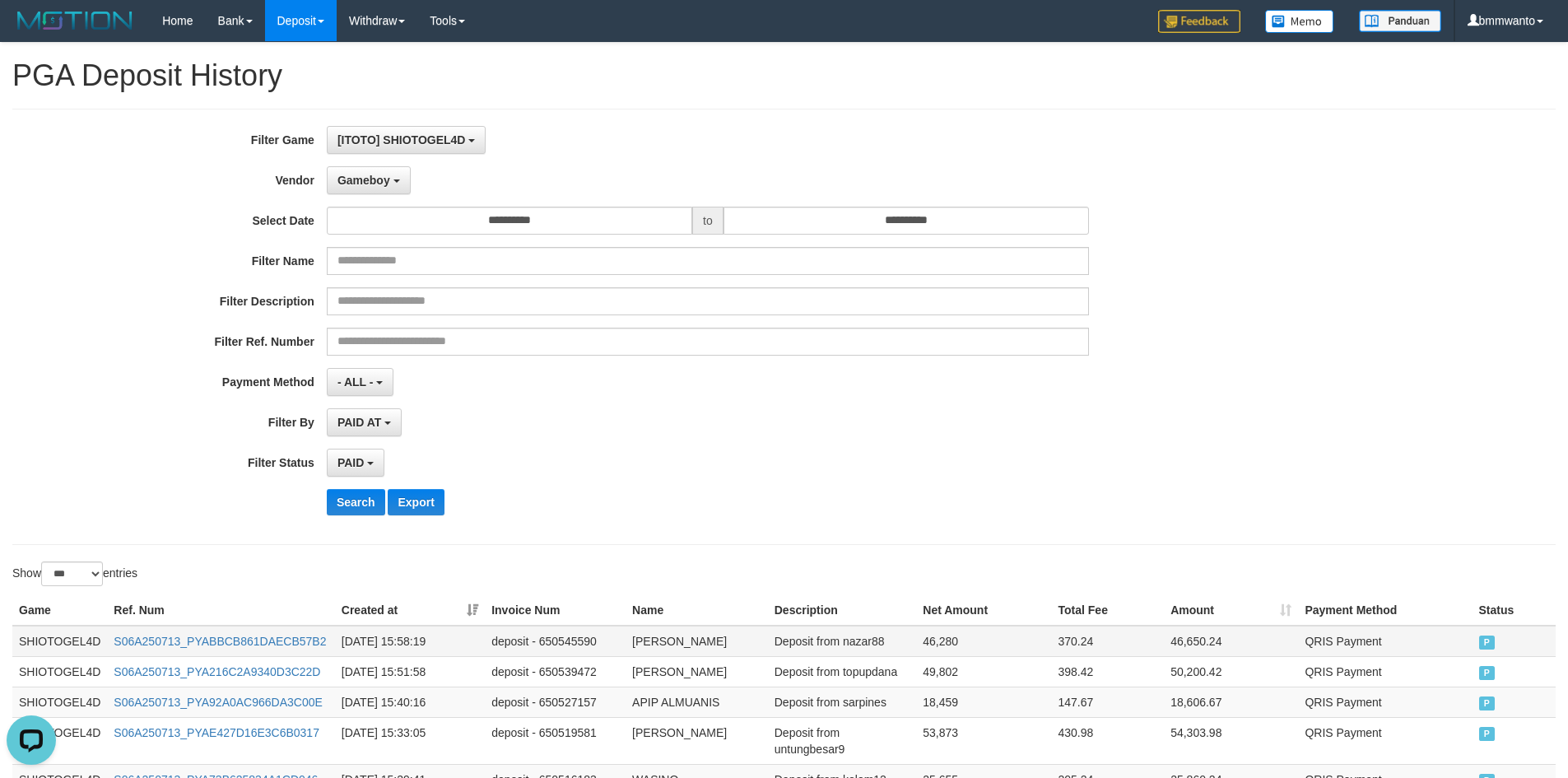 click on "SHIOTOGEL4D" at bounding box center (59, 641) 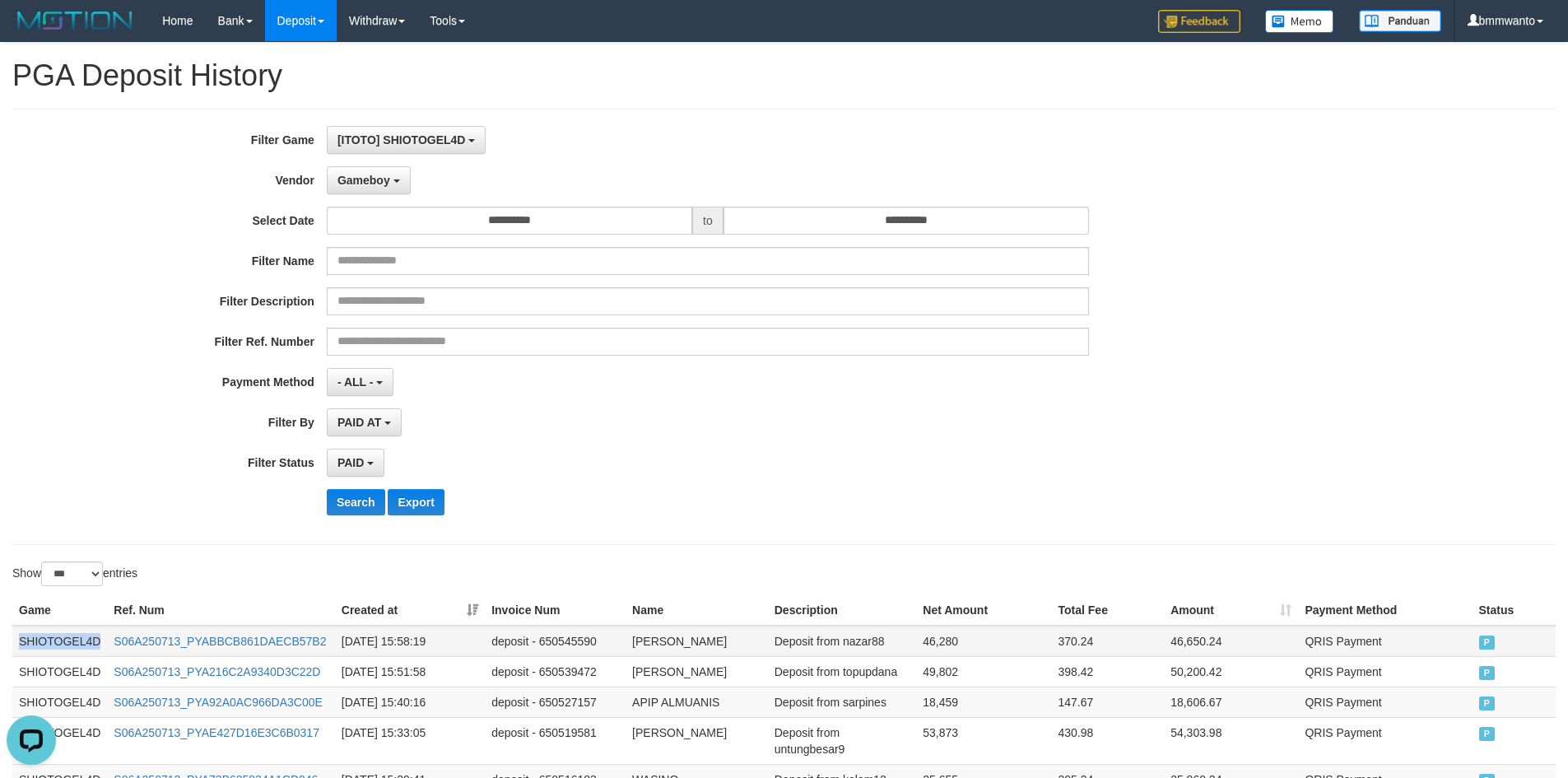 click on "SHIOTOGEL4D" at bounding box center [59, 641] 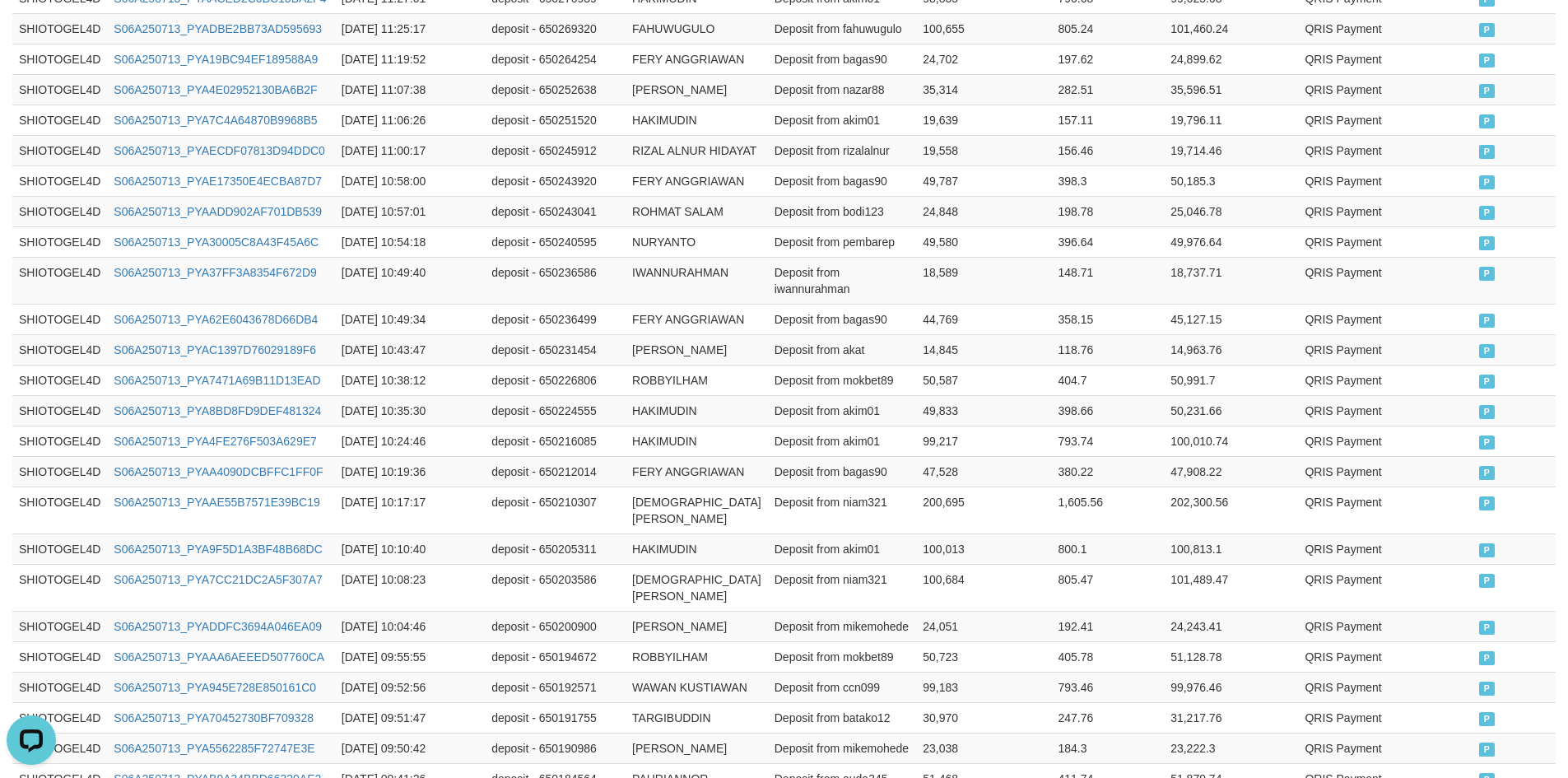 scroll, scrollTop: 3797, scrollLeft: 0, axis: vertical 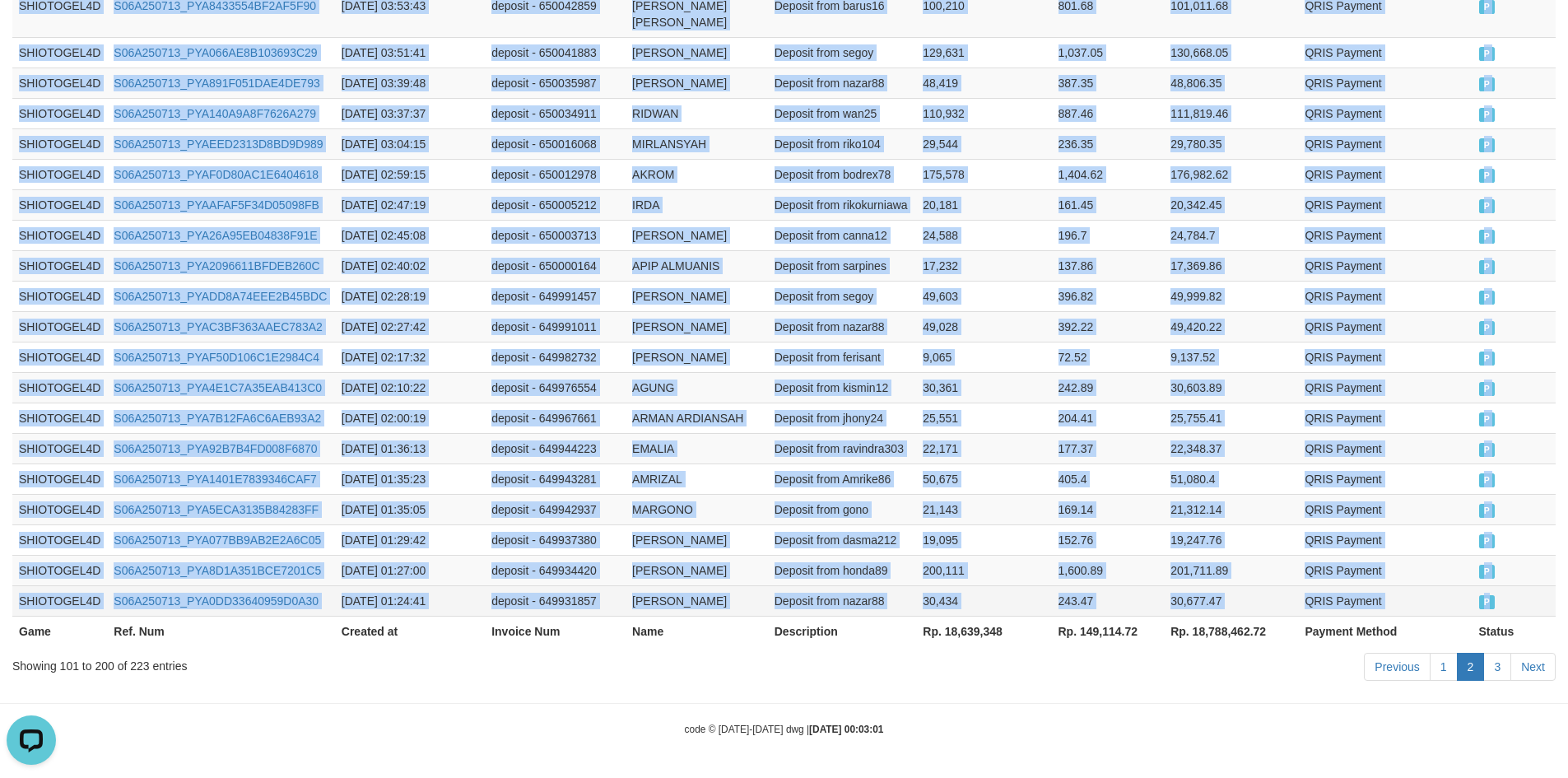 click on "P" at bounding box center (1514, 600) 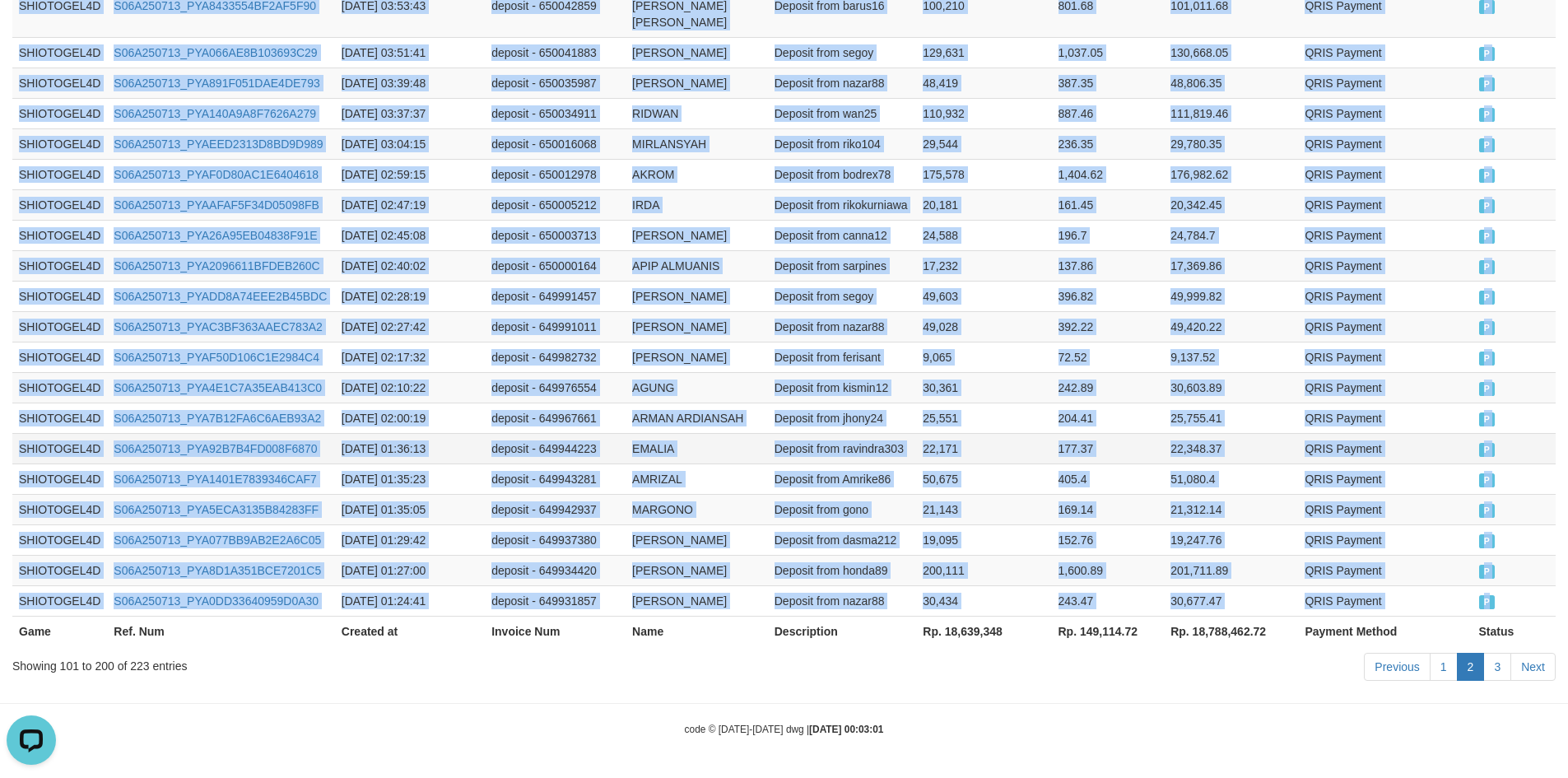 copy on "SHIOTOGEL4D S06A250713_PYABBCB861DAECB57B2 [DATE] 15:58:19 deposit - 650545590 [PERSON_NAME] from nazar88 46,280 370.24 46,650.24 QRIS Payment P   SHIOTOGEL4D S06A250713_PYA216C2A9340D3C22D [DATE] 15:51:58 deposit - 650539472 [PERSON_NAME] Deposit from topupdana 49,802 398.42 50,200.42 QRIS Payment P   SHIOTOGEL4D S06A250713_PYA92A0AC966DA3C00E [DATE] 15:40:16 deposit - 650527157 APIP ALMUANIS Deposit from sarpines 18,459 147.67 18,606.67 QRIS Payment P   SHIOTOGEL4D S06A250713_PYAE427D16E3C6B0317 [DATE] 15:33:05 deposit - 650519581 [PERSON_NAME] Deposit from untungbesar9 53,873 430.98 54,303.98 QRIS Payment P   SHIOTOGEL4D S06A250713_PYA73B625834A1CD046 [DATE] 15:29:41 deposit - 650516183 WASINO Deposit from kolam12 25,655 205.24 25,860.24 QRIS Payment P   SHIOTOGEL4D S06A250713_PYAA3A11169C88B0777 [DATE] 15:16:44 deposit - 650504538 [PERSON_NAME] PUTRA Deposit from saddan4 24,238 193.9 24,431.9 QRIS Payment P   SHIOTOGEL4D S06A250713_PYAB2E430FB64DC3F06 [DATE] 14:58:45..." 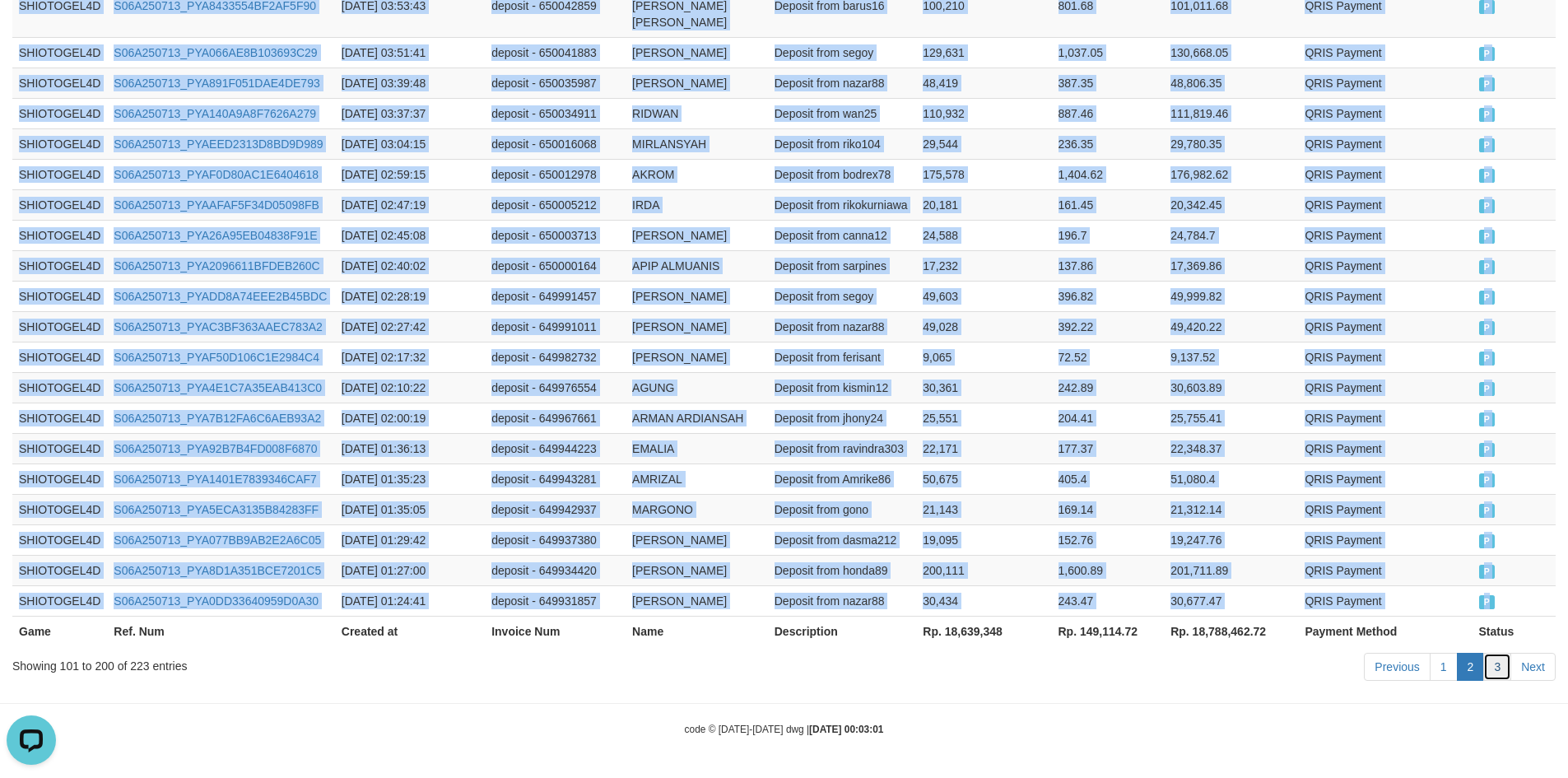 click on "3" at bounding box center (1497, 667) 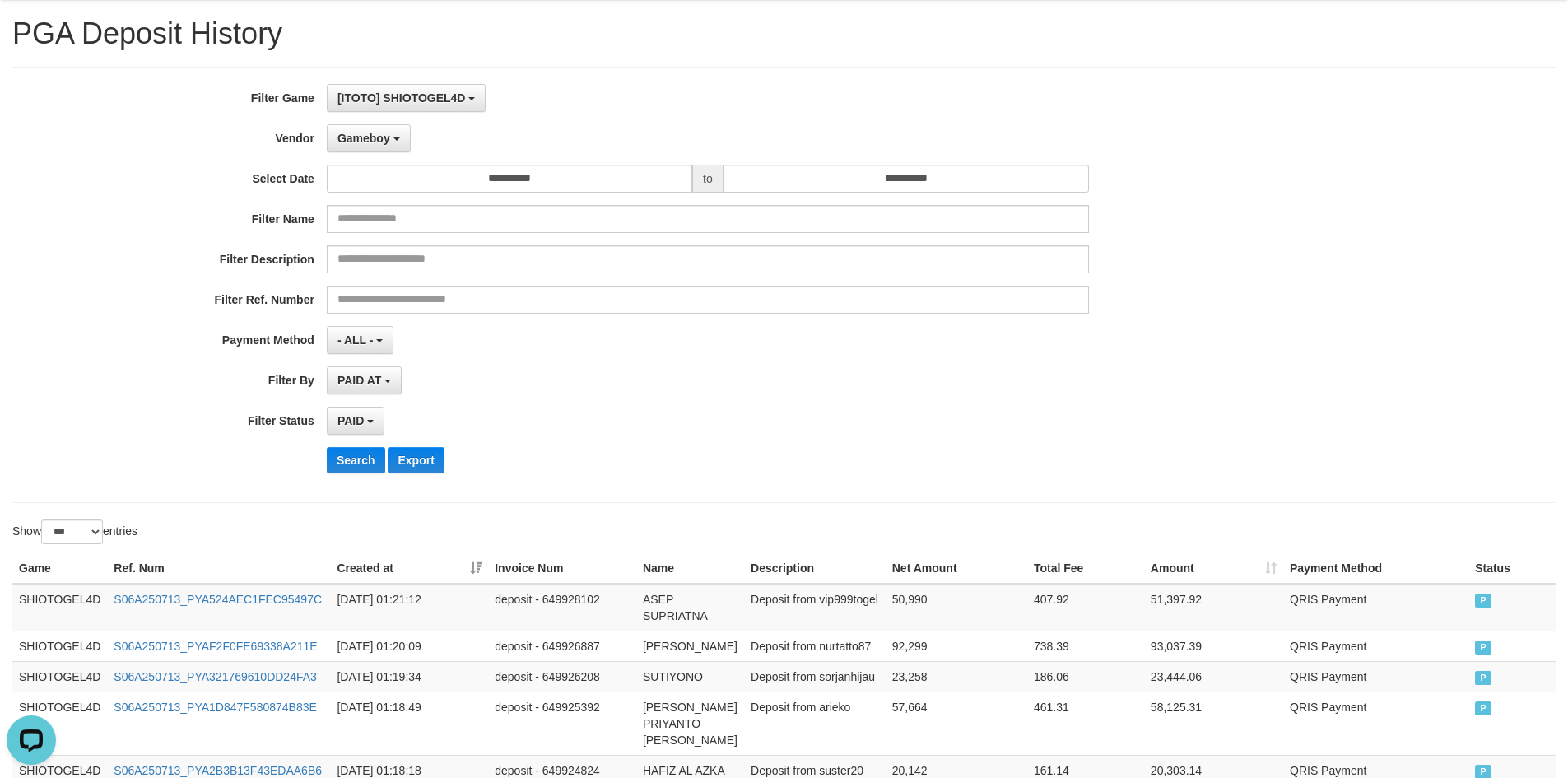 scroll, scrollTop: 0, scrollLeft: 0, axis: both 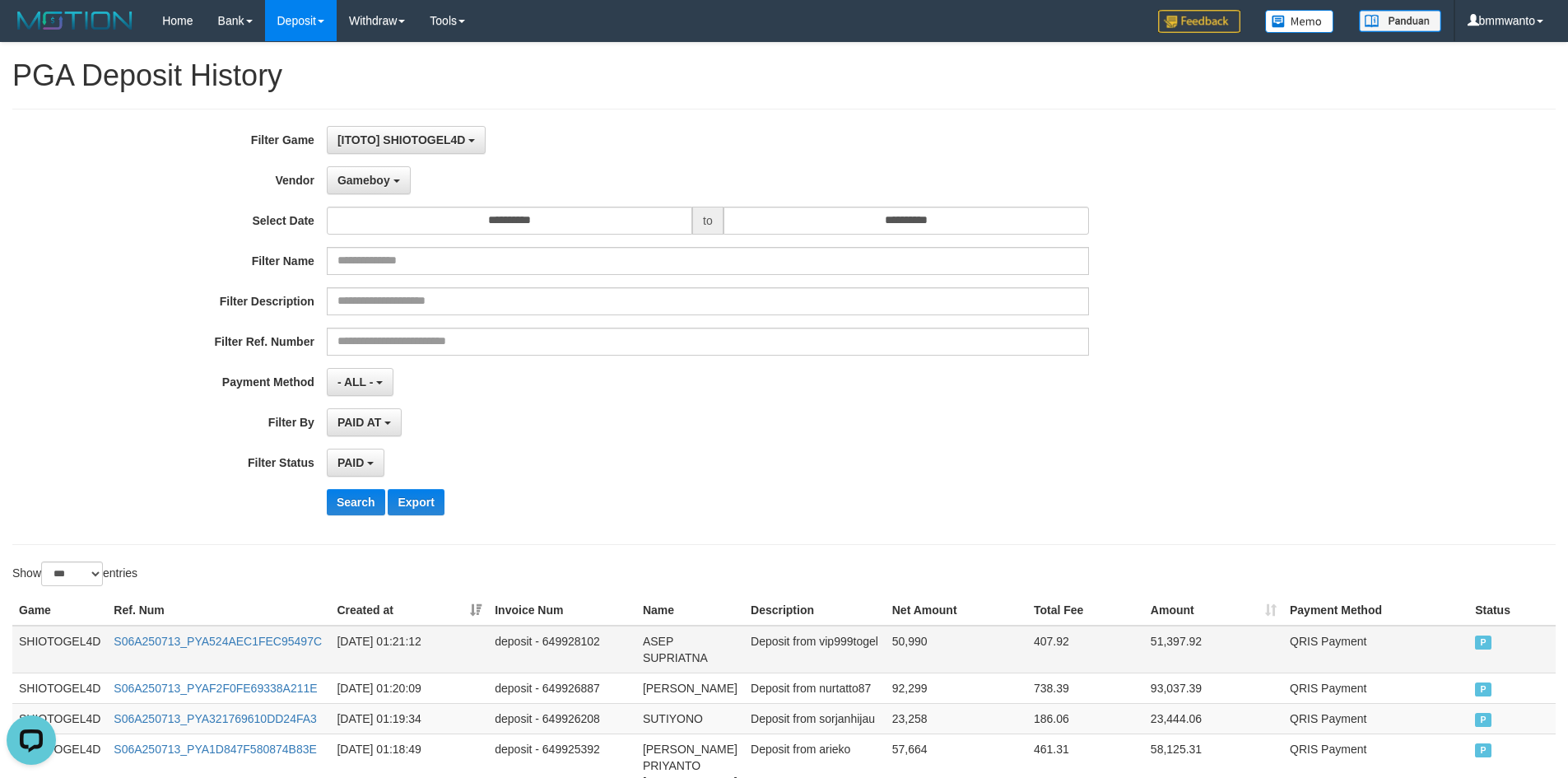 click on "SHIOTOGEL4D" at bounding box center [59, 650] 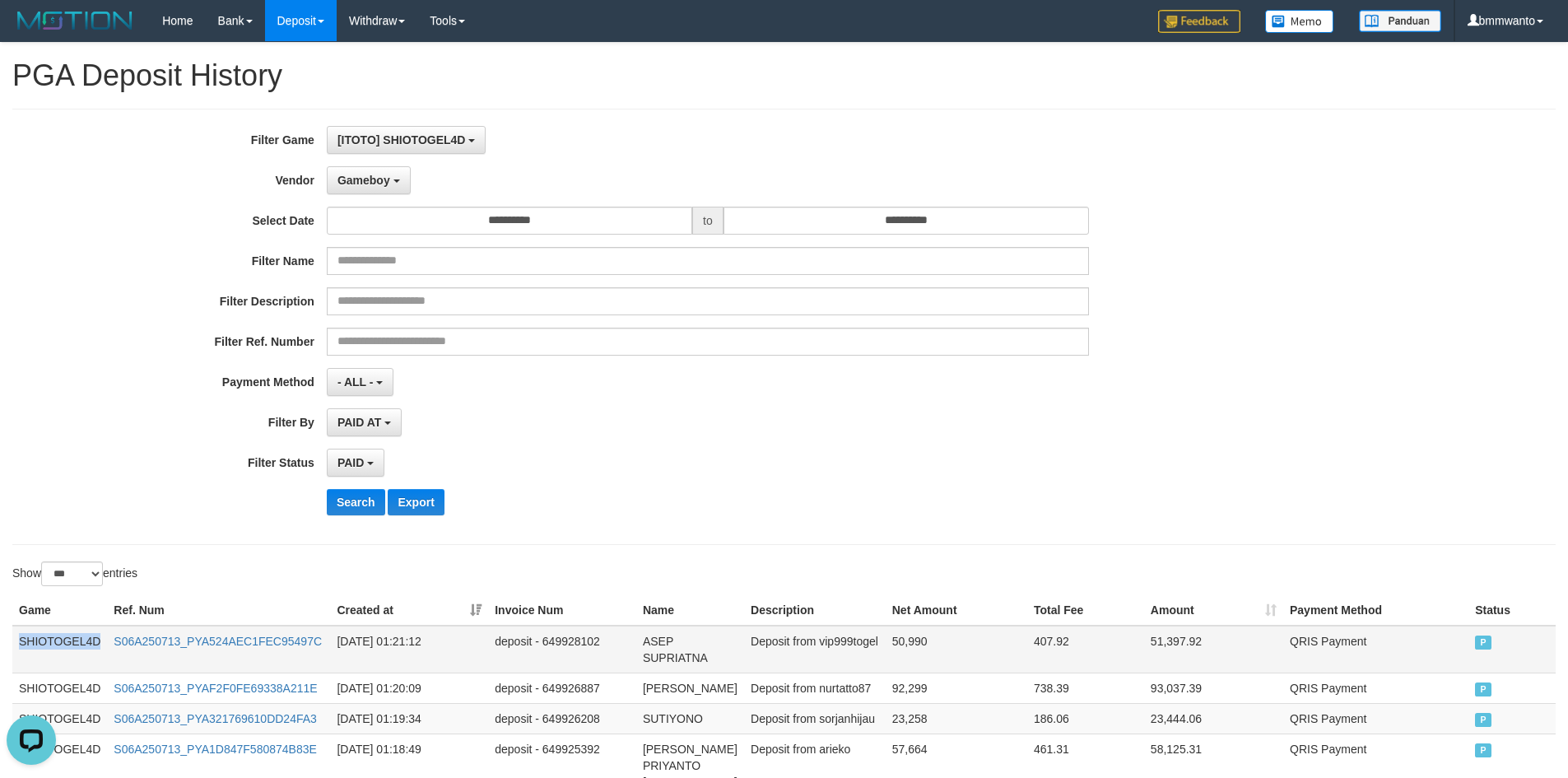 click on "SHIOTOGEL4D" at bounding box center (59, 650) 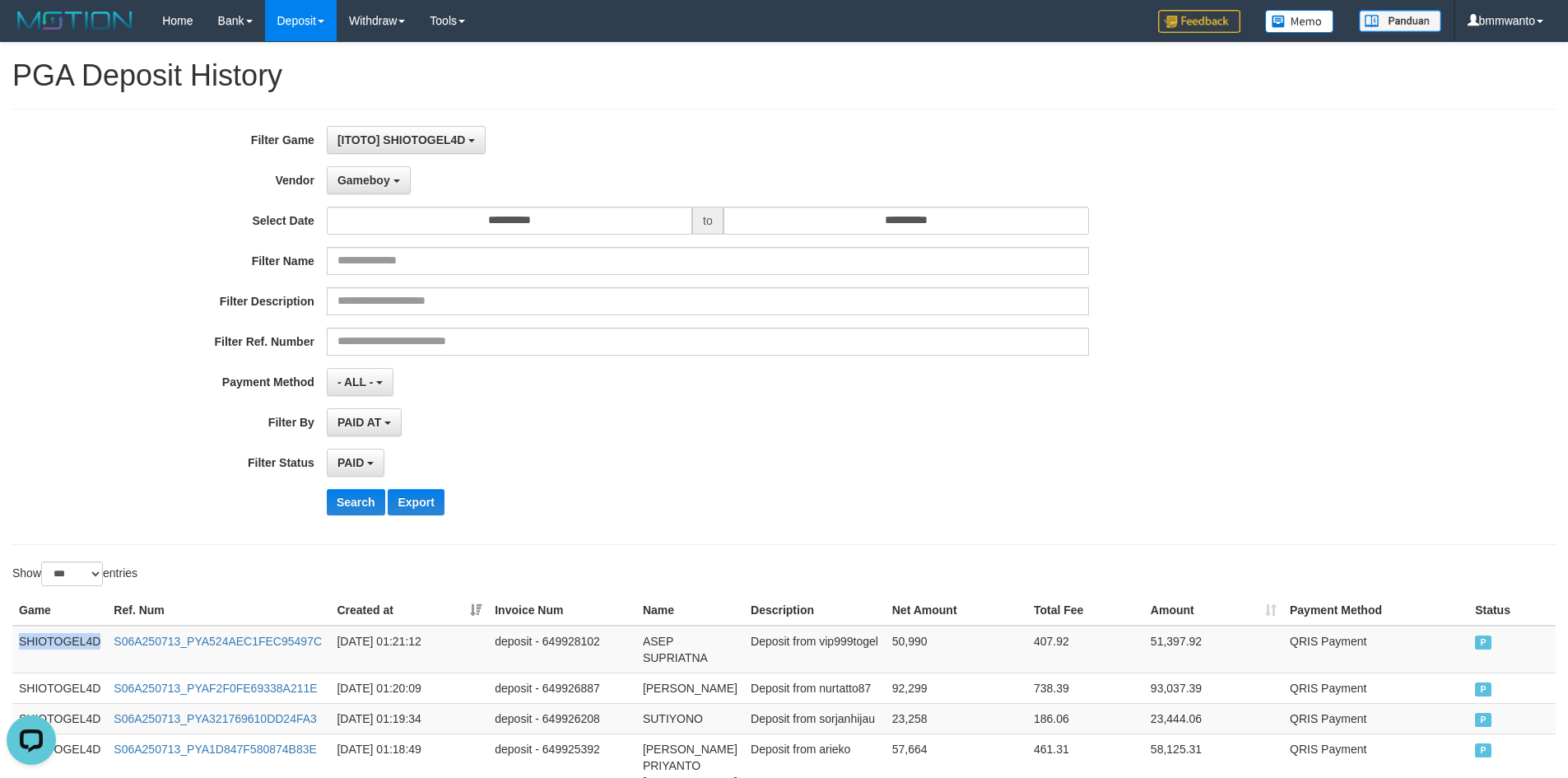 scroll, scrollTop: 908, scrollLeft: 0, axis: vertical 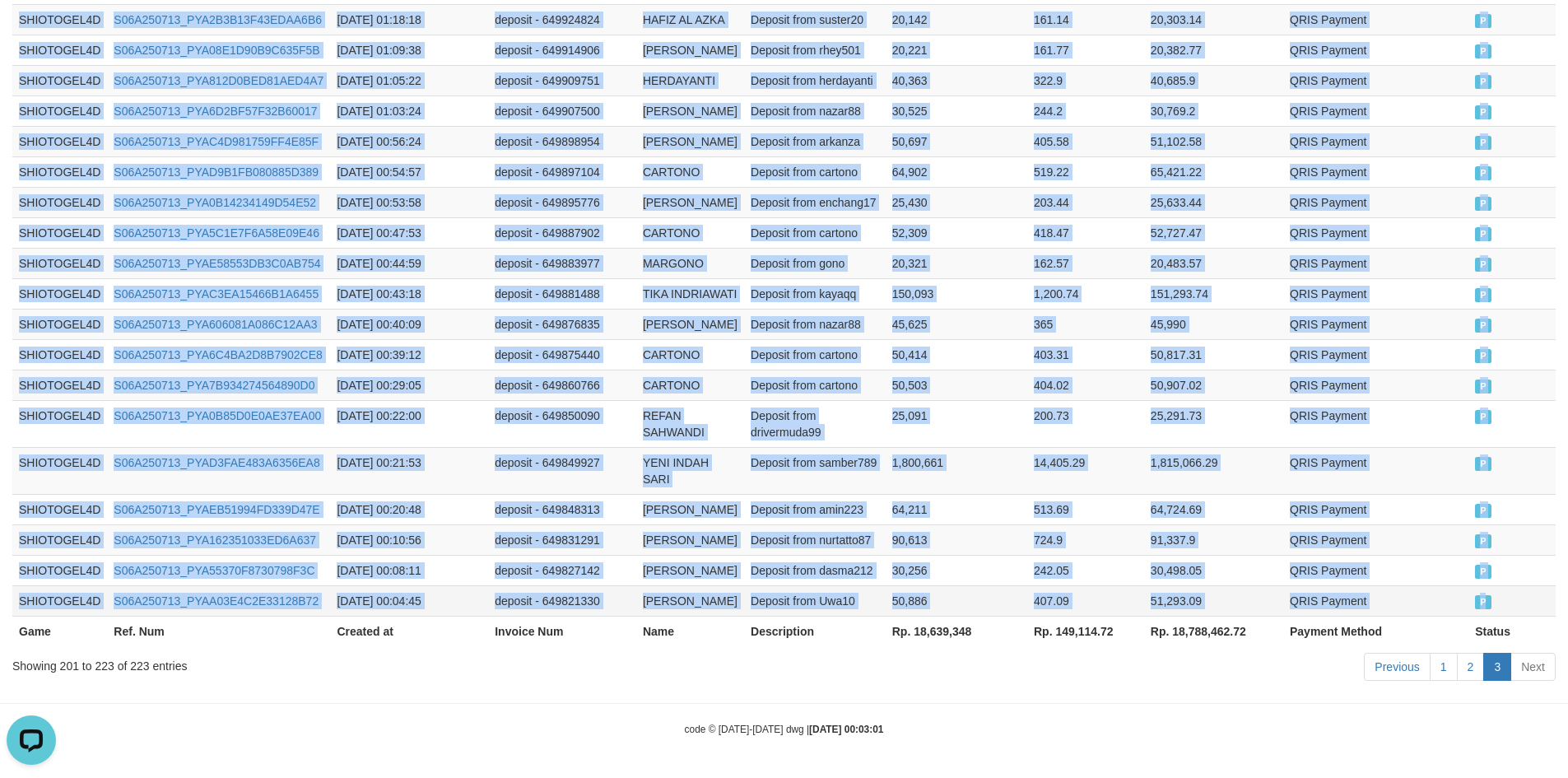 click on "P" at bounding box center (1512, 600) 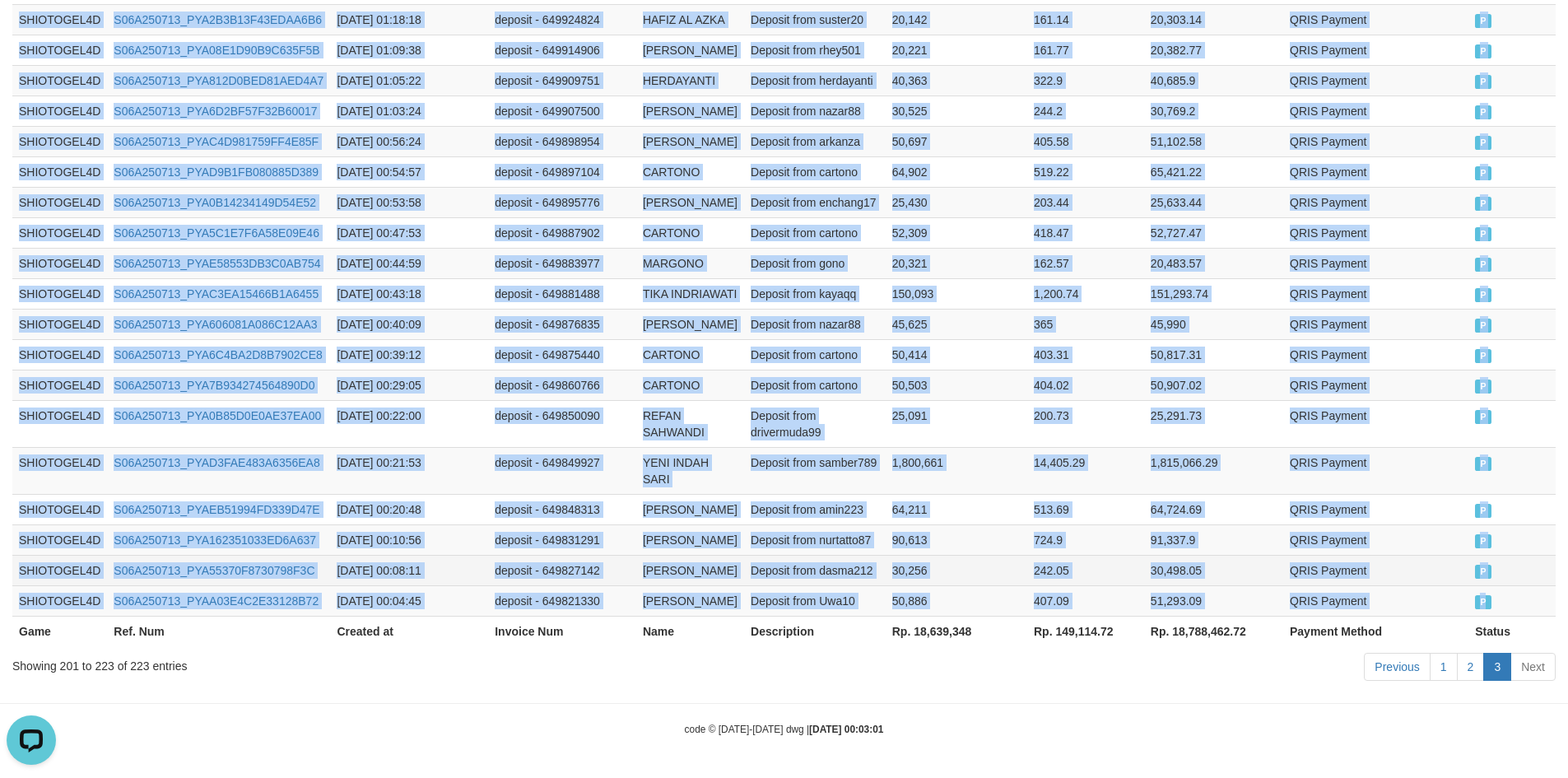 copy on "SHIOTOGEL4D S06A250713_PYA524AEC1FEC95497C [DATE] 01:21:12 deposit - 649928102 ASEP SUPRIATNA Deposit from vip999togel 50,990 407.92 51,397.92 QRIS Payment P   SHIOTOGEL4D S06A250713_PYAF2F0FE69338A211E [DATE] 01:20:09 deposit - 649926887 NUR KHOSIN Deposit from nurtatto87 92,299 738.39 93,037.39 QRIS Payment P   SHIOTOGEL4D S06A250713_PYA321769610DD24FA3 [DATE] 01:19:34 deposit - 649926208 SUTIYONO Deposit from sorjanhijau 23,258 186.06 23,444.06 QRIS Payment P   SHIOTOGEL4D S06A250713_PYA1D847F580874B83E [DATE] 01:18:49 deposit - 649925392 [PERSON_NAME] PRIYANTO [PERSON_NAME] Deposit from arieko 57,664 461.31 58,125.31 QRIS Payment P   SHIOTOGEL4D S06A250713_PYA2B3B13F43EDAA6B6 [DATE] 01:18:18 deposit - 649924824 HAFIZ AL AZKA Deposit from suster20 20,142 161.14 20,303.14 QRIS Payment P   SHIOTOGEL4D S06A250713_PYA08E1D90B9C635F5B [DATE] 01:09:38 deposit - 649914906 [PERSON_NAME] Deposit from rhey501 20,221 161.77 20,382.77 QRIS Payment P   SHIOTOGEL4D S06A250713_PYA812D0BED81AED4A7 [DATE] 01:05:..." 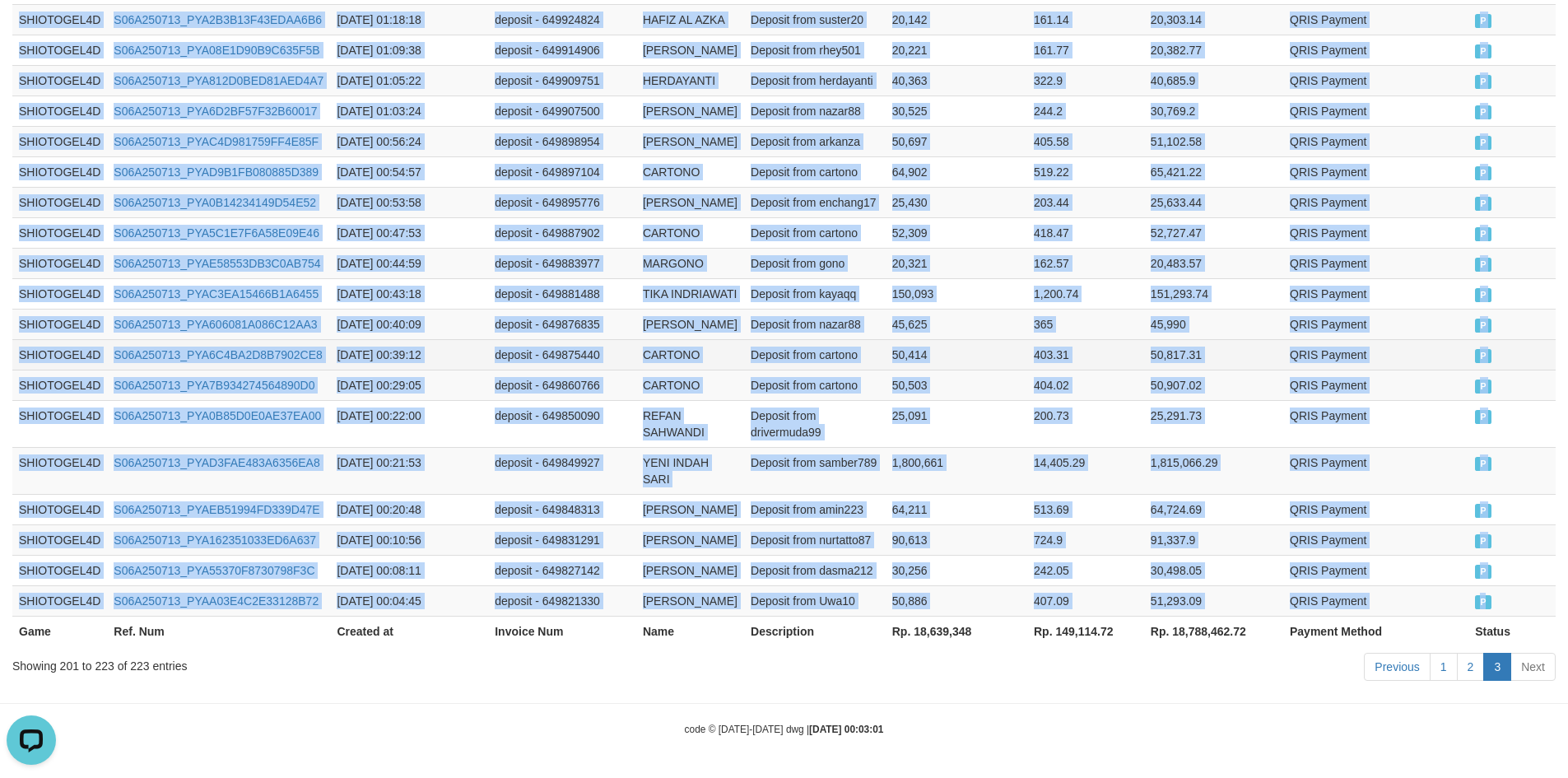 click on "50,817.31" at bounding box center [1213, 354] 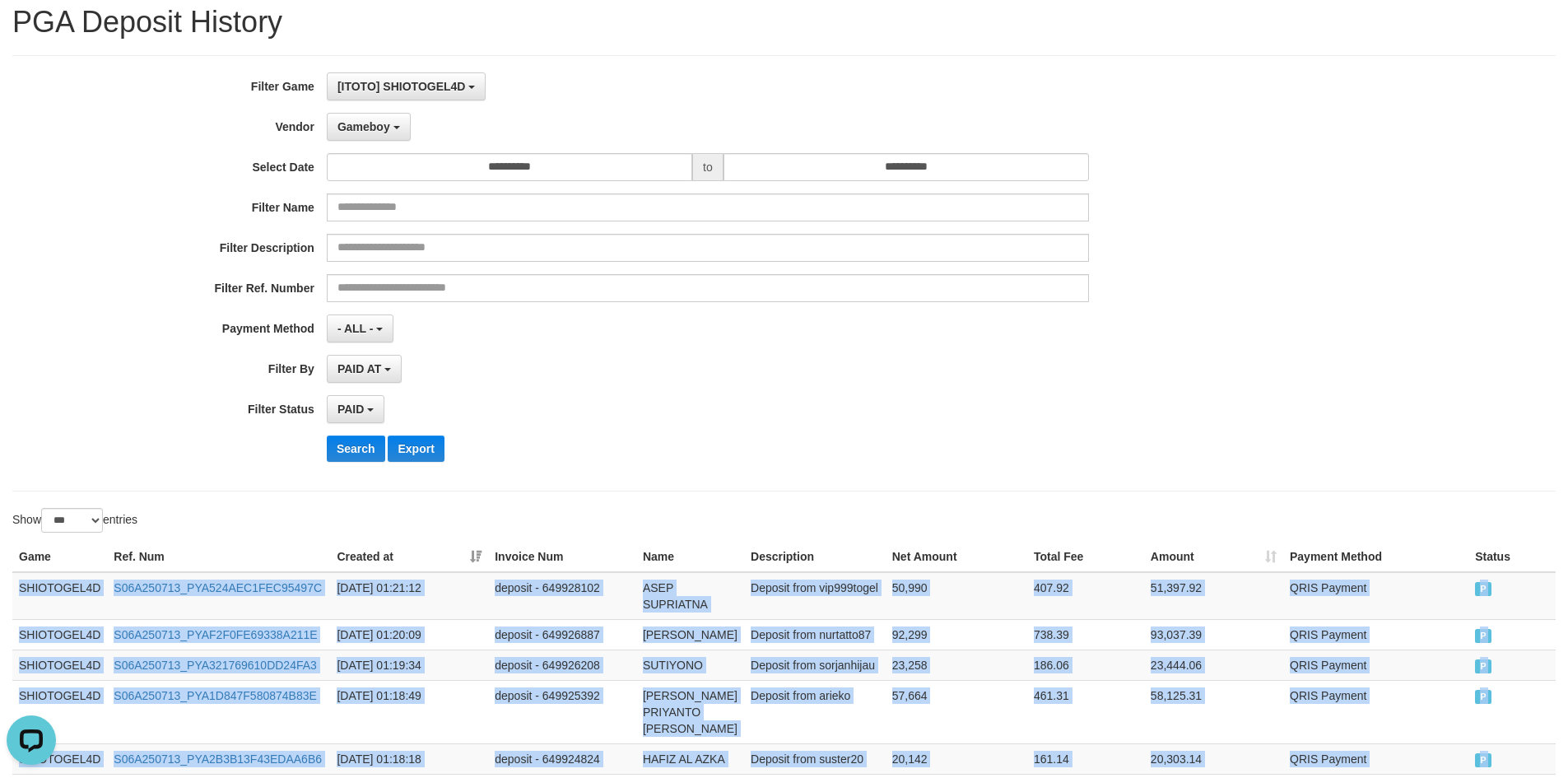 scroll, scrollTop: 0, scrollLeft: 0, axis: both 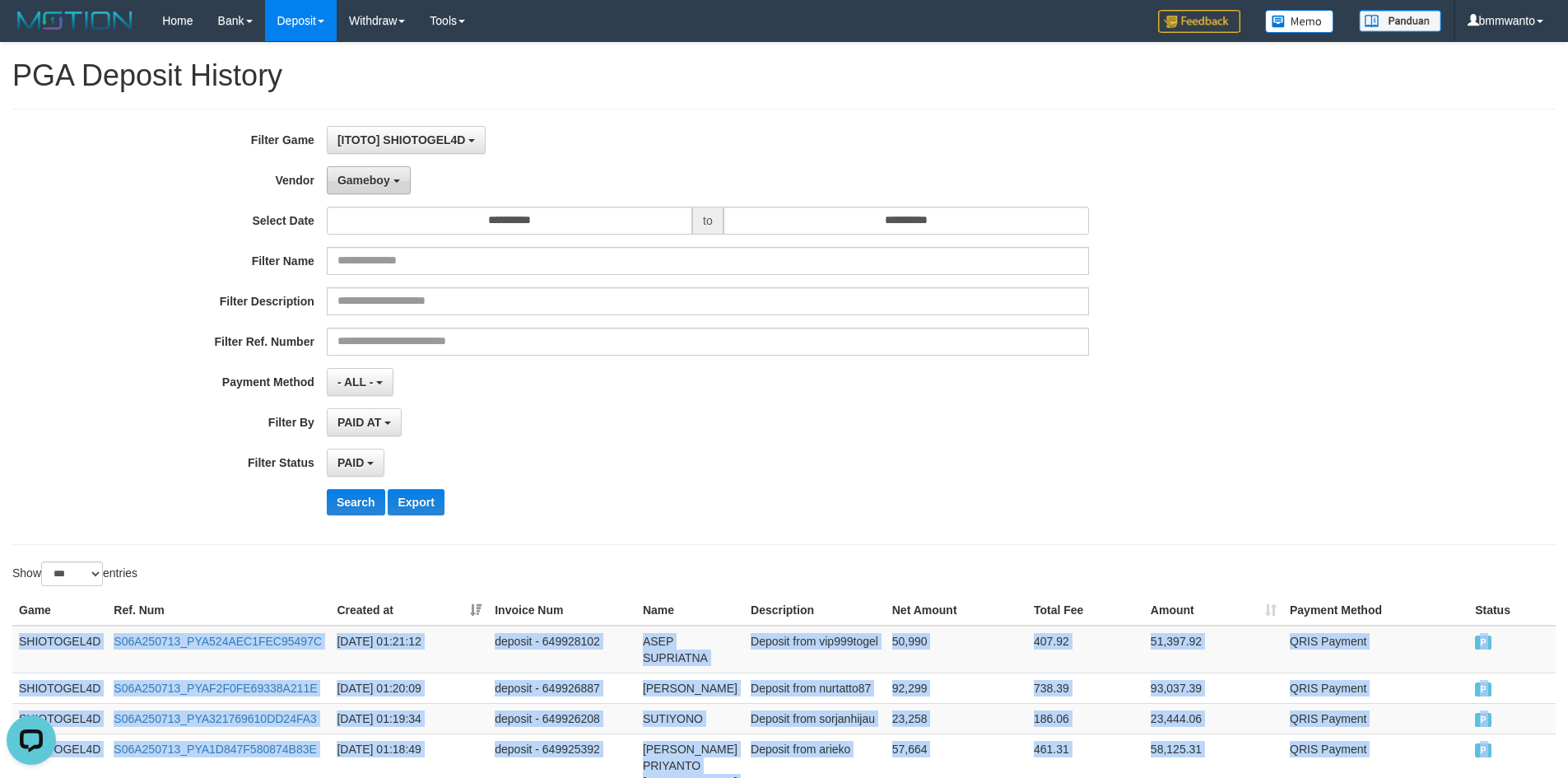 click on "Gameboy" at bounding box center (364, 180) 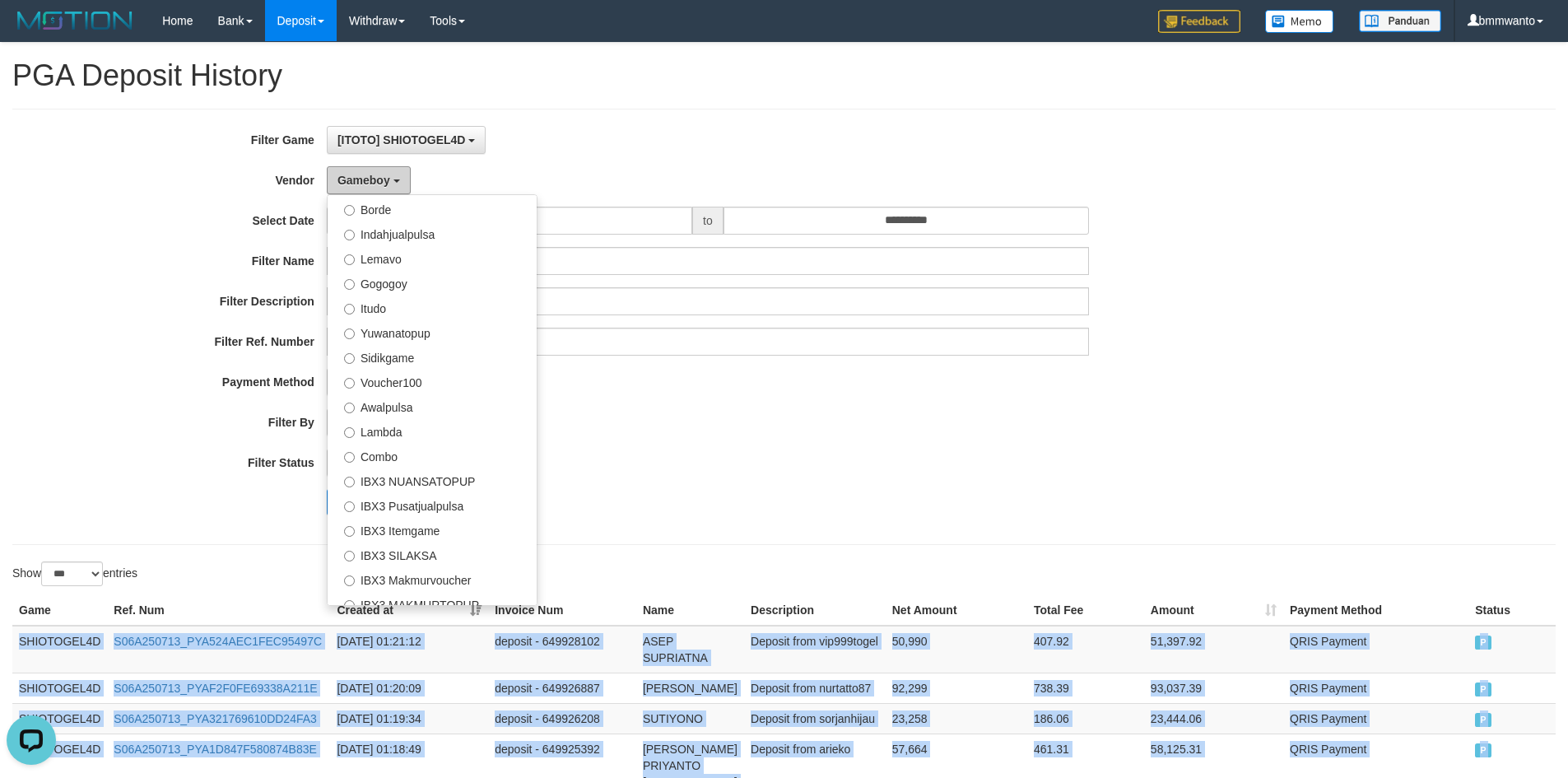 scroll, scrollTop: 565, scrollLeft: 0, axis: vertical 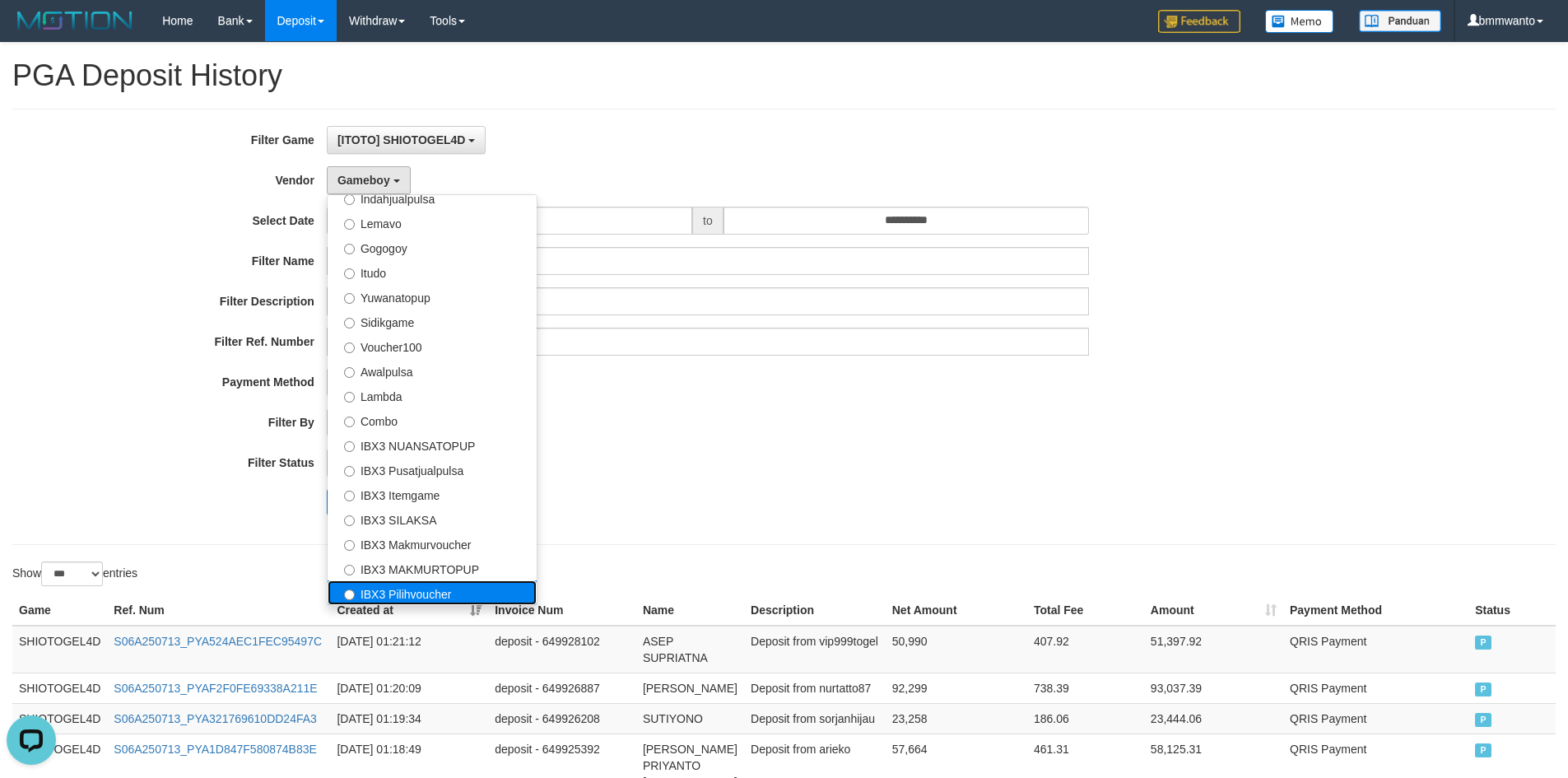 click on "IBX3 Pilihvoucher" at bounding box center (432, 593) 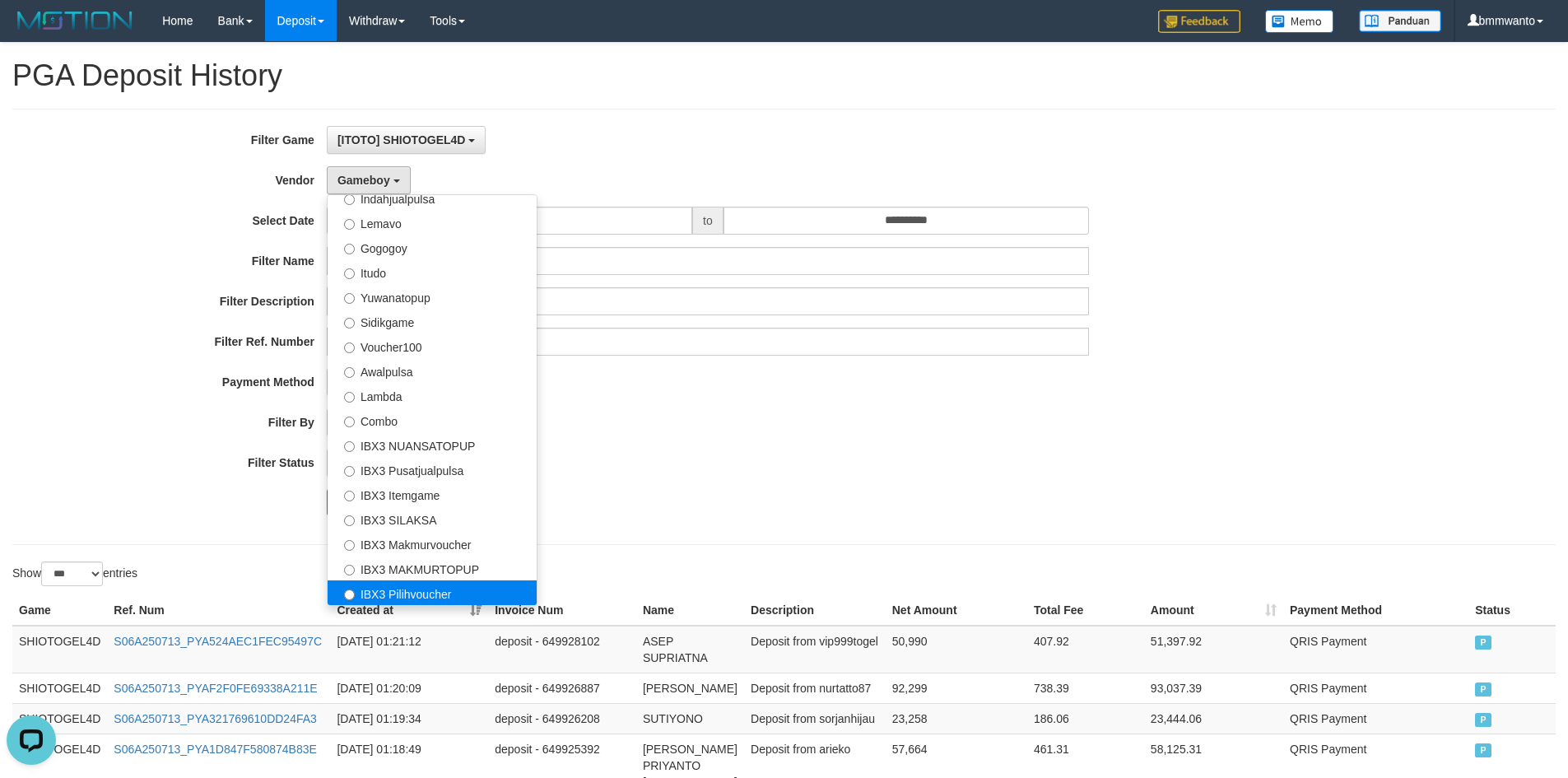 select on "**********" 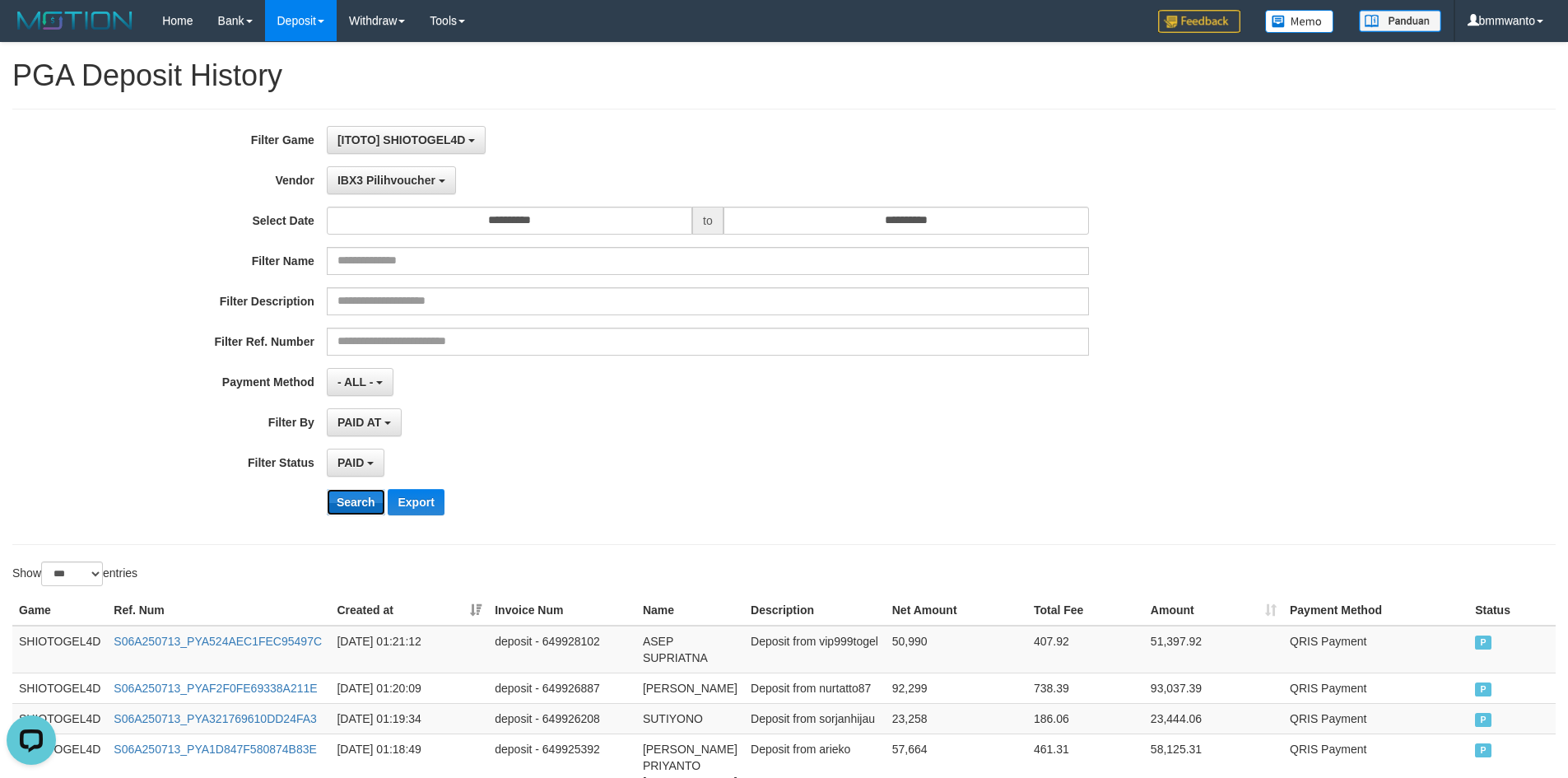 click on "Search" at bounding box center [356, 502] 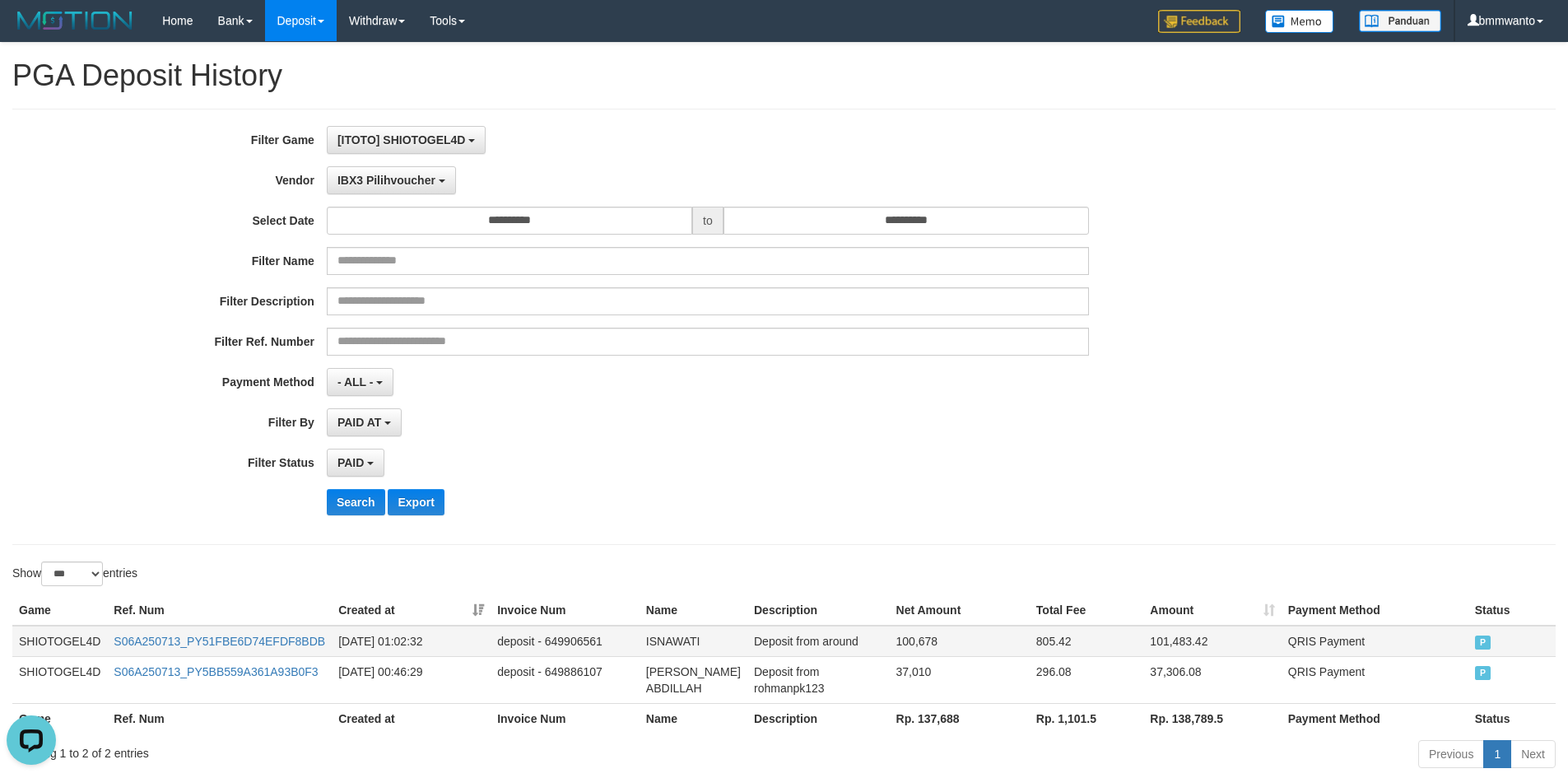 click on "SHIOTOGEL4D" at bounding box center [59, 641] 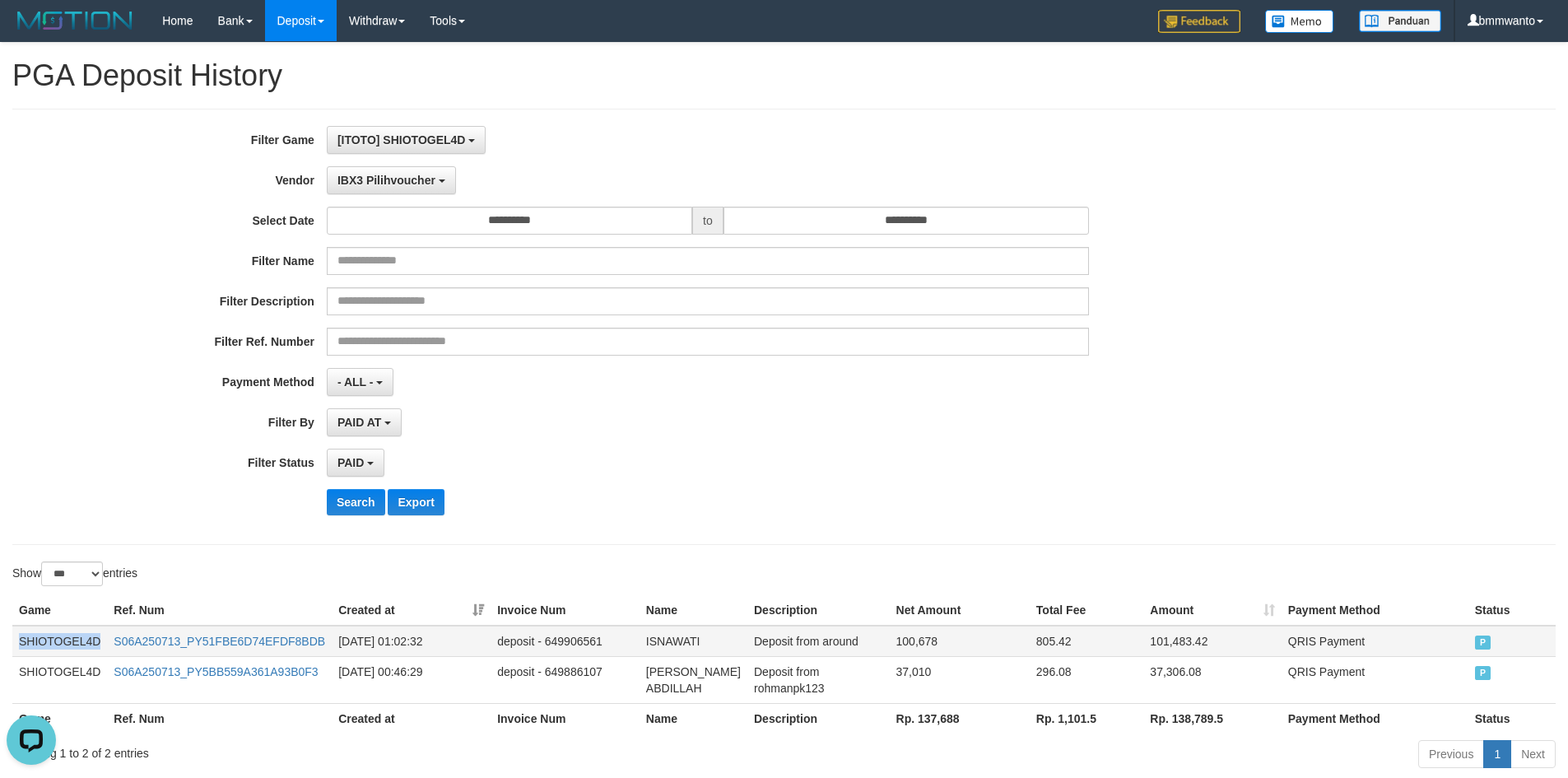 click on "SHIOTOGEL4D" at bounding box center [59, 641] 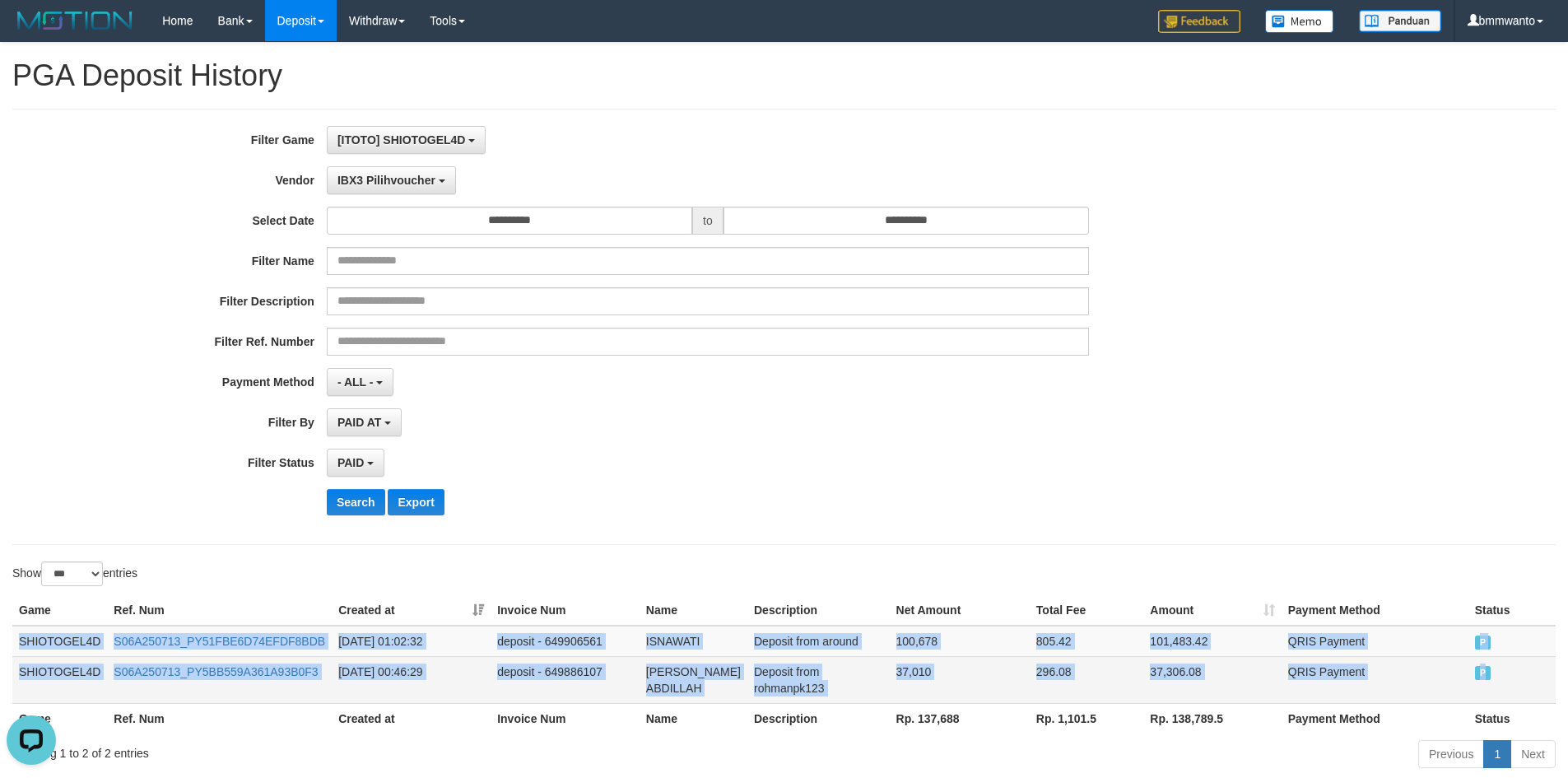 click on "P" at bounding box center [1512, 679] 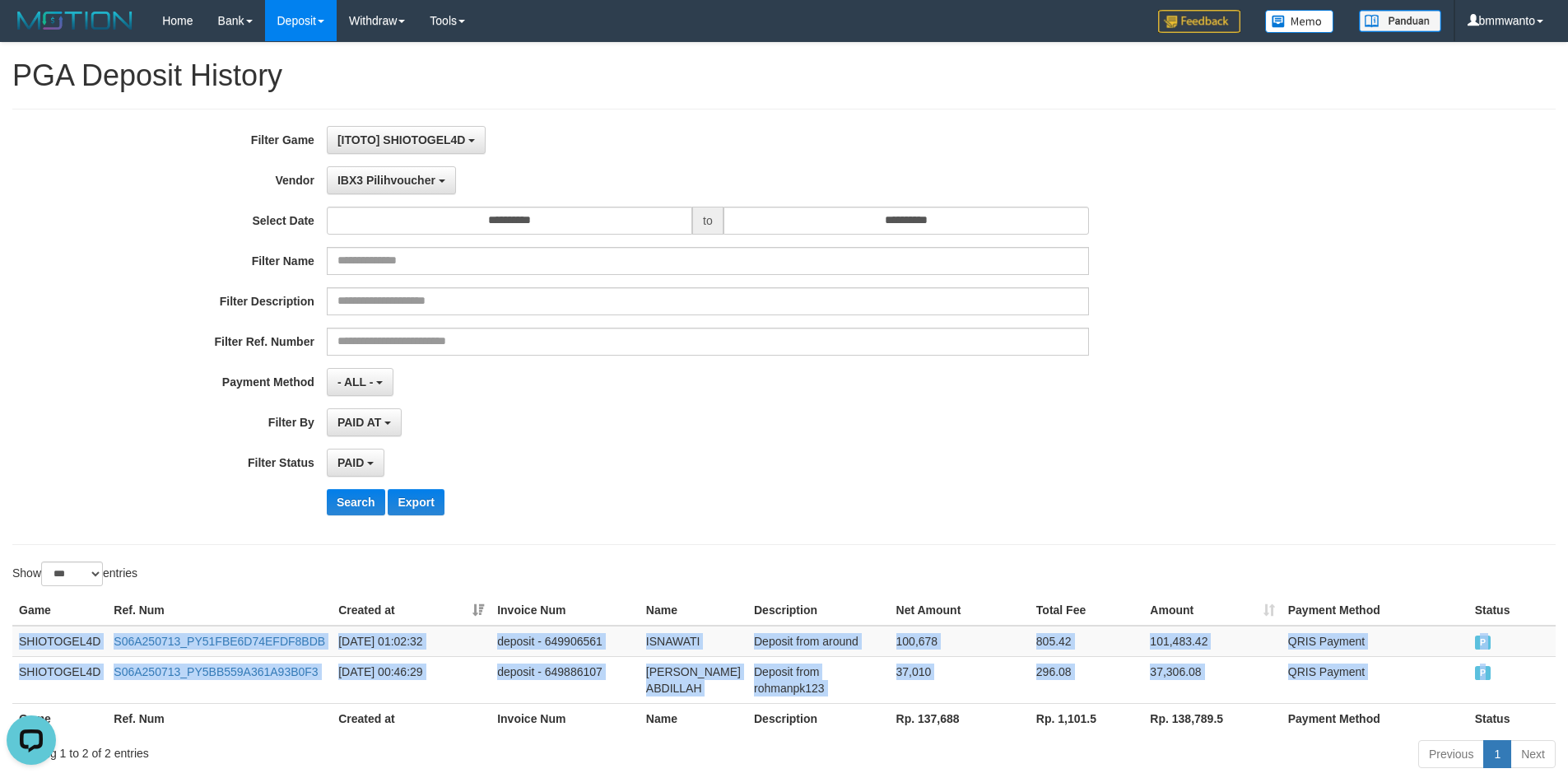copy on "SHIOTOGEL4D S06A250713_PY51FBE6D74EFDF8BDB [DATE] 01:02:32 deposit - 649906561 ISNAWATI Deposit from around 100,678 805.42 101,483.42 QRIS Payment P   SHIOTOGEL4D S06A250713_PY5BB559A361A93B0F3 [DATE] 00:46:29 deposit - 649886107 [PERSON_NAME] ABDILLAH Deposit from rohmanpk123 37,010 296.08 37,306.08 QRIS Payment P" 